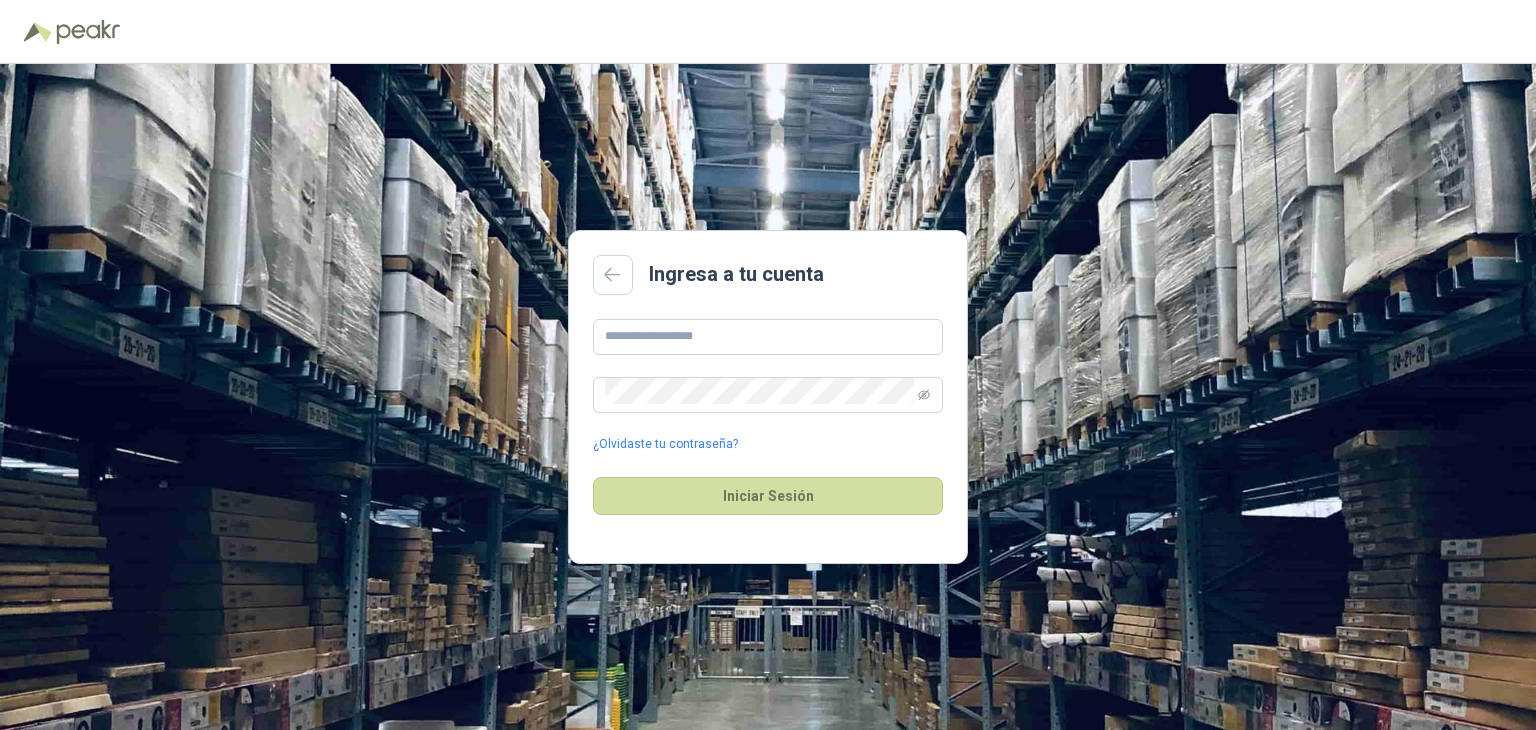scroll, scrollTop: 0, scrollLeft: 0, axis: both 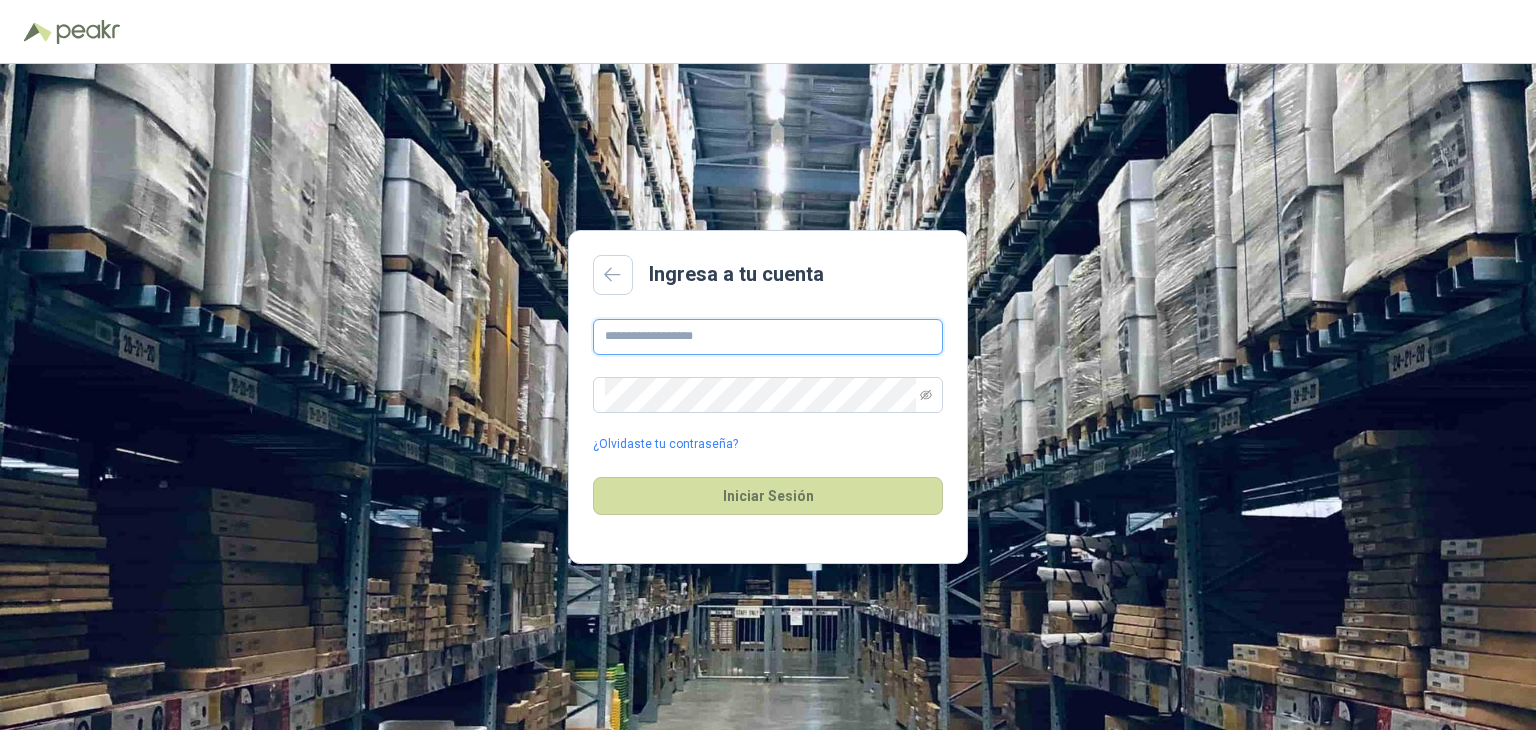 click at bounding box center (768, 337) 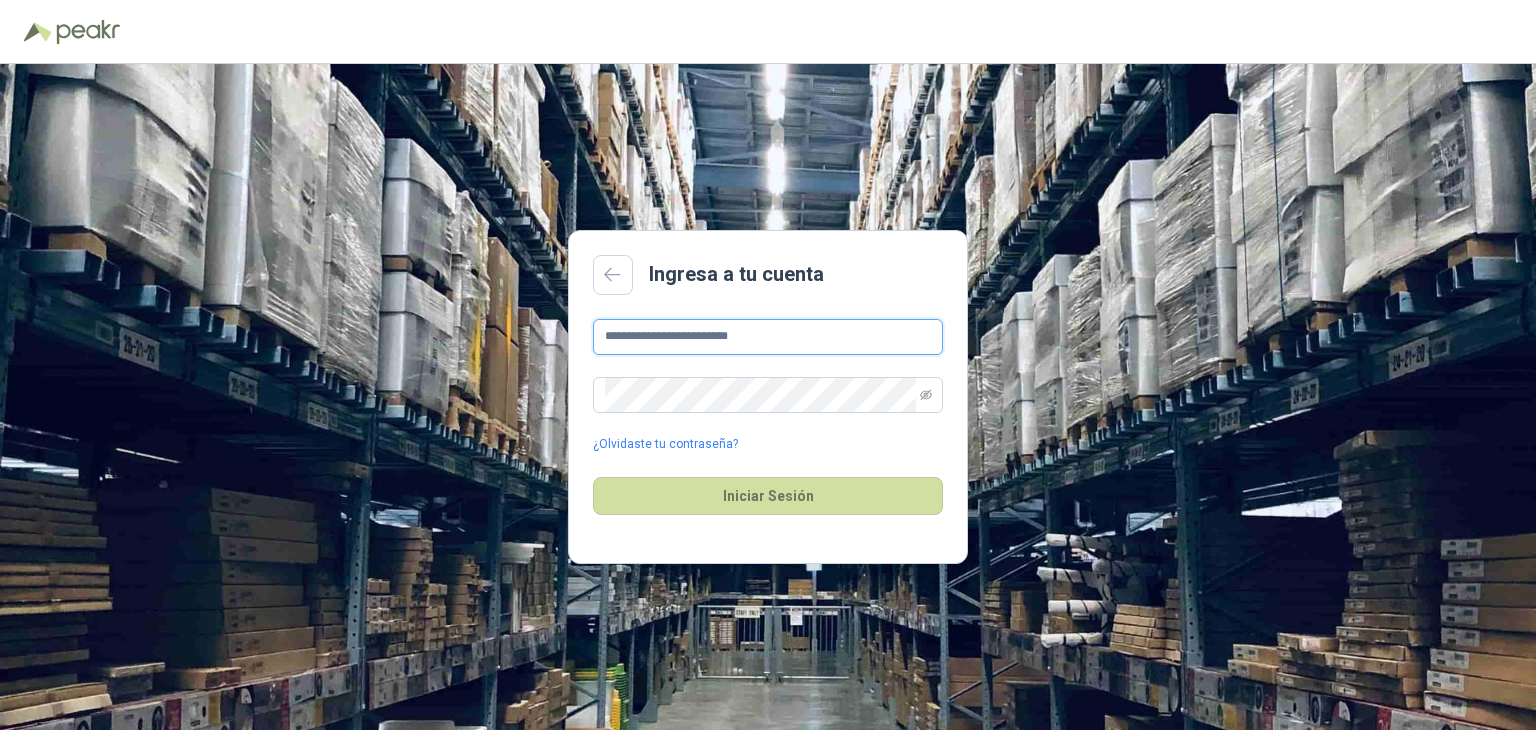 type on "**********" 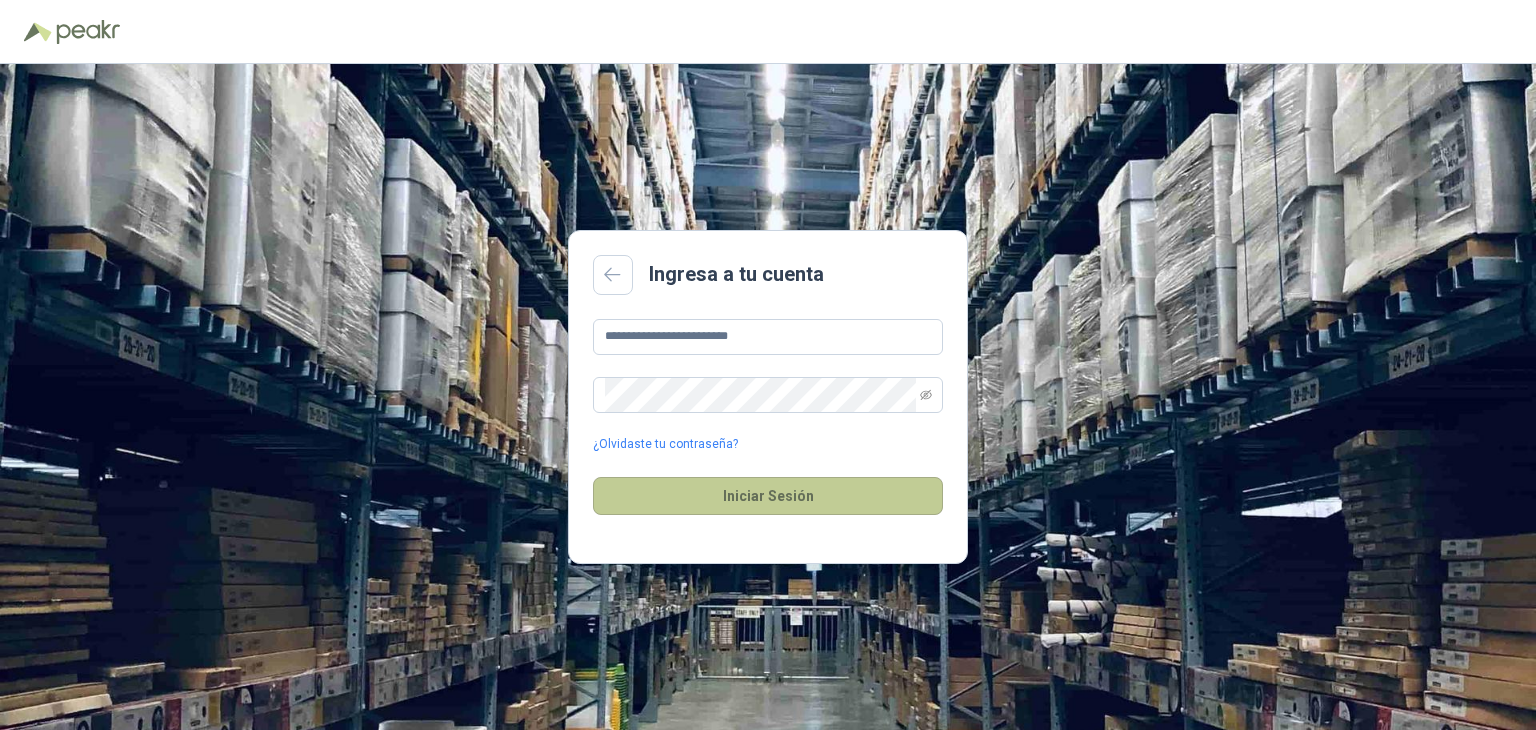 click on "Iniciar Sesión" at bounding box center [768, 496] 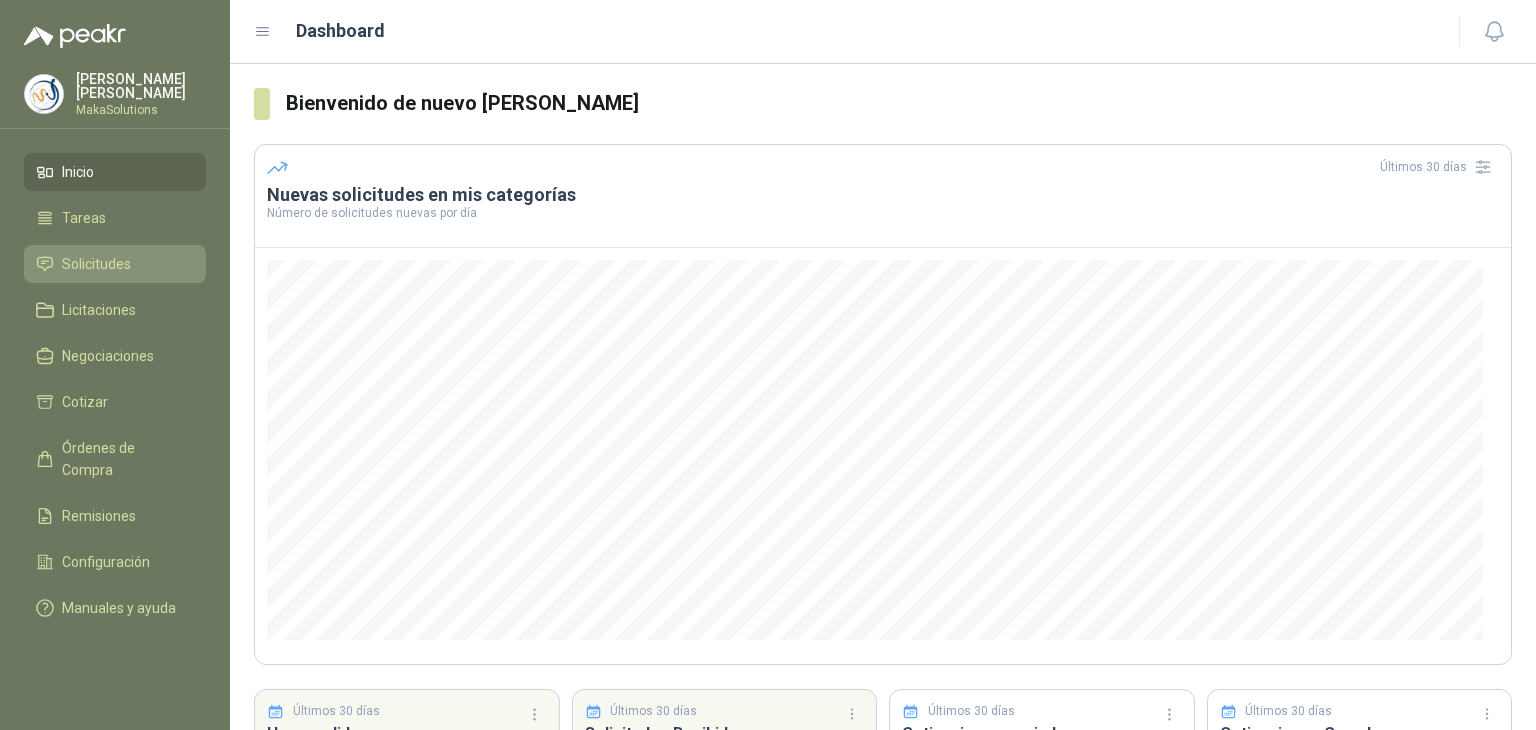 click on "Solicitudes" at bounding box center [115, 264] 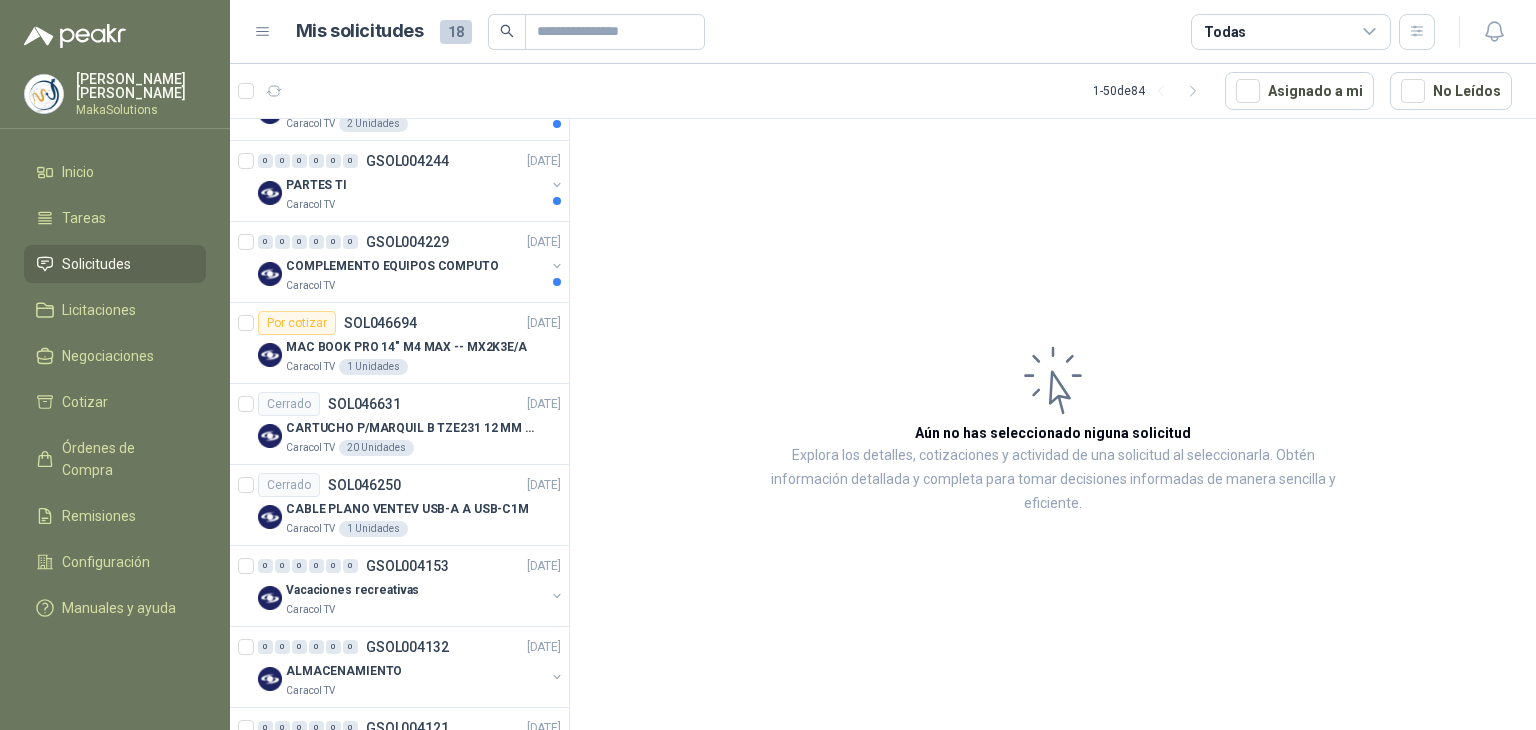 scroll, scrollTop: 700, scrollLeft: 0, axis: vertical 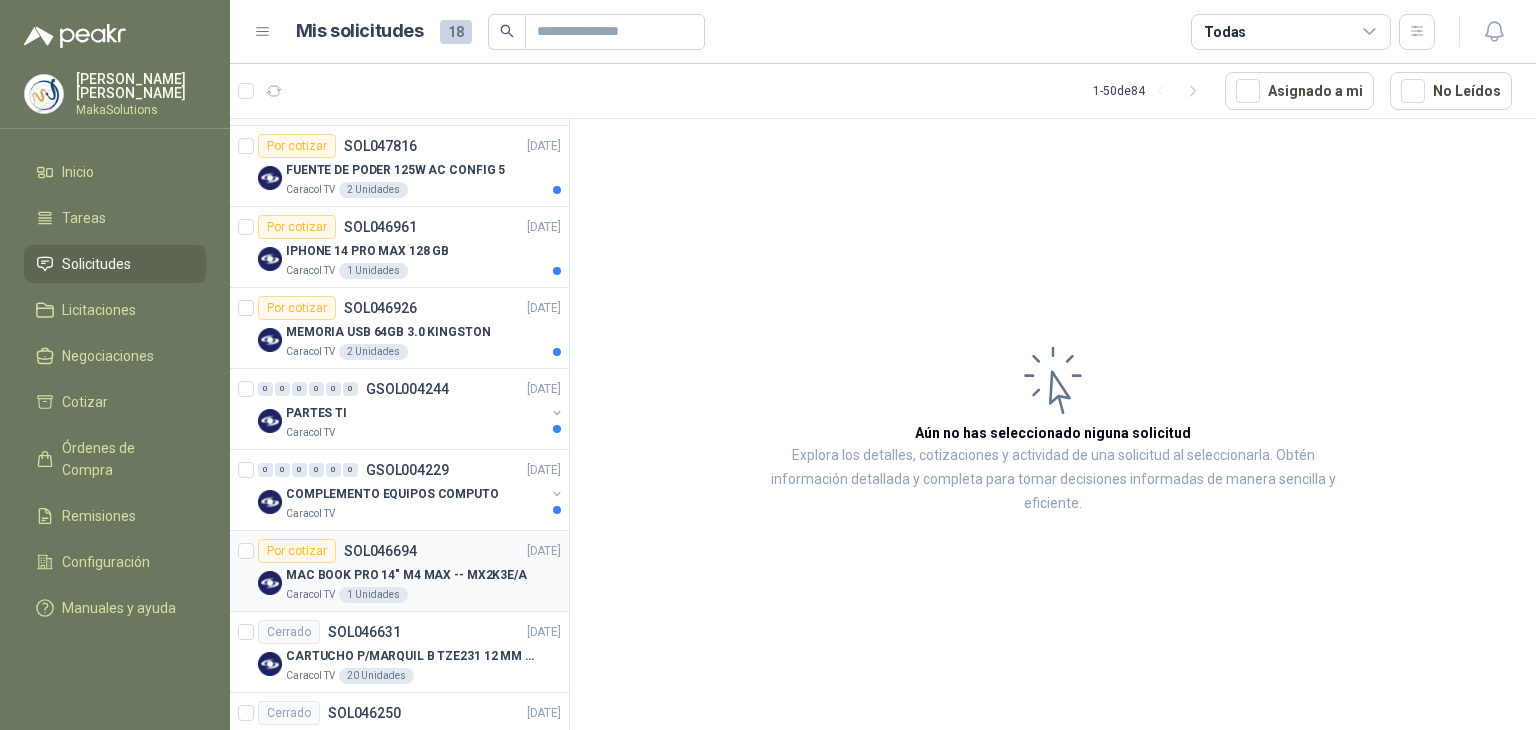 click on "Por cotizar SOL046694 [DATE]" at bounding box center (409, 551) 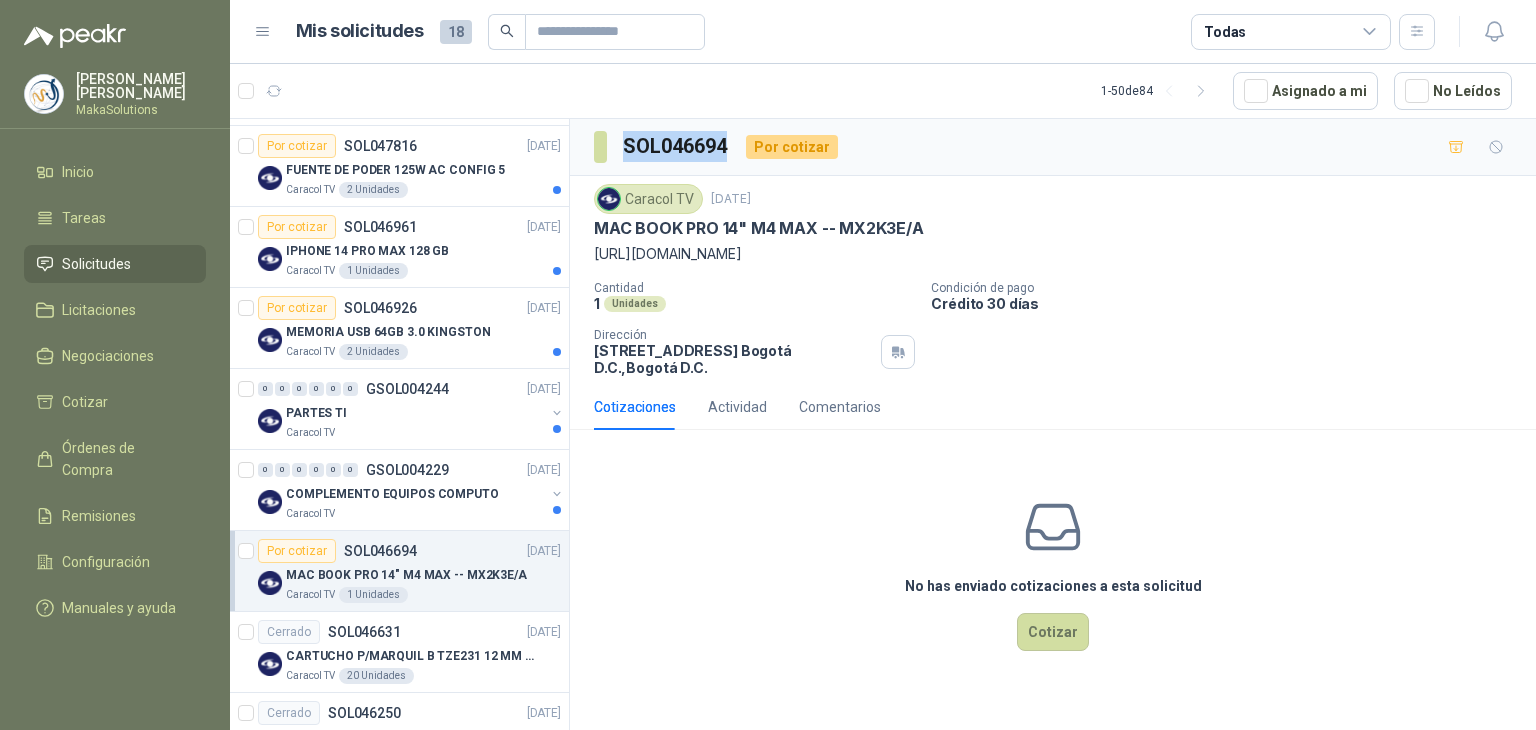 drag, startPoint x: 731, startPoint y: 141, endPoint x: 621, endPoint y: 148, distance: 110.2225 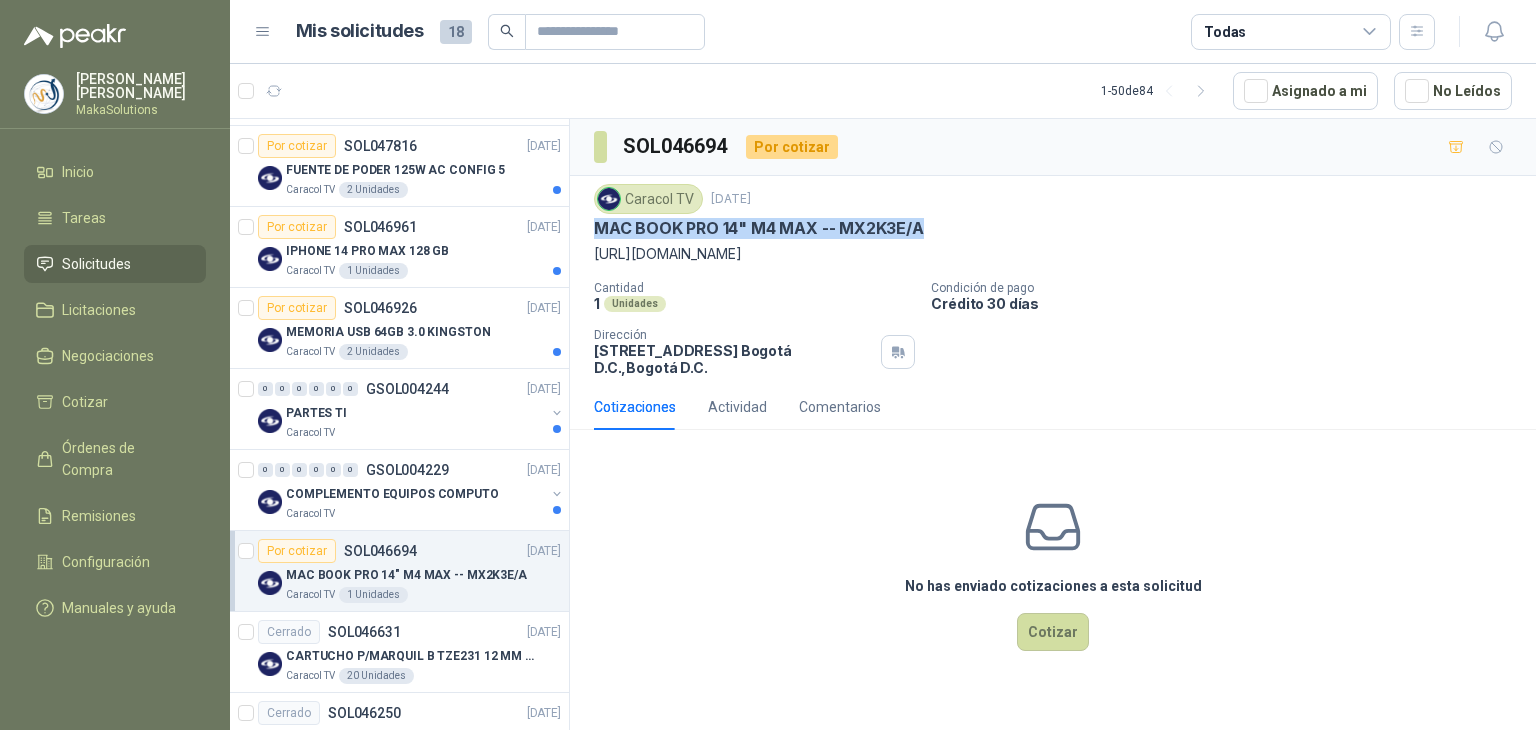 drag, startPoint x: 924, startPoint y: 221, endPoint x: 584, endPoint y: 227, distance: 340.05295 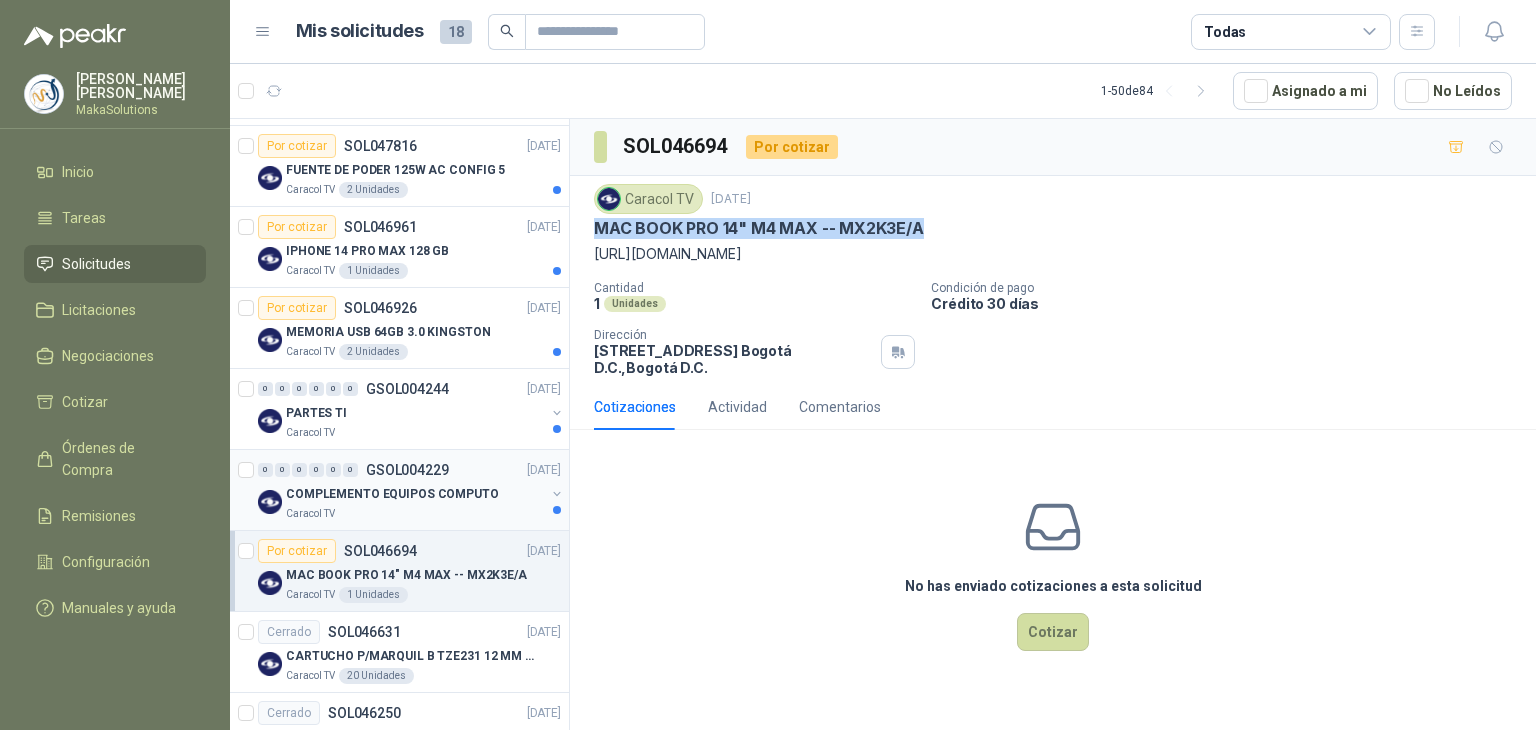 click on "Caracol TV" at bounding box center [415, 514] 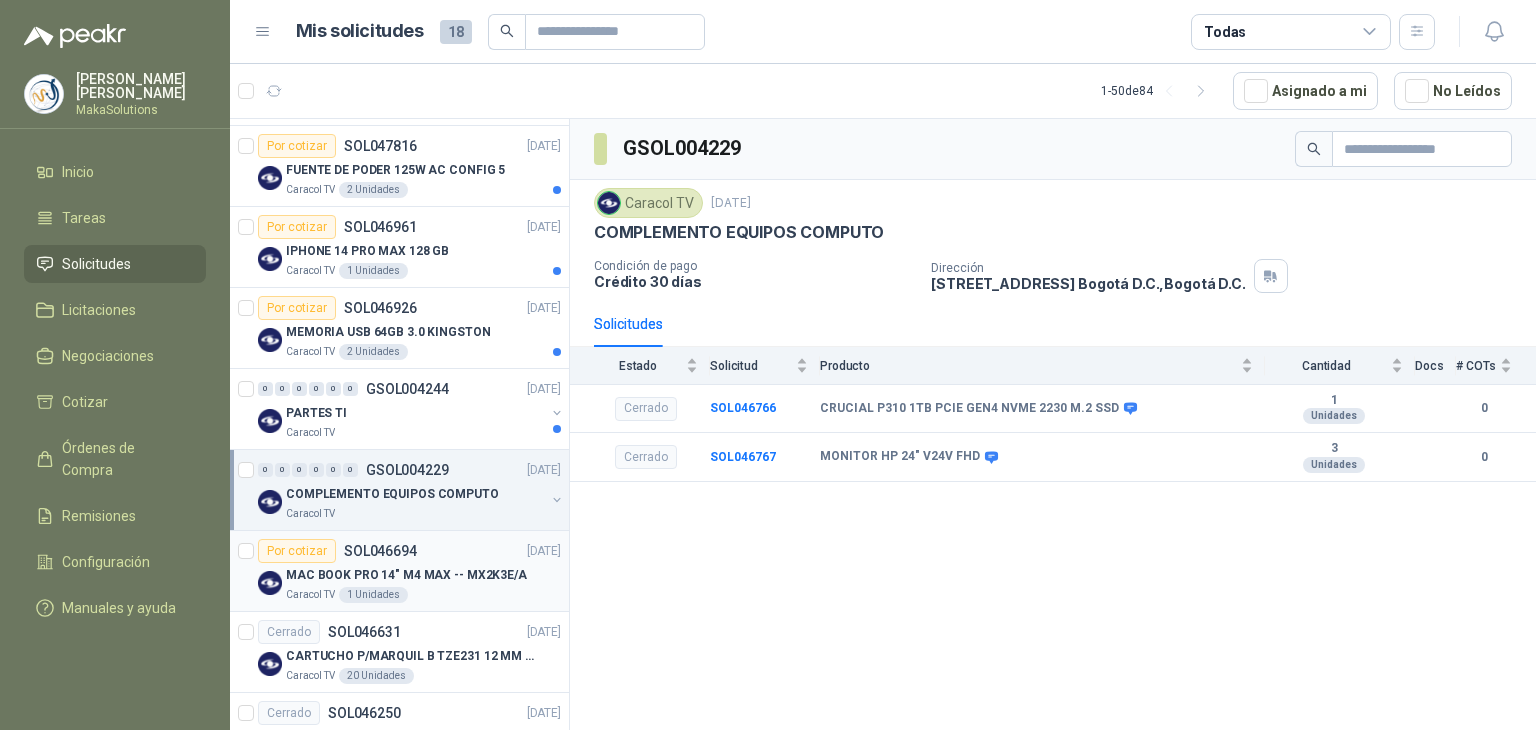 click on "SOL046694" at bounding box center (380, 551) 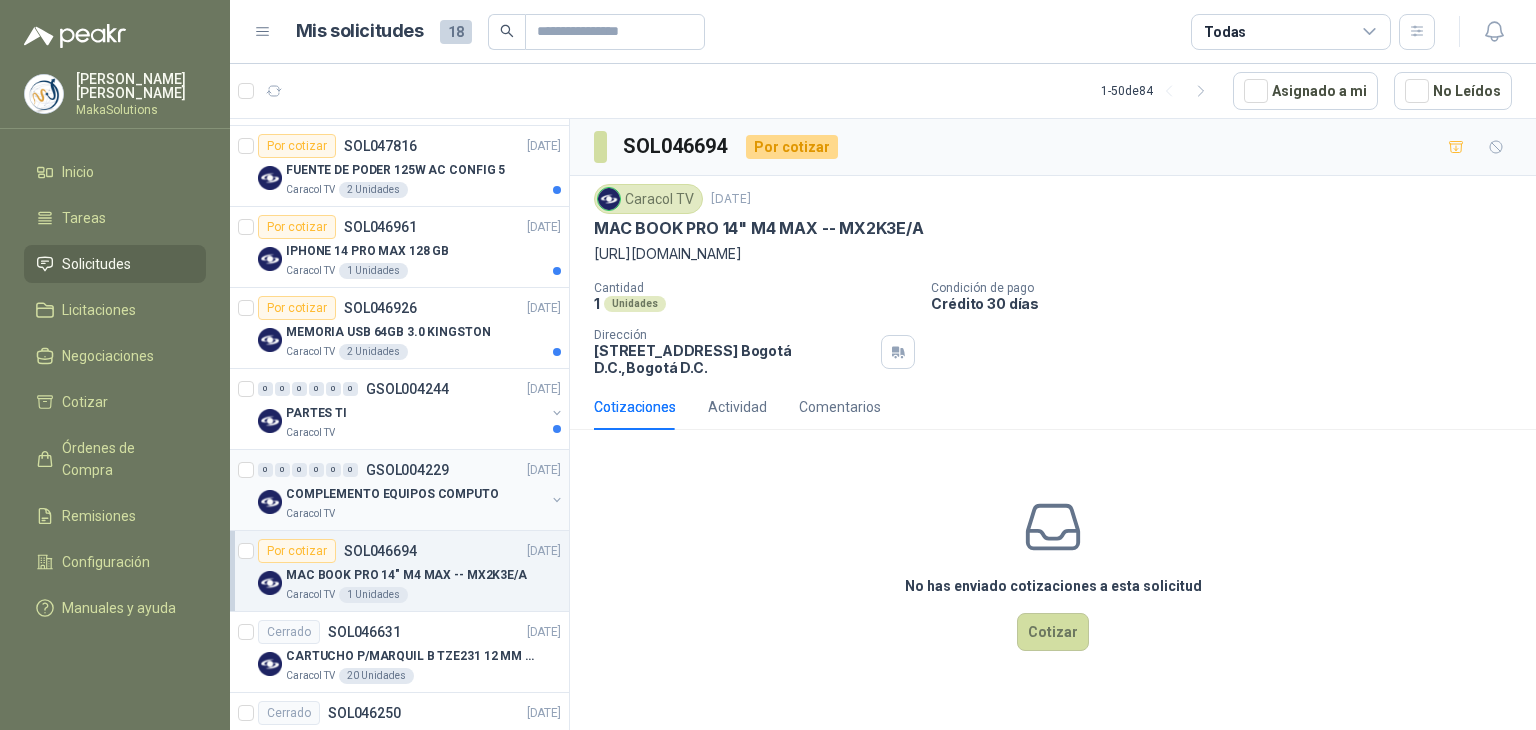 click on "COMPLEMENTO EQUIPOS COMPUTO" at bounding box center (392, 494) 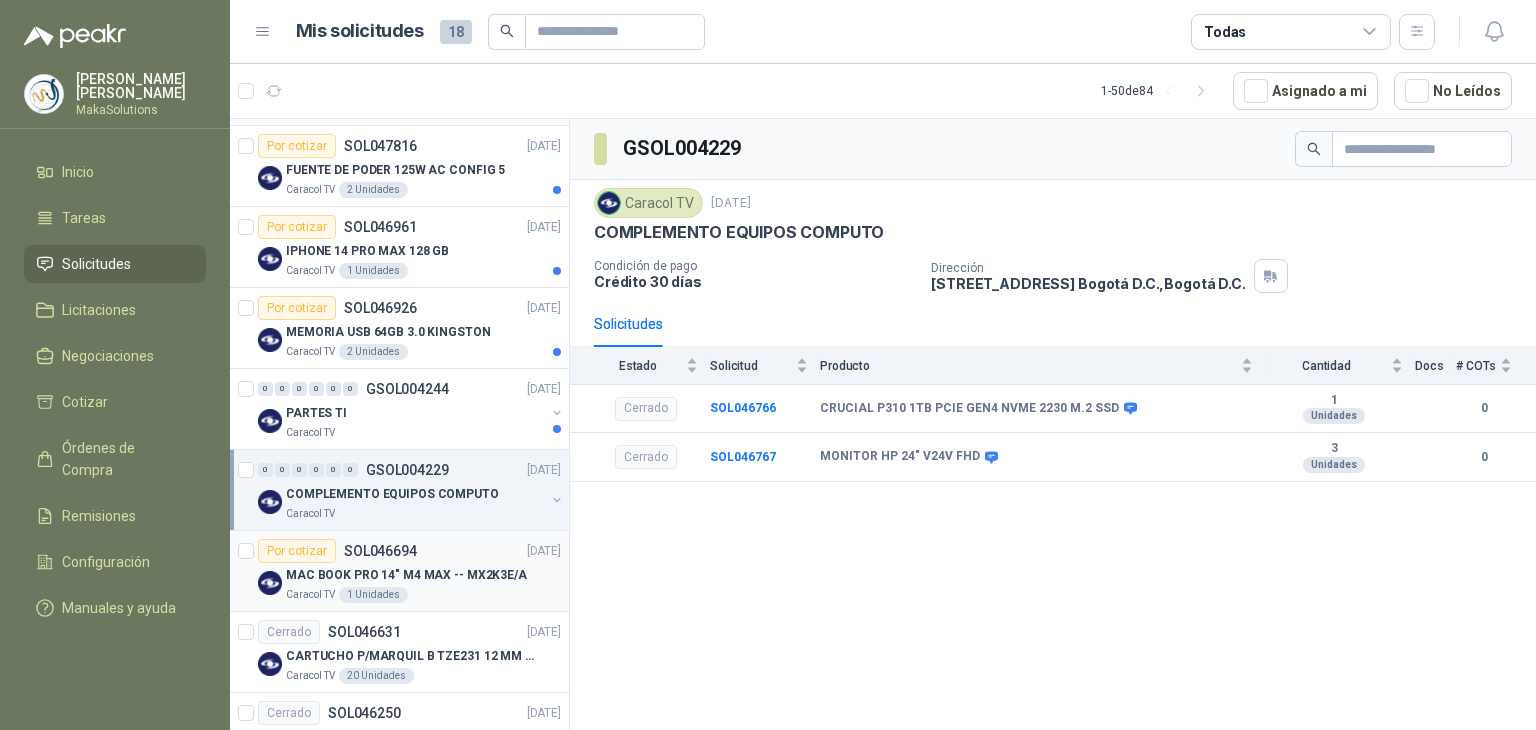 click on "Por cotizar SOL046694 [DATE]" at bounding box center (409, 551) 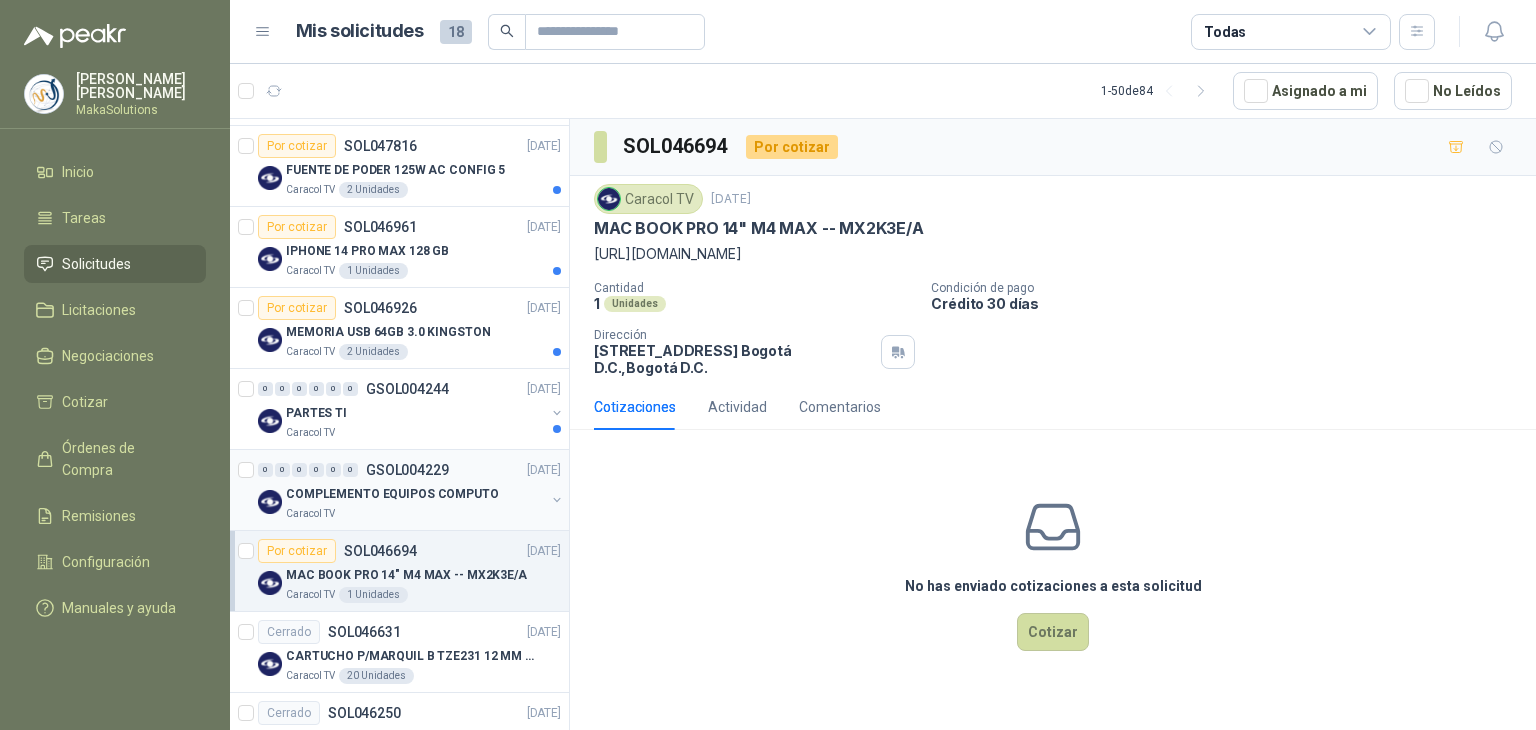 click on "0   0   0   0   0   0   GSOL004229 [DATE]" at bounding box center (411, 470) 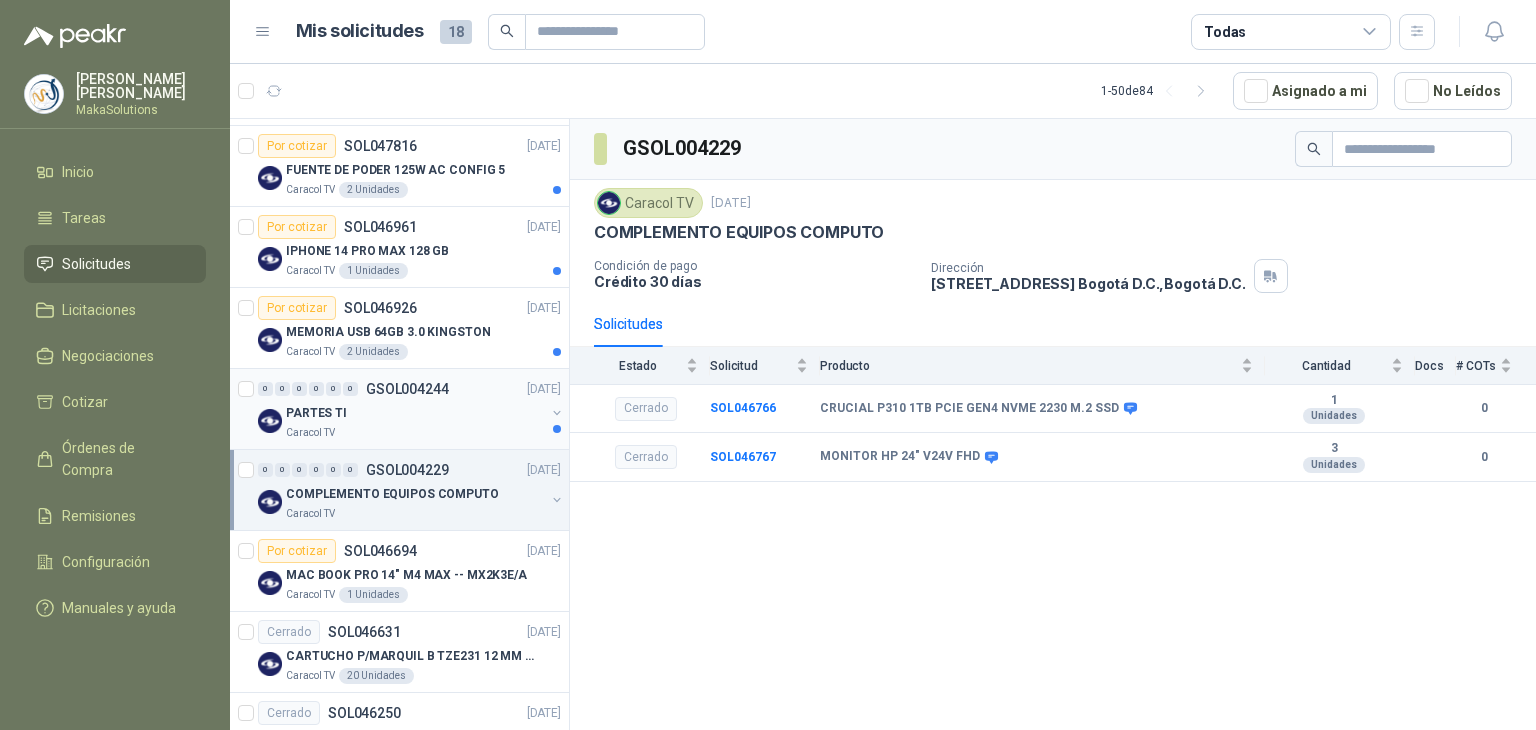click on "PARTES TI" at bounding box center [415, 413] 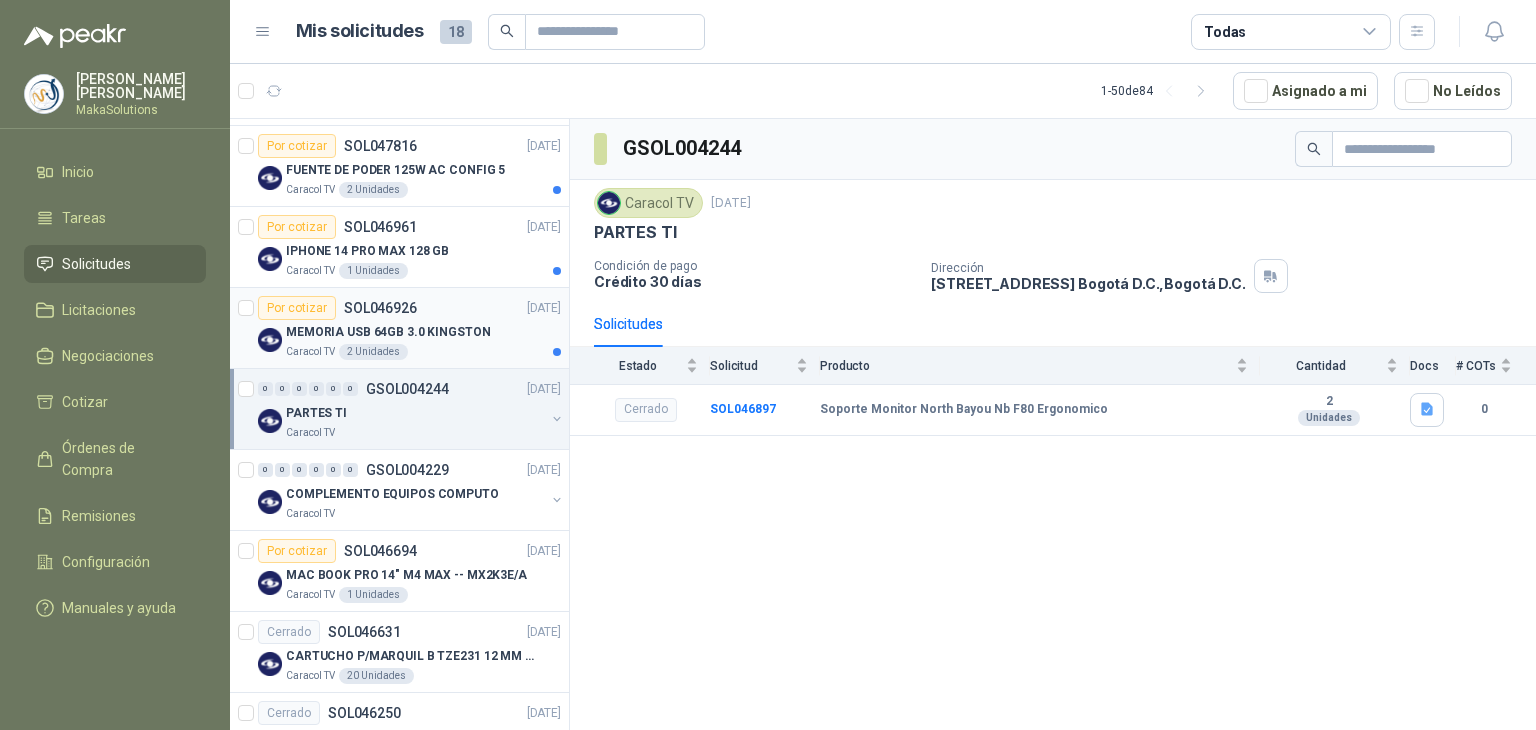 click on "MEMORIA USB 64GB 3.0 KINGSTON" at bounding box center [388, 332] 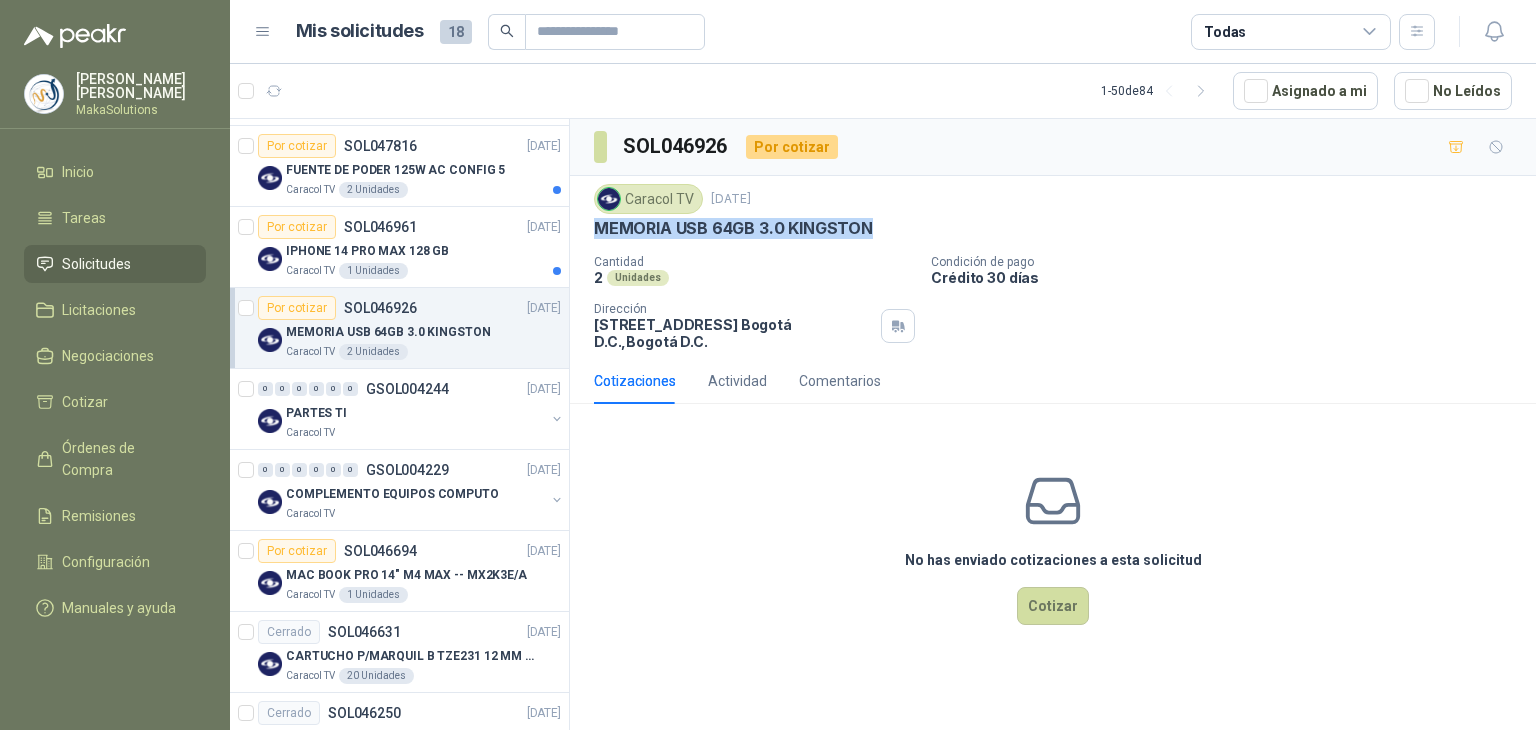 copy on "MEMORIA USB 64GB 3.0 KINGSTON" 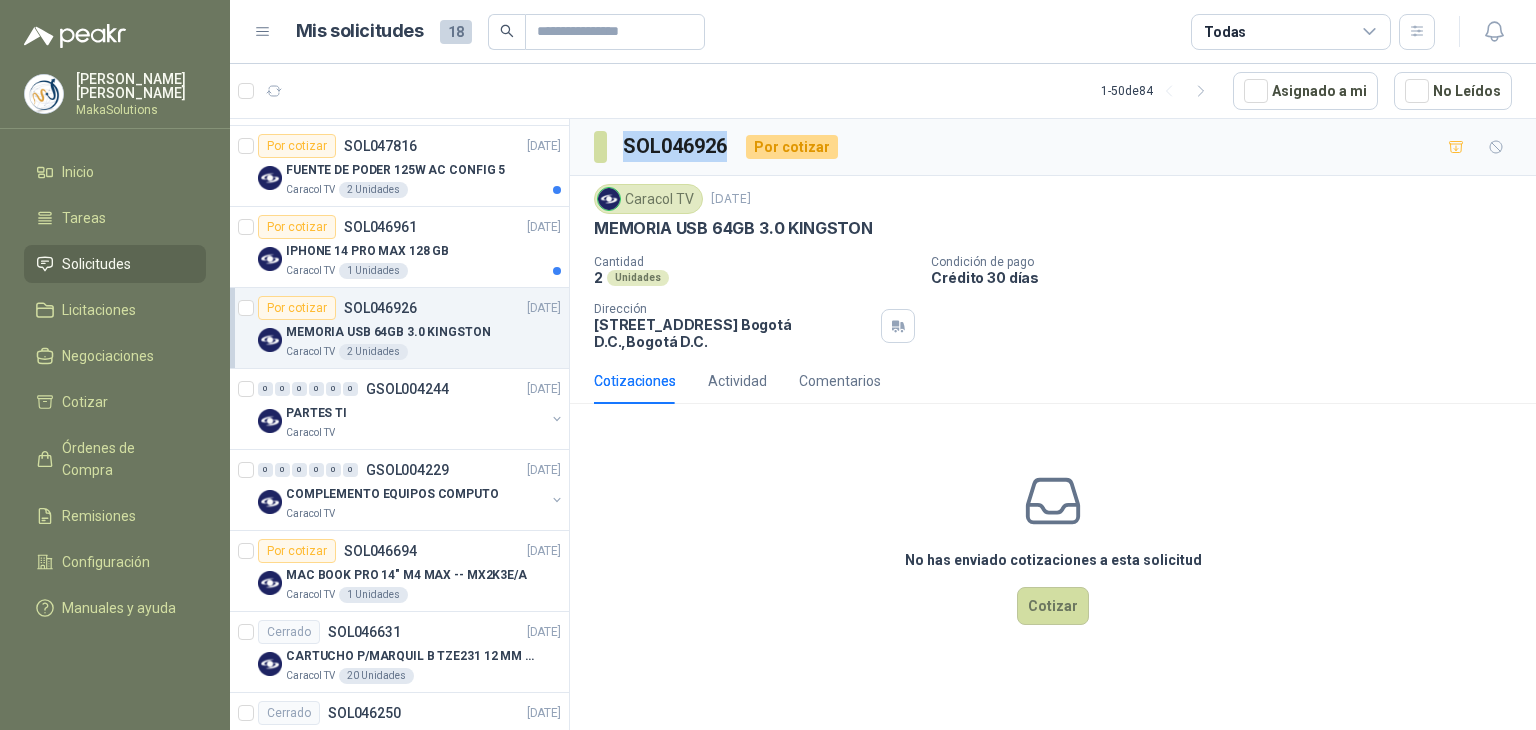 copy on "SOL046926" 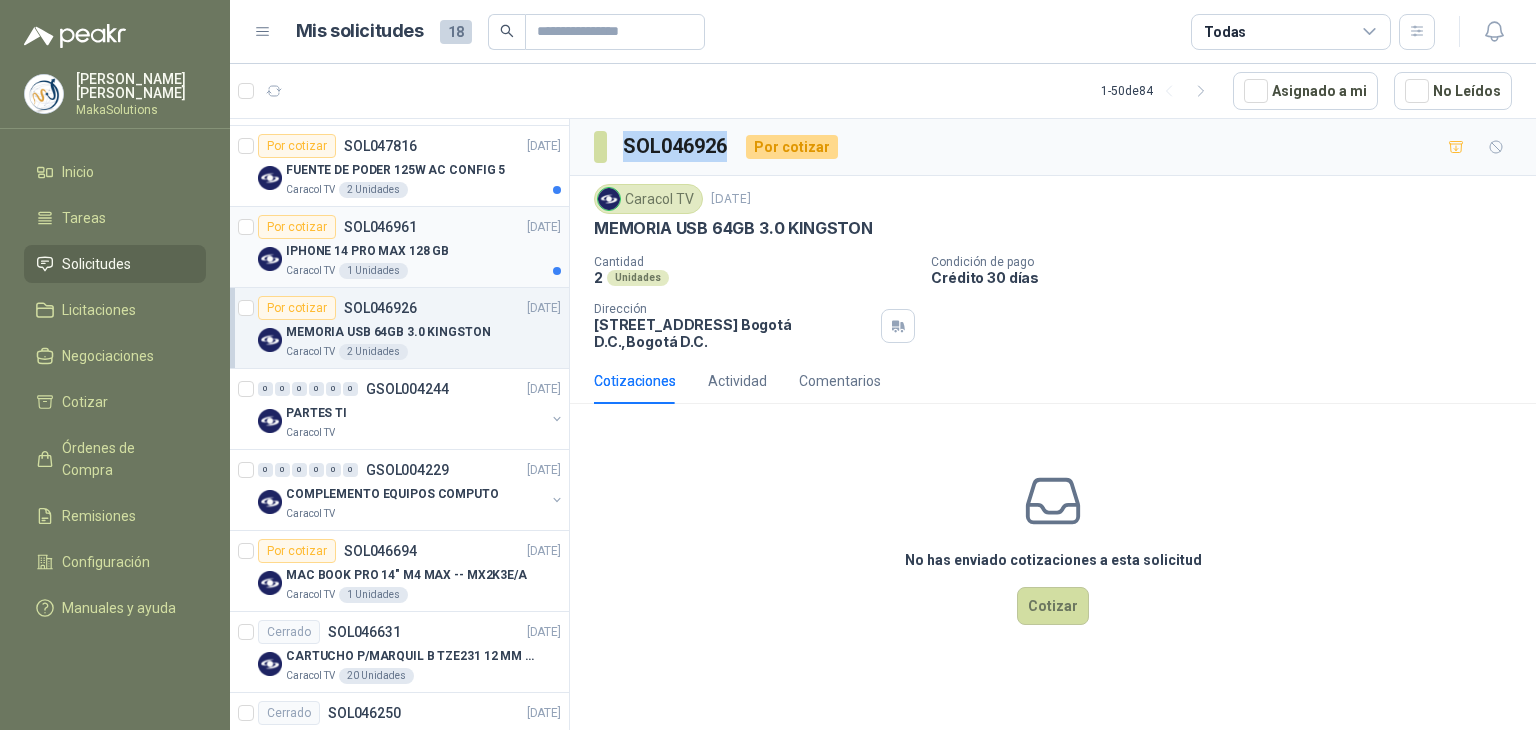 click on "IPHONE 14 PRO MAX 128 GB" at bounding box center (423, 251) 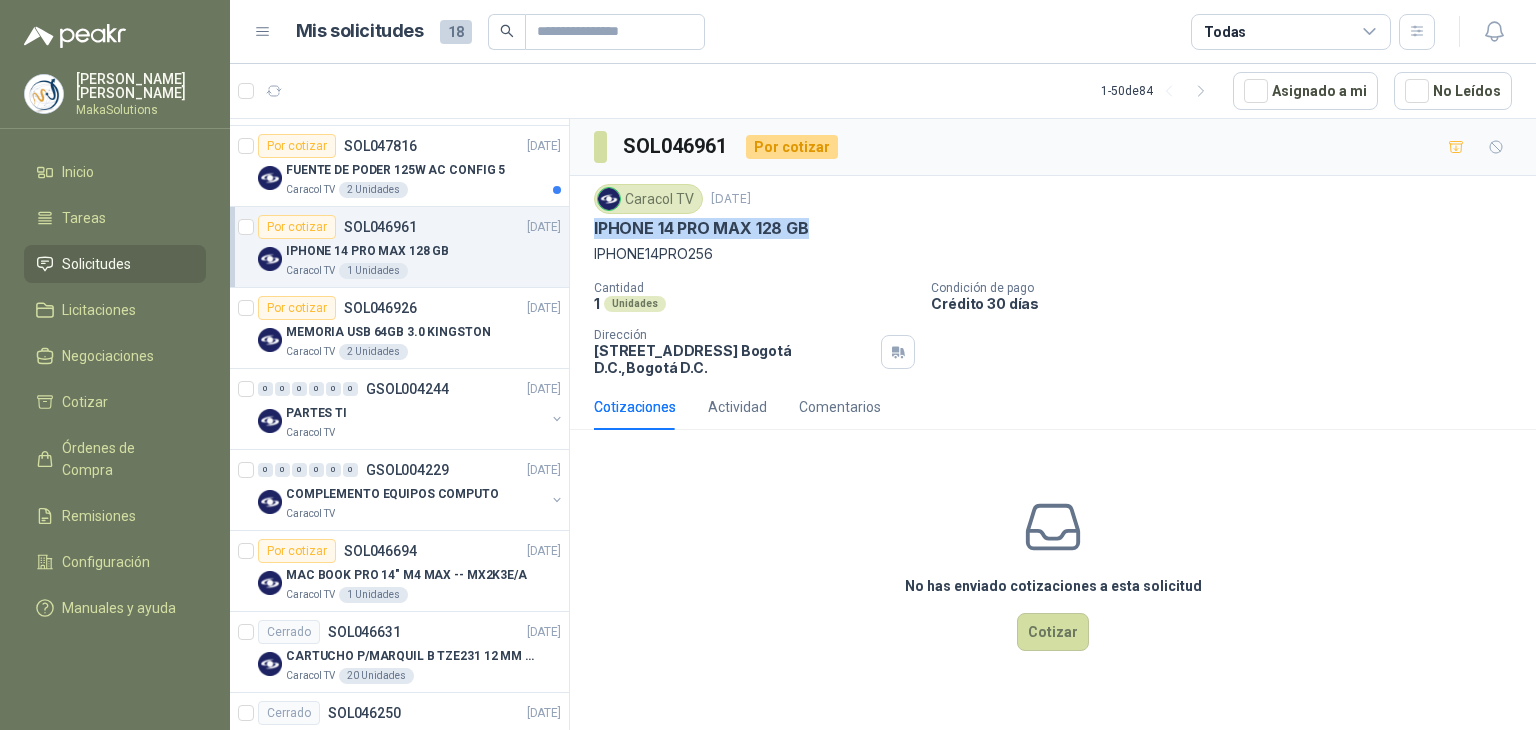 drag, startPoint x: 820, startPoint y: 221, endPoint x: 584, endPoint y: 229, distance: 236.13556 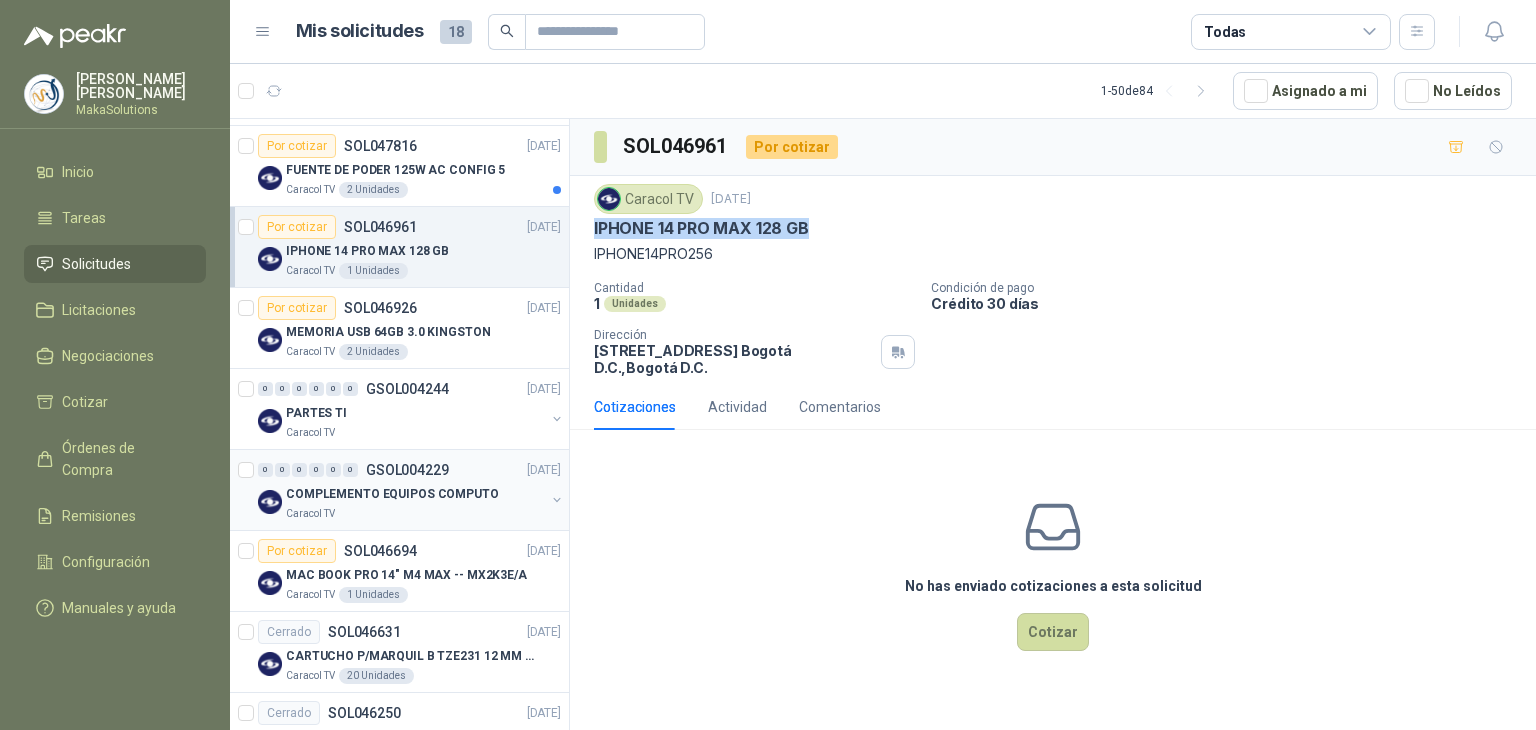 copy on "IPHONE 14 PRO MAX 128 GB" 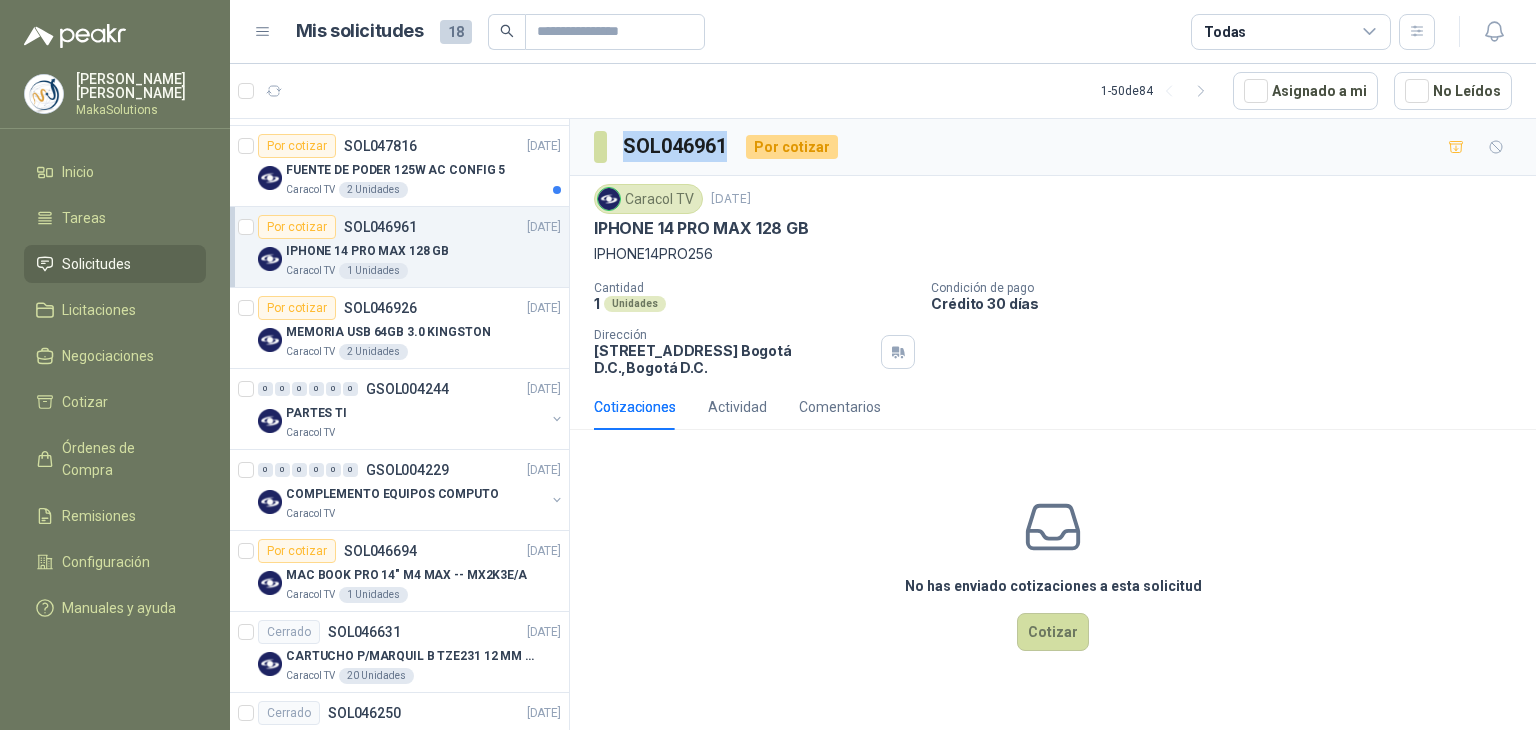 copy on "SOL046961" 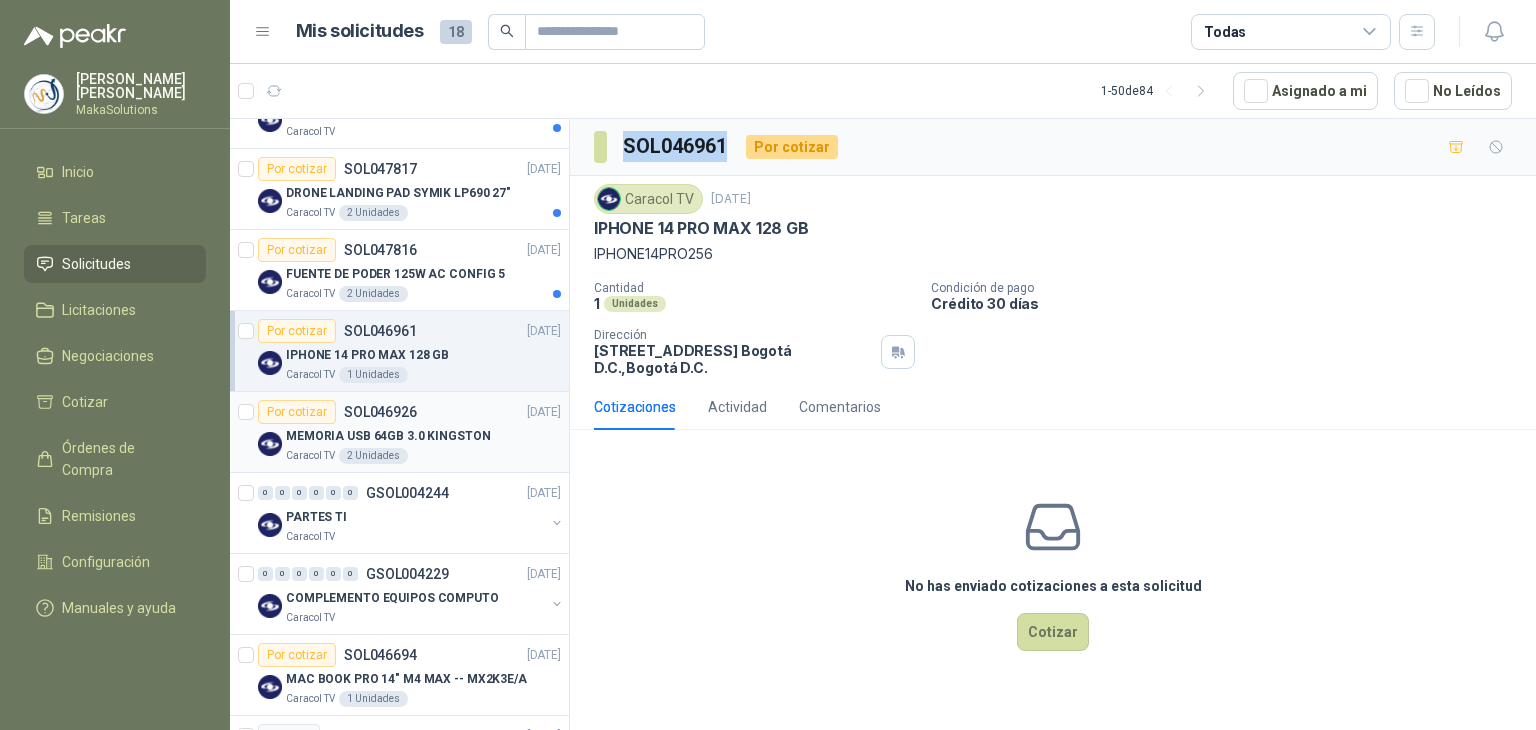 scroll, scrollTop: 300, scrollLeft: 0, axis: vertical 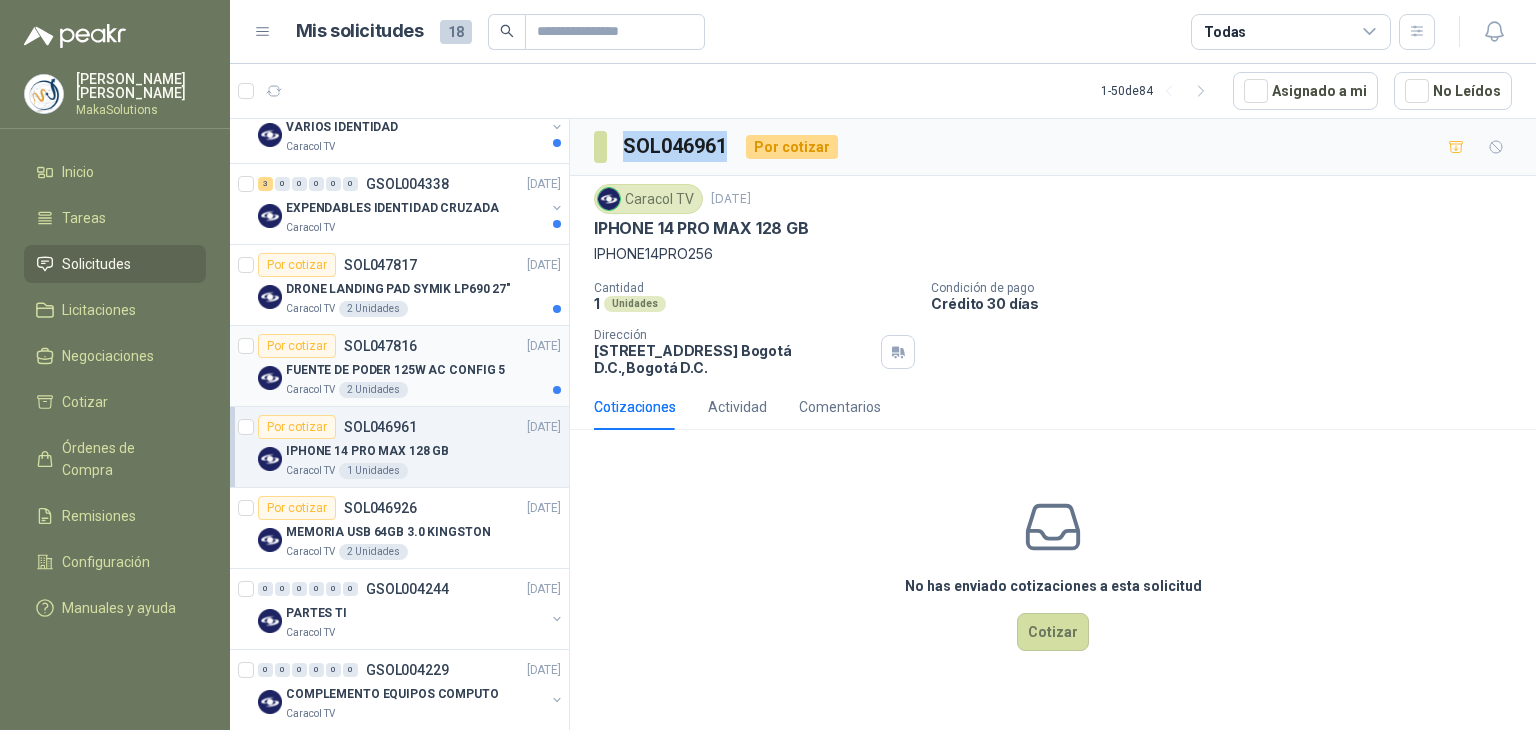 click on "Caracol TV 2   Unidades" at bounding box center (423, 390) 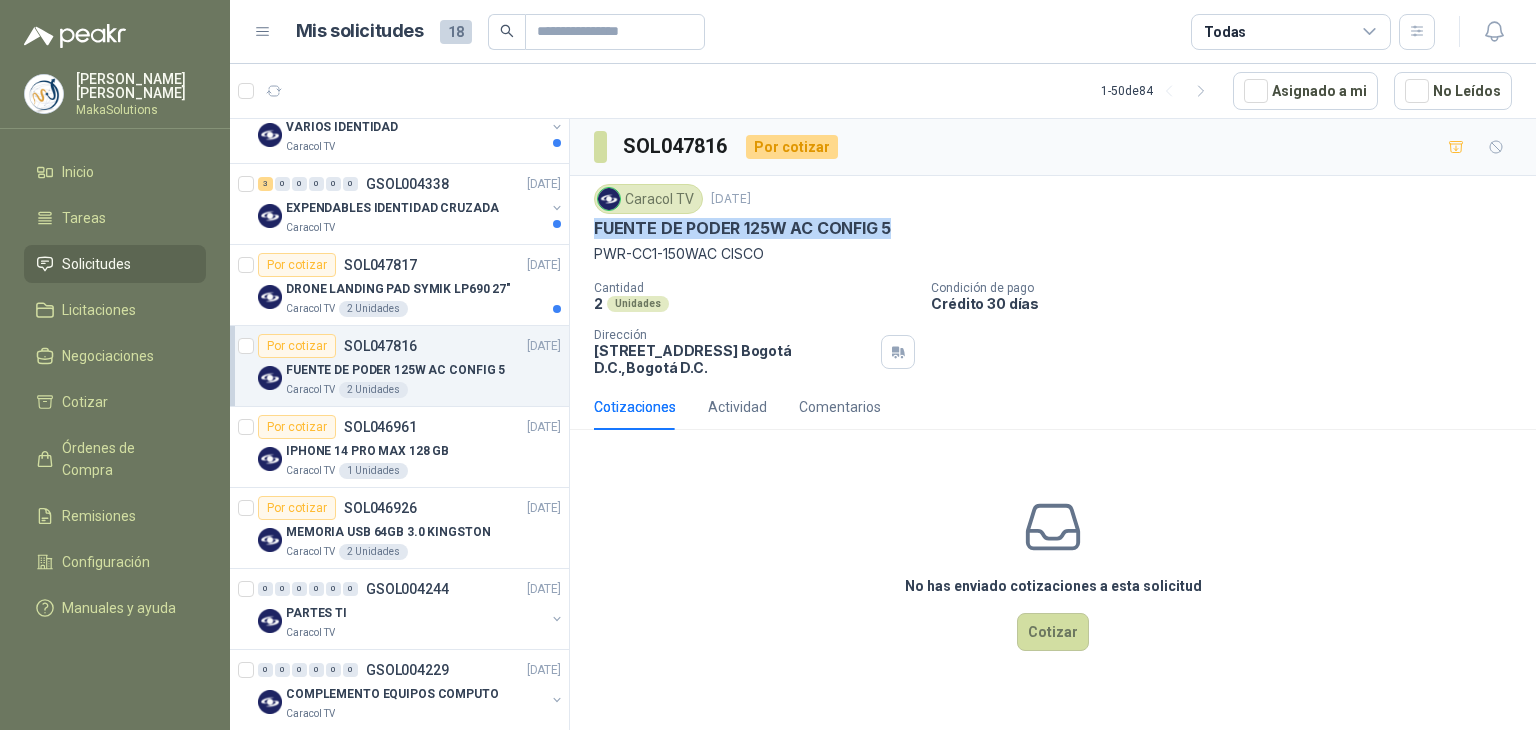 copy on "FUENTE DE PODER 125W AC CONFIG 5" 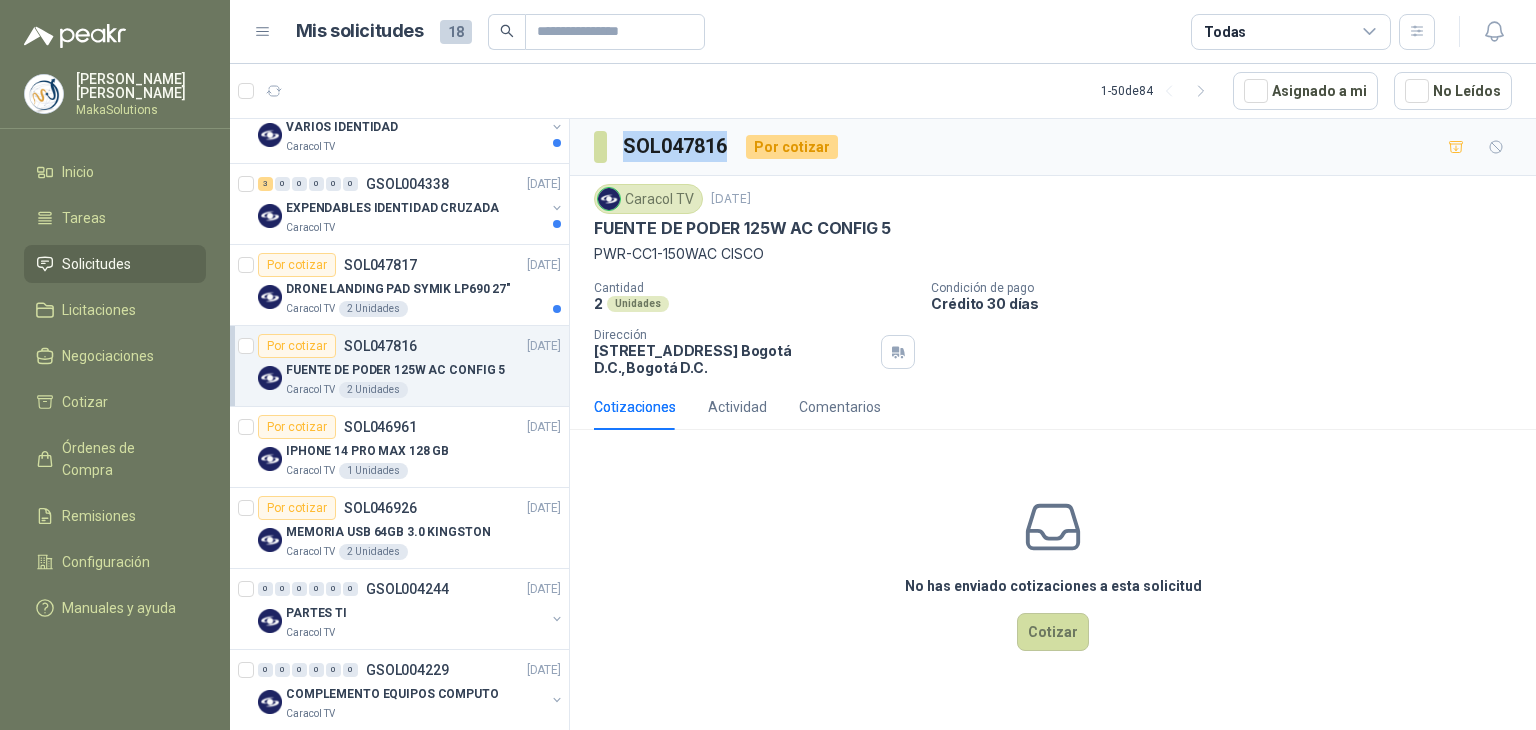 drag, startPoint x: 727, startPoint y: 146, endPoint x: 618, endPoint y: 146, distance: 109 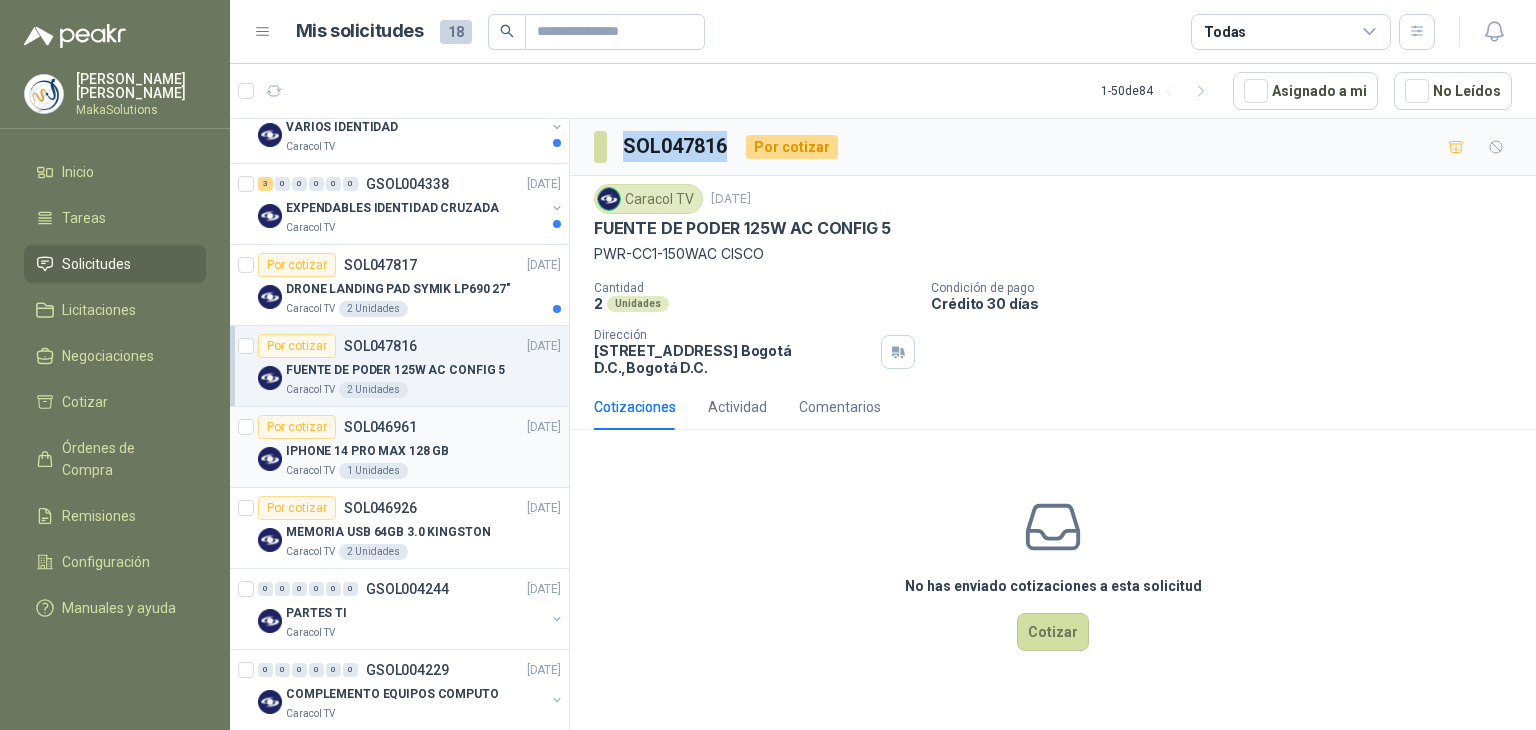 click on "Caracol TV 1   Unidades" at bounding box center (423, 471) 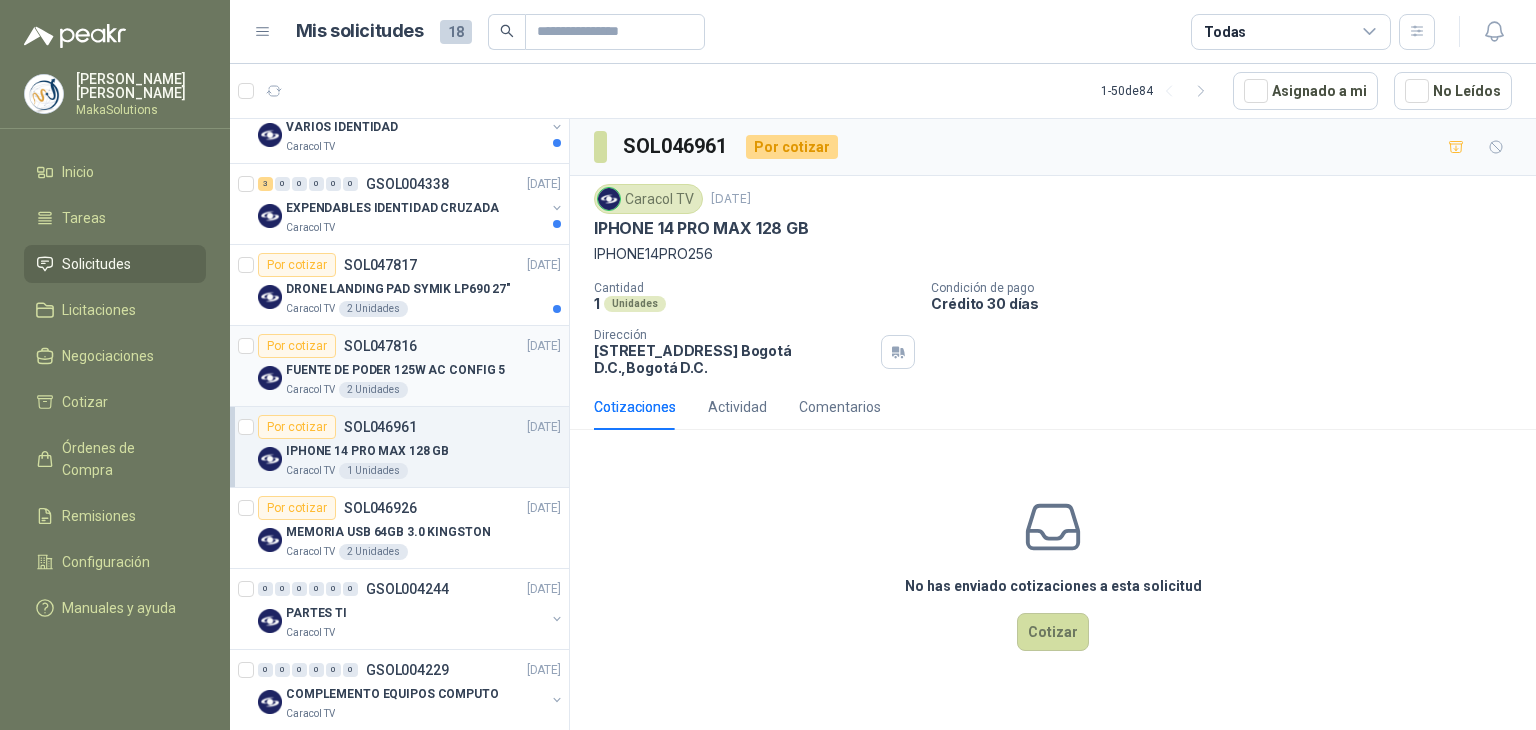 click on "FUENTE DE PODER 125W AC CONFIG 5" at bounding box center (395, 370) 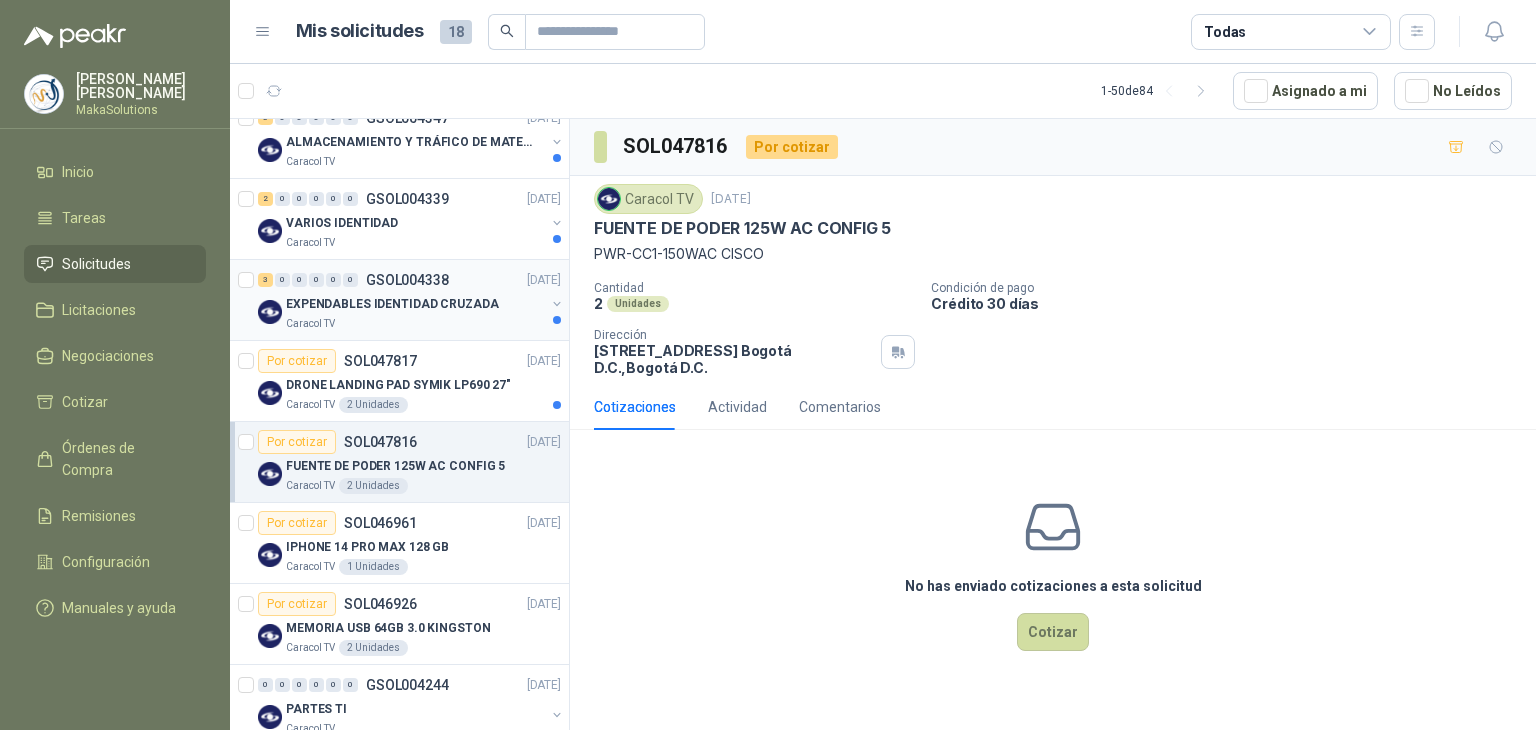 scroll, scrollTop: 100, scrollLeft: 0, axis: vertical 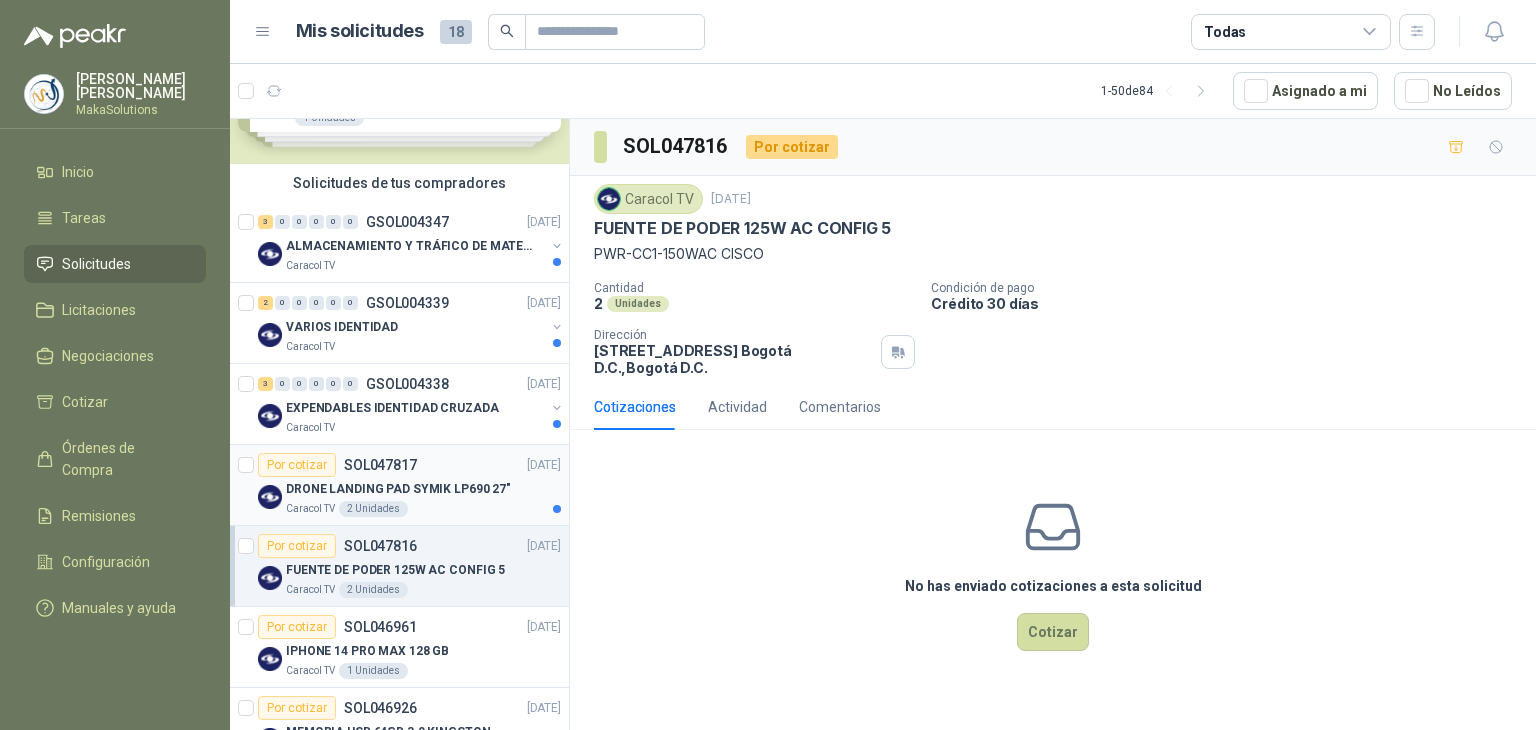 click on "DRONE LANDING PAD SYMIK LP690 27"" at bounding box center [398, 489] 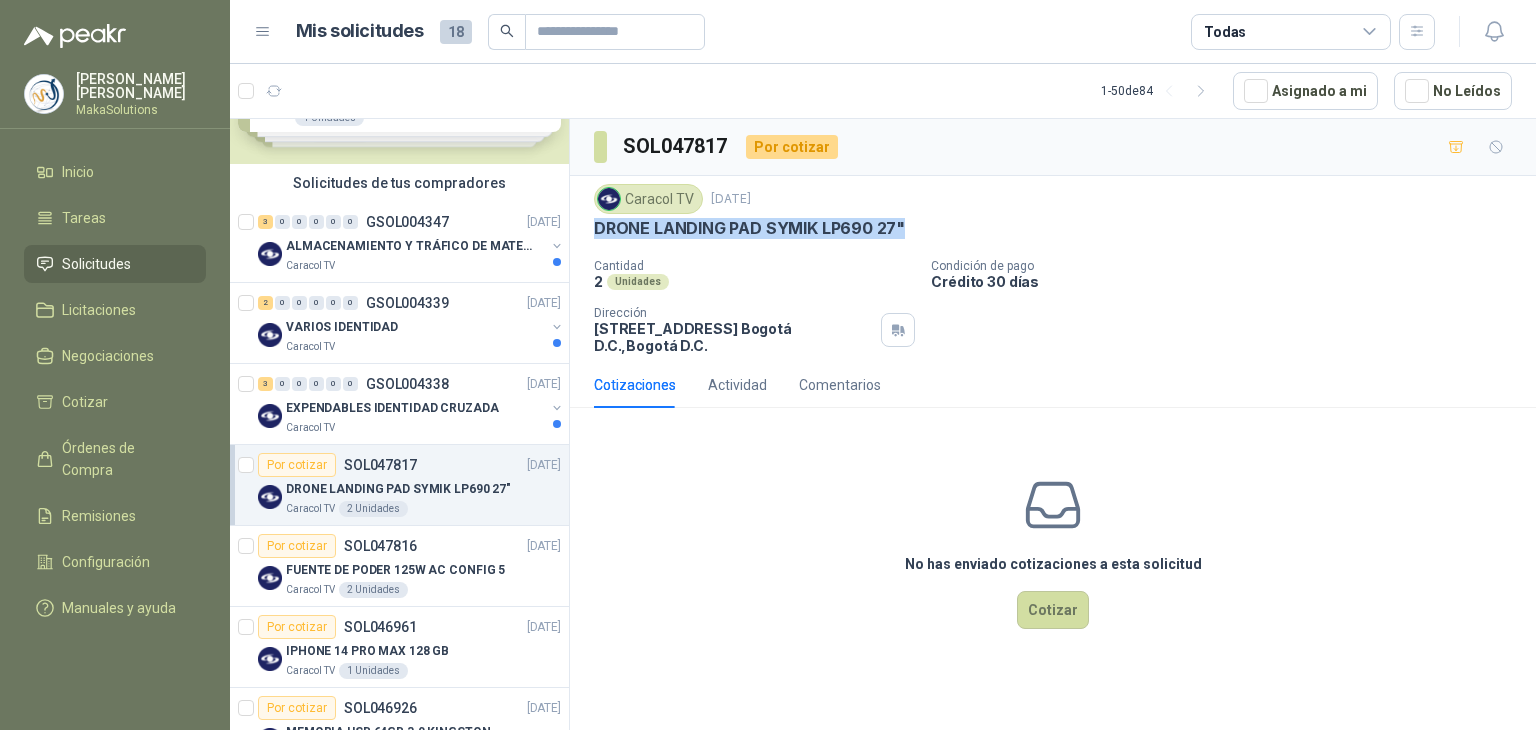 drag, startPoint x: 908, startPoint y: 221, endPoint x: 590, endPoint y: 239, distance: 318.50903 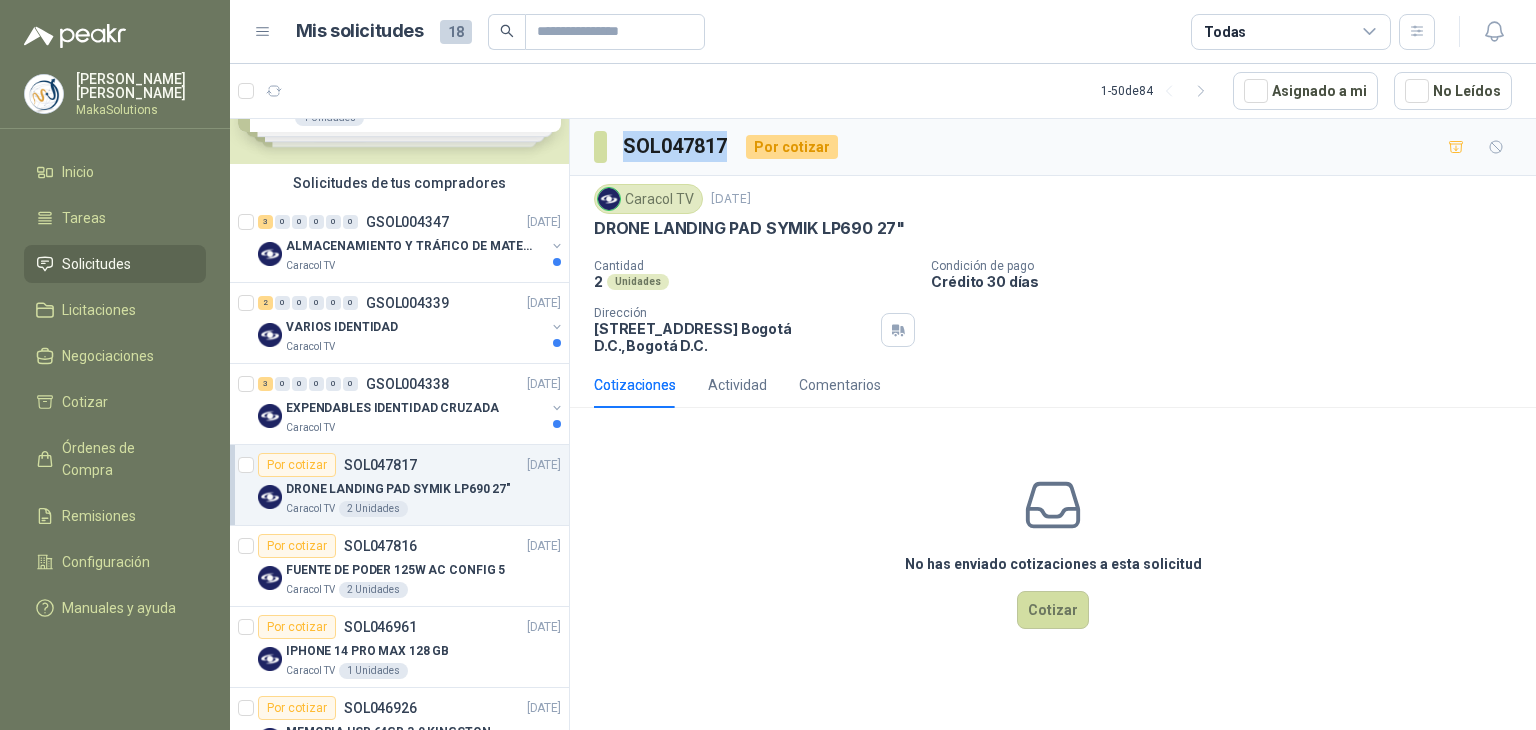 drag, startPoint x: 724, startPoint y: 154, endPoint x: 624, endPoint y: 158, distance: 100.07997 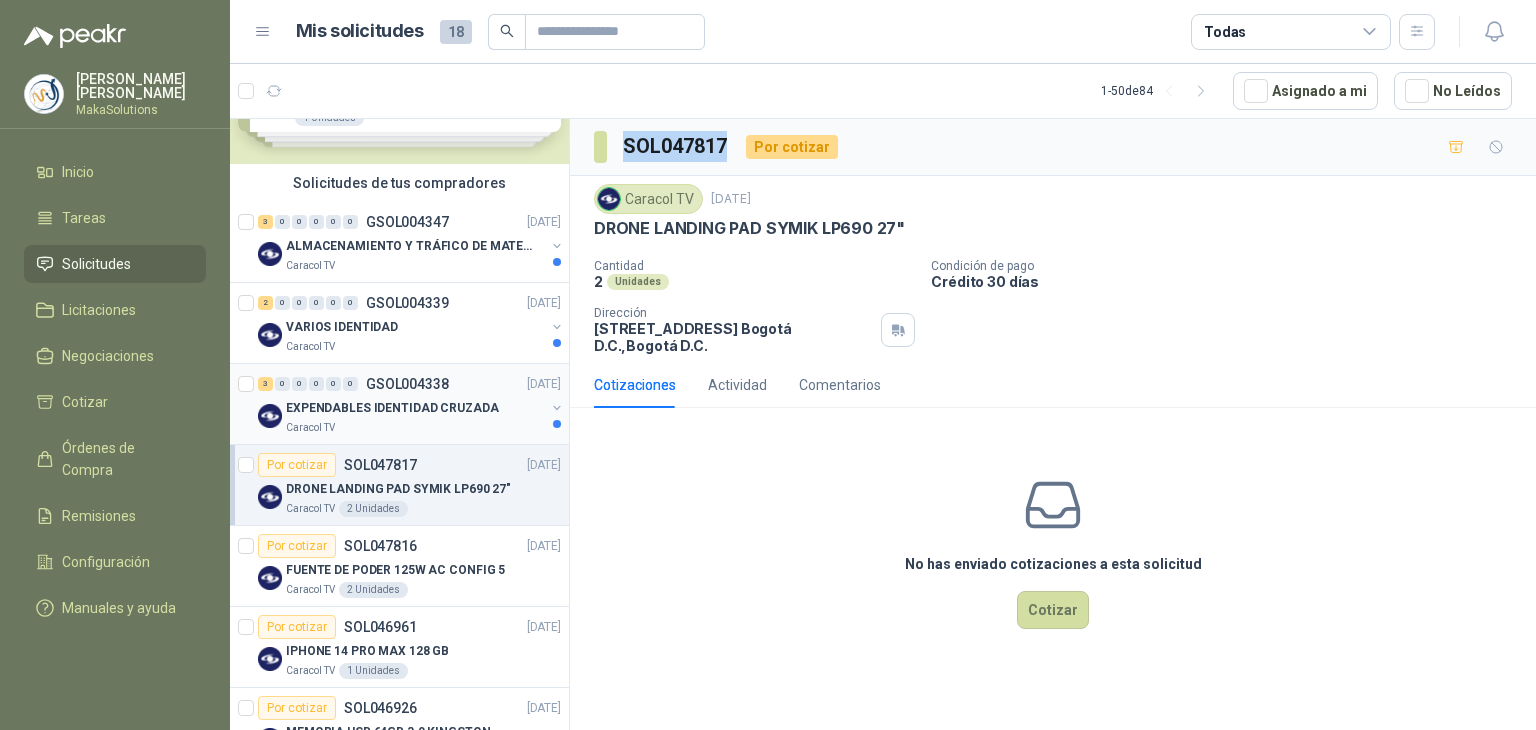 click on "Caracol TV" at bounding box center (415, 428) 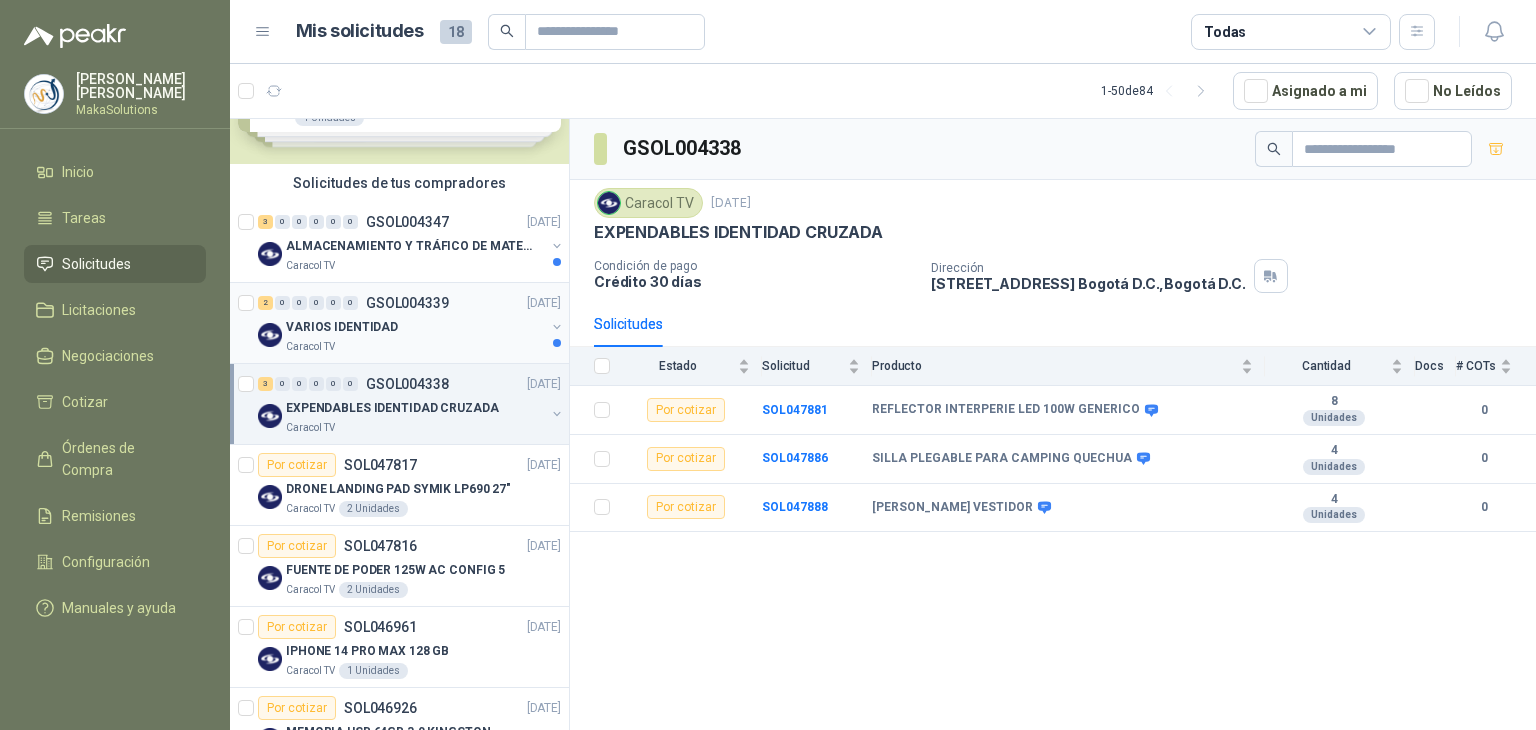 click on "VARIOS IDENTIDAD" at bounding box center (415, 327) 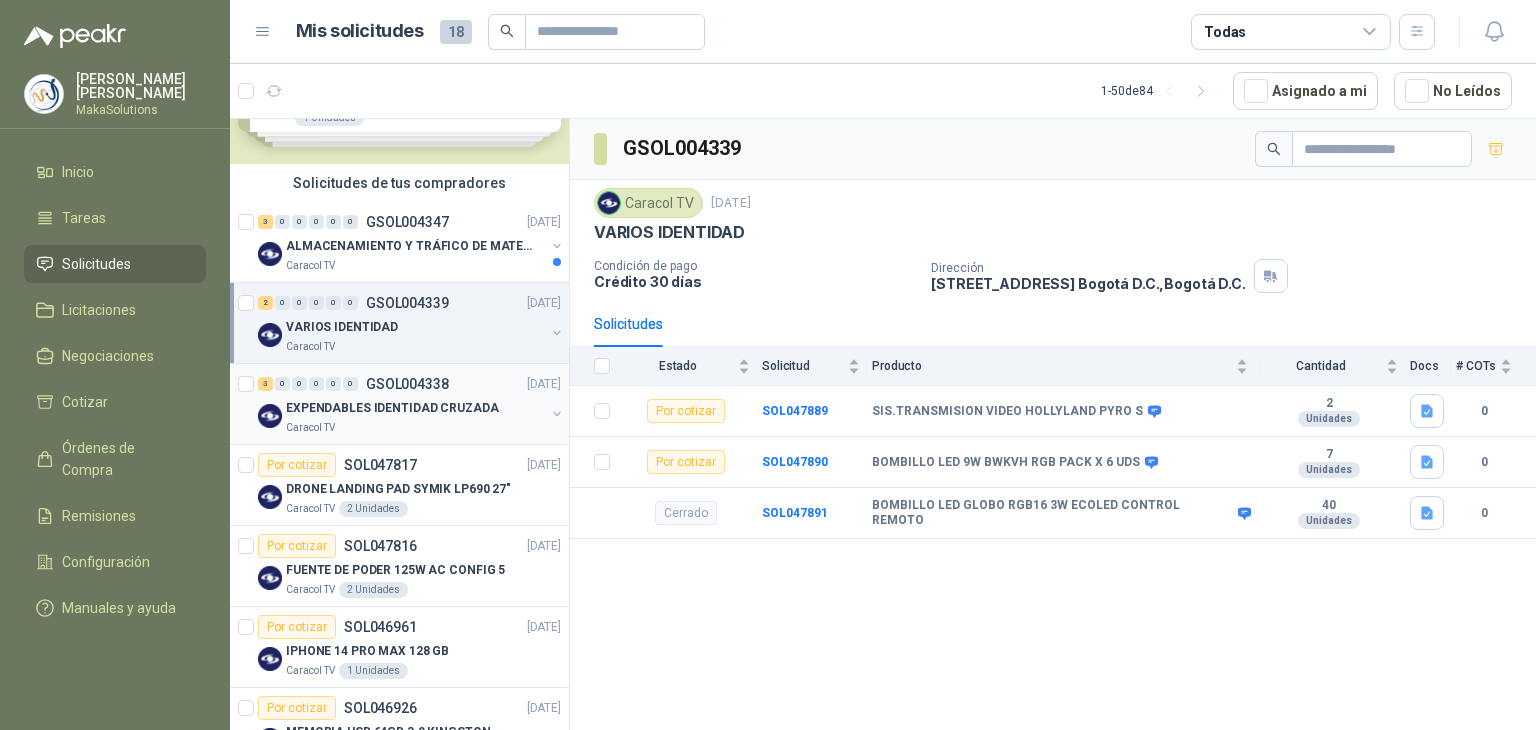 scroll, scrollTop: 0, scrollLeft: 0, axis: both 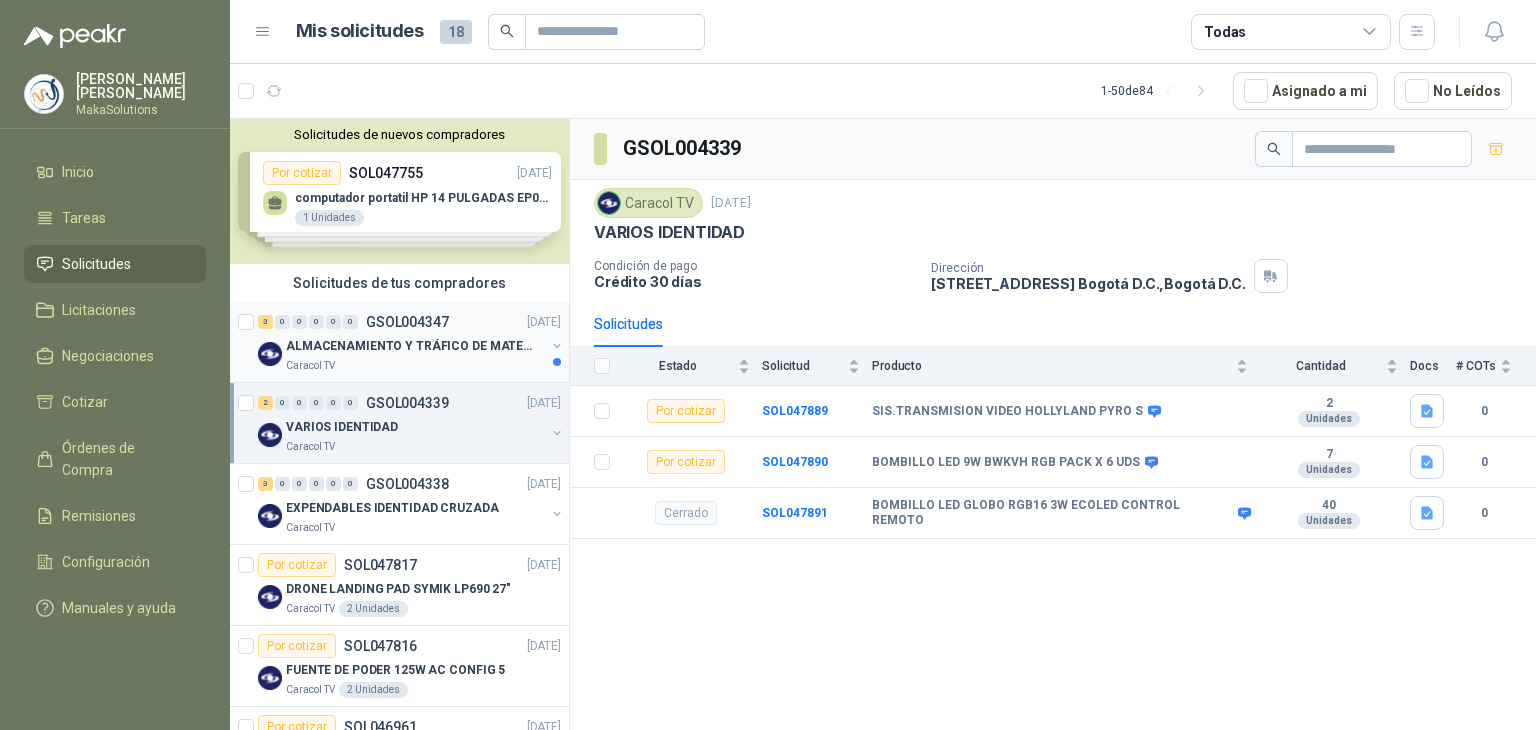 click on "Caracol TV" at bounding box center (415, 366) 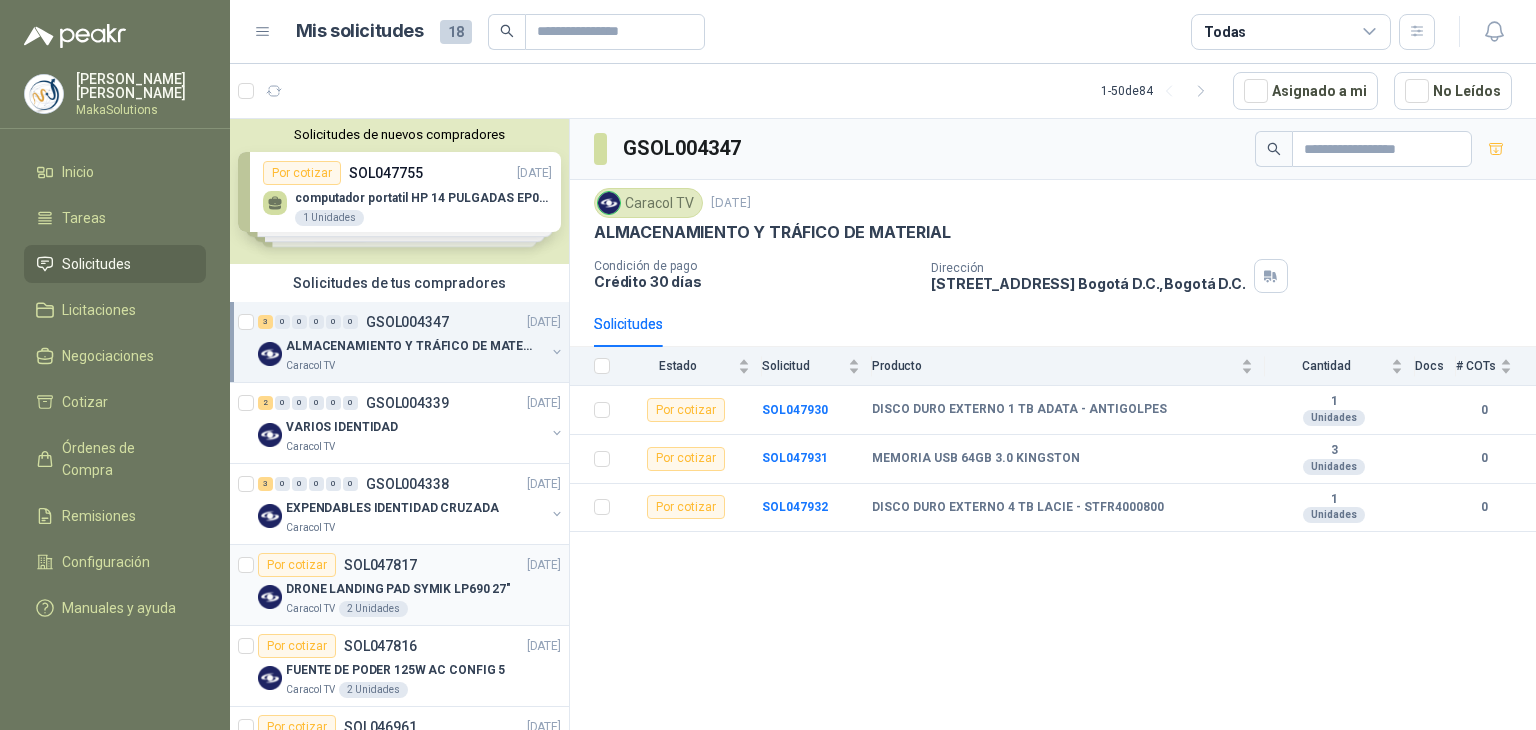 click on "Por cotizar SOL047817 [DATE]   DRONE LANDING PAD SYMIK LP690 27" Caracol TV 2   Unidades" at bounding box center [399, 585] 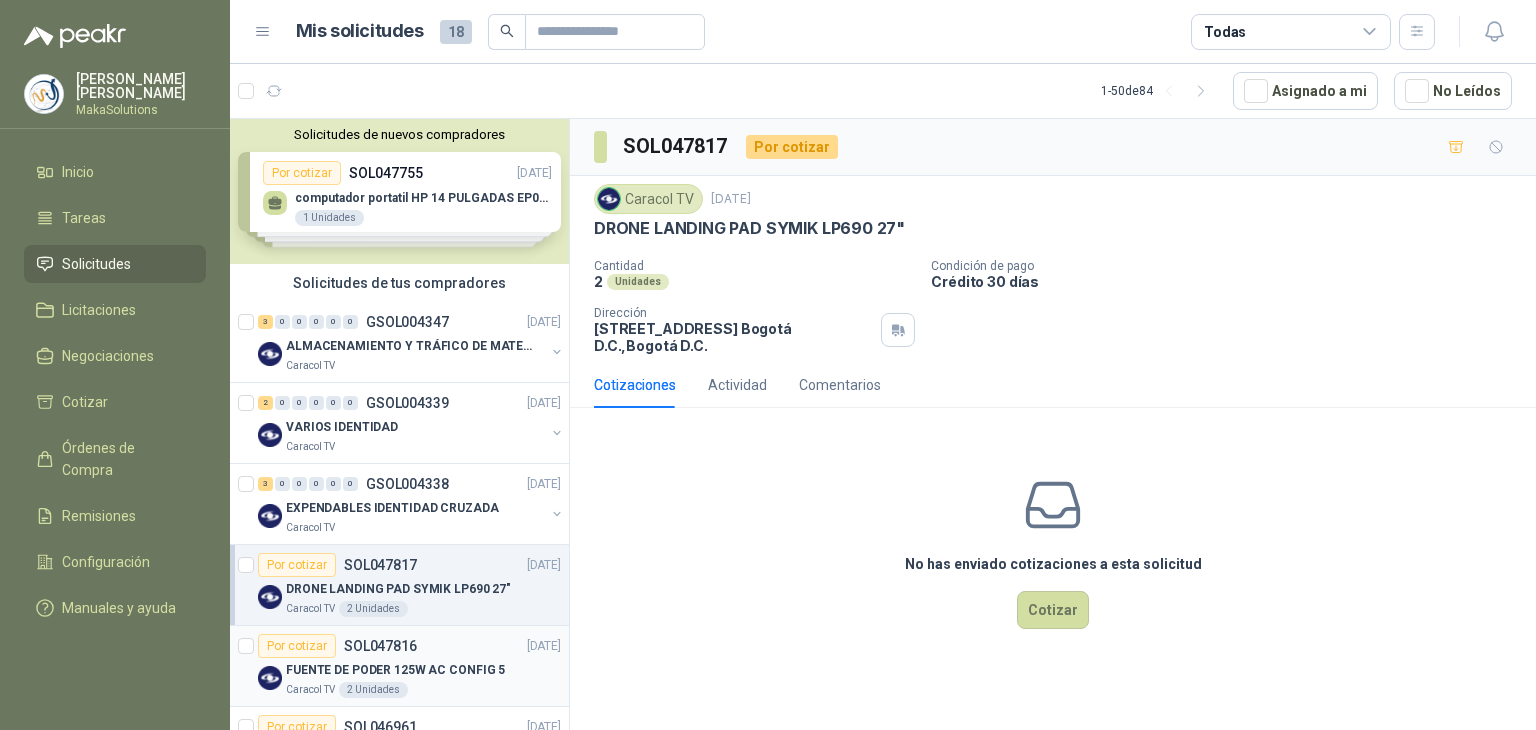 click on "FUENTE DE PODER 125W AC CONFIG 5" at bounding box center (423, 670) 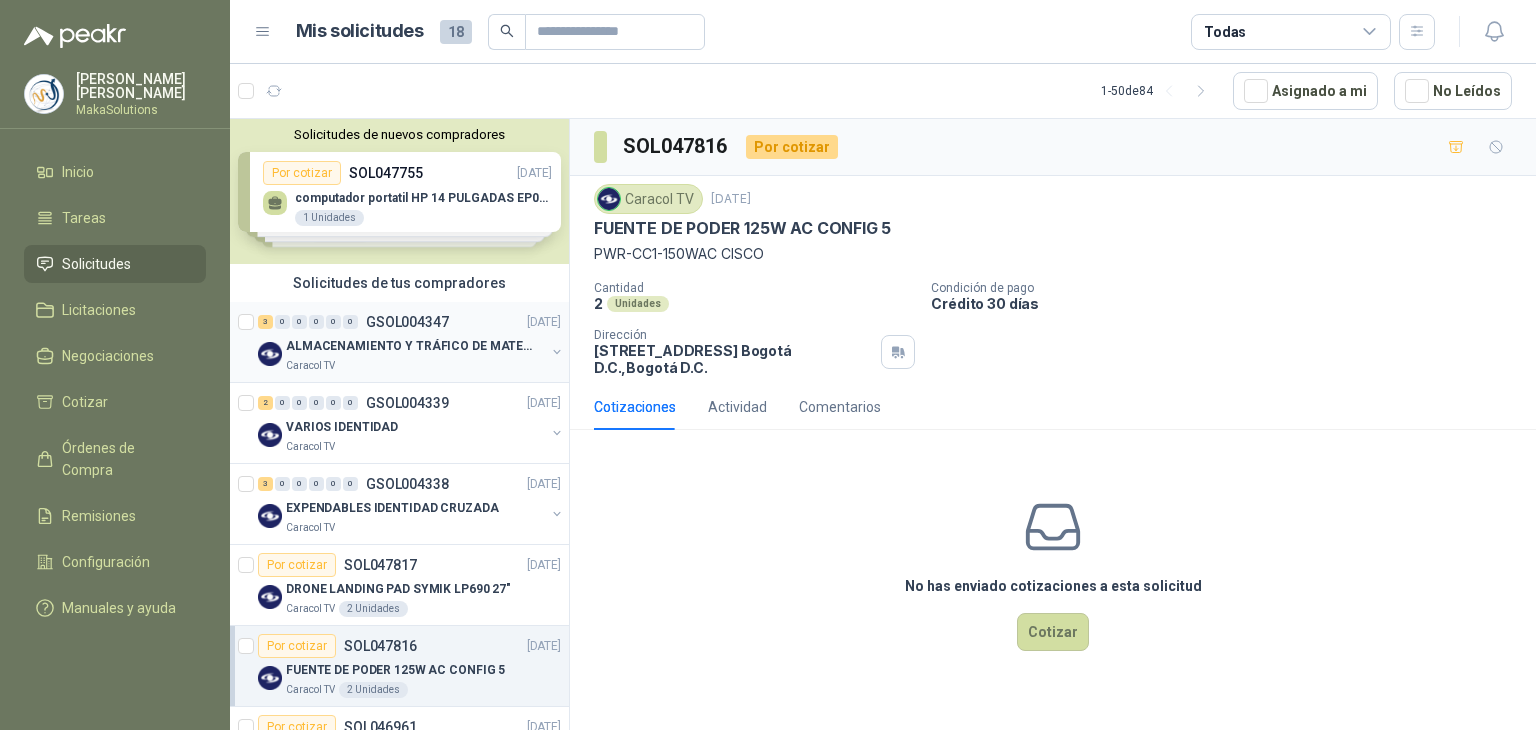 click on "3   0   0   0   0   0   GSOL004347 [DATE]" at bounding box center (411, 322) 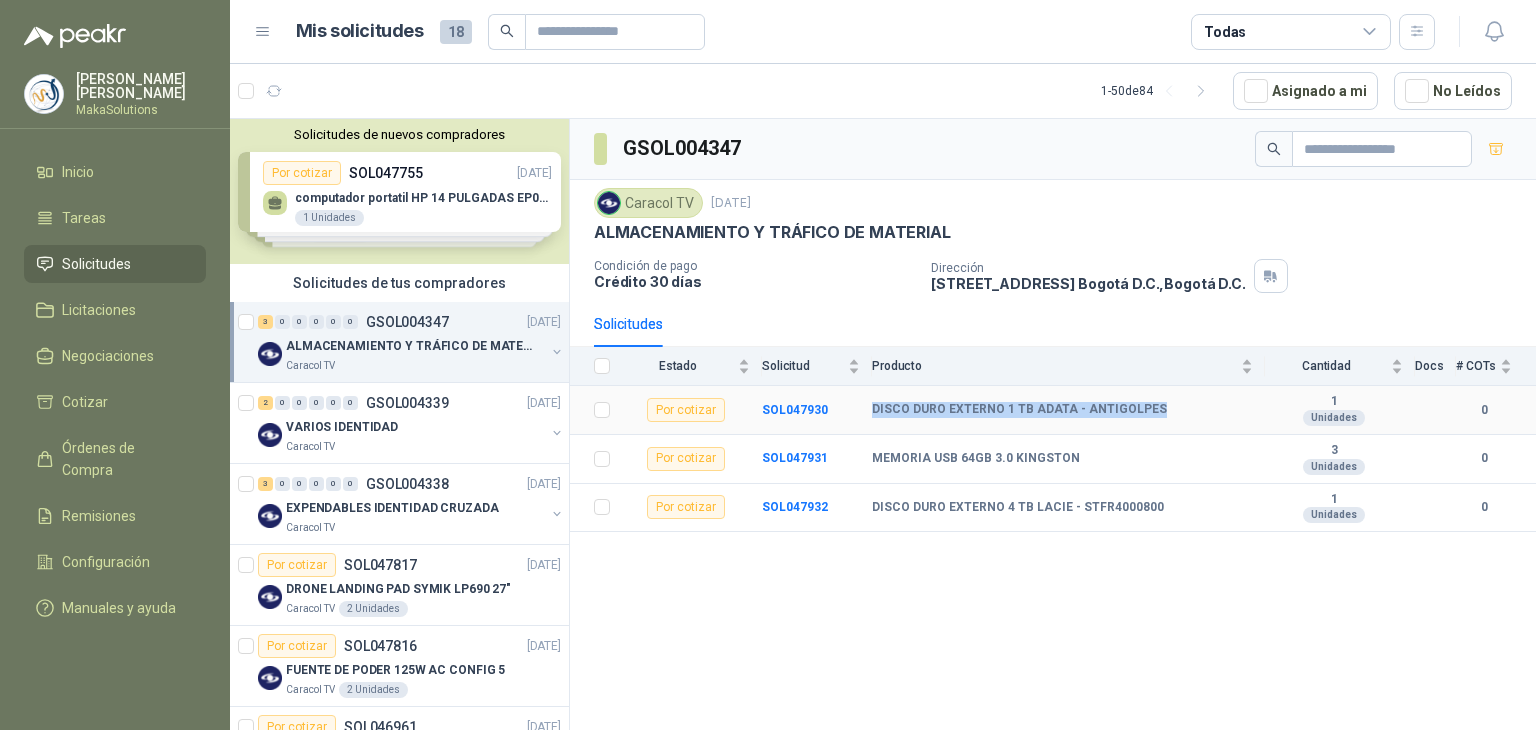 drag, startPoint x: 1164, startPoint y: 411, endPoint x: 867, endPoint y: 409, distance: 297.00674 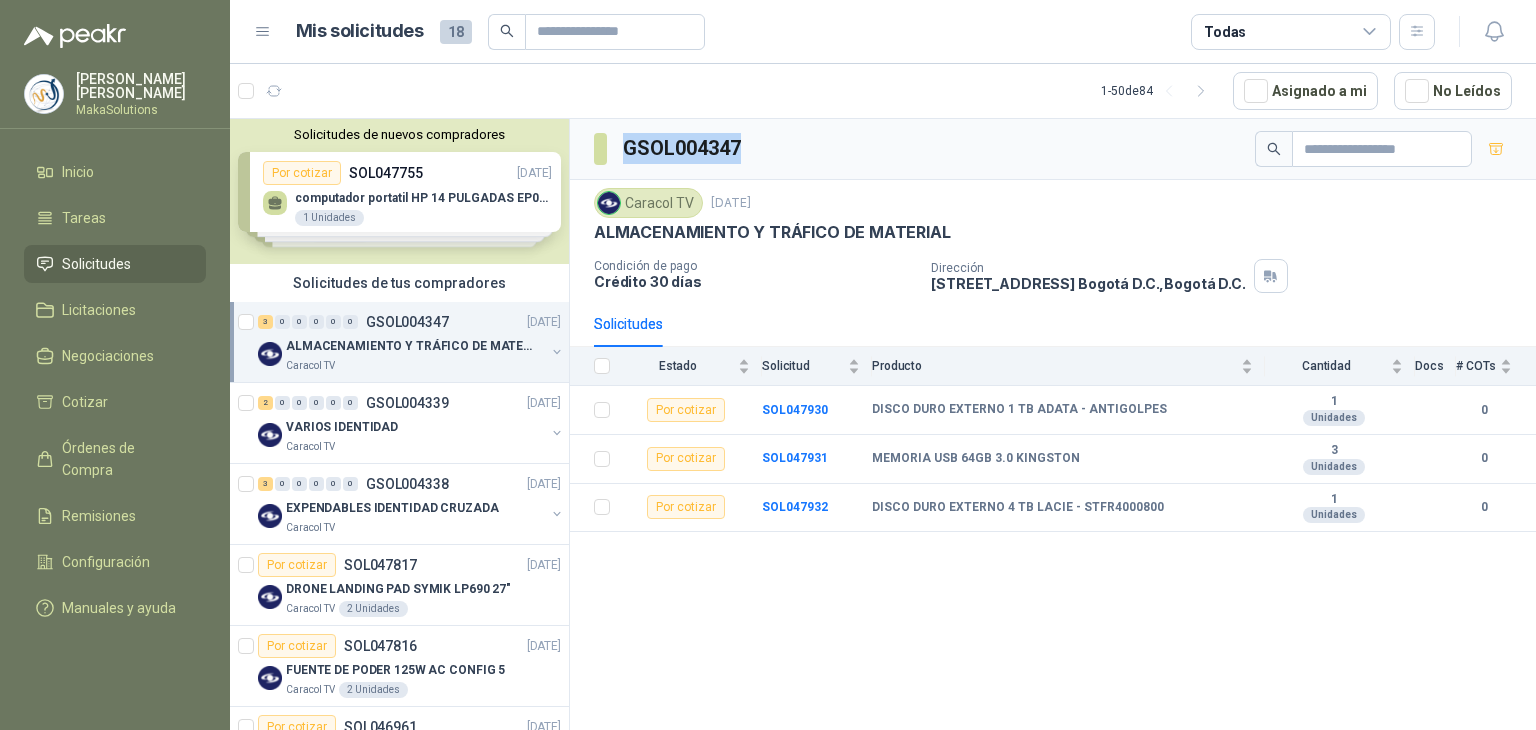 drag, startPoint x: 757, startPoint y: 149, endPoint x: 623, endPoint y: 149, distance: 134 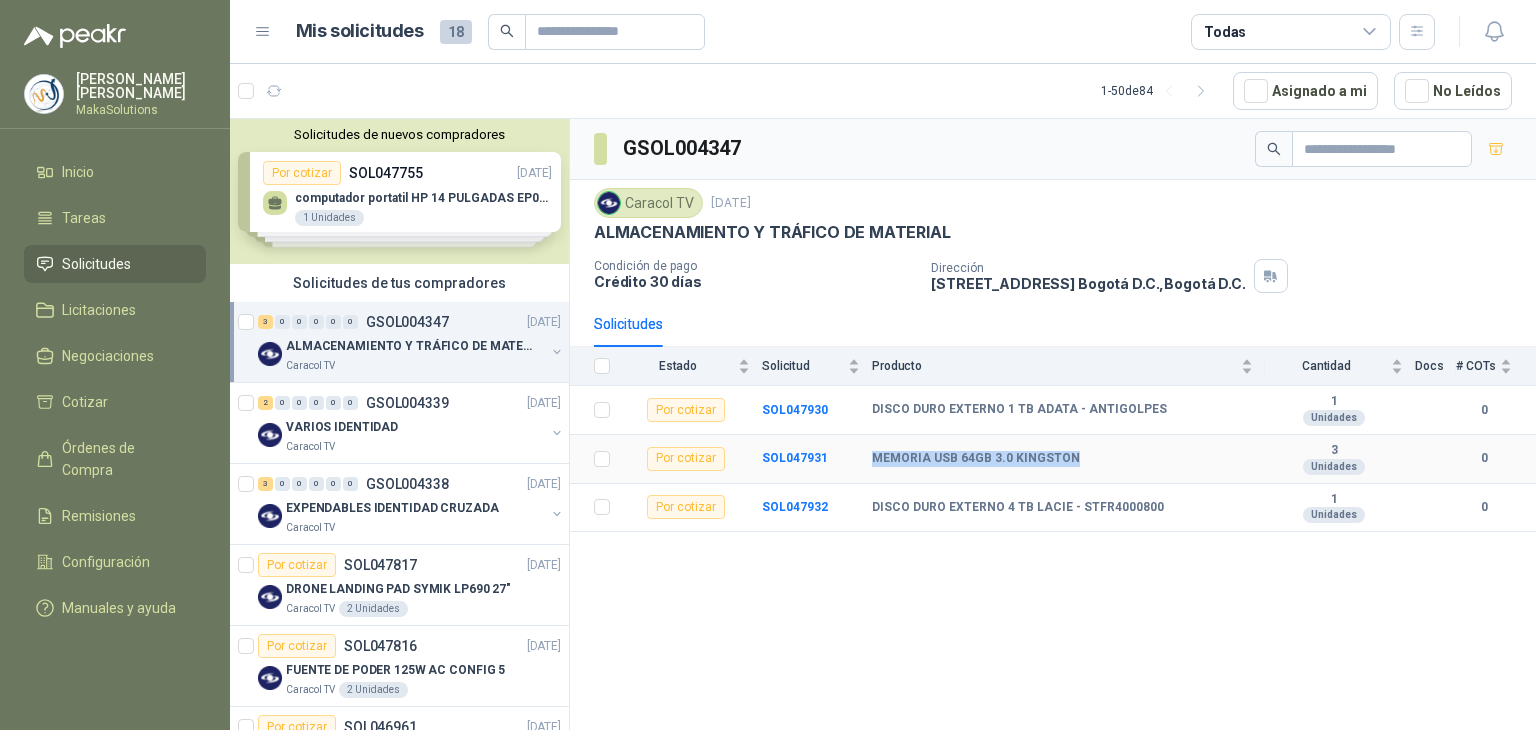 drag, startPoint x: 1068, startPoint y: 455, endPoint x: 874, endPoint y: 453, distance: 194.01031 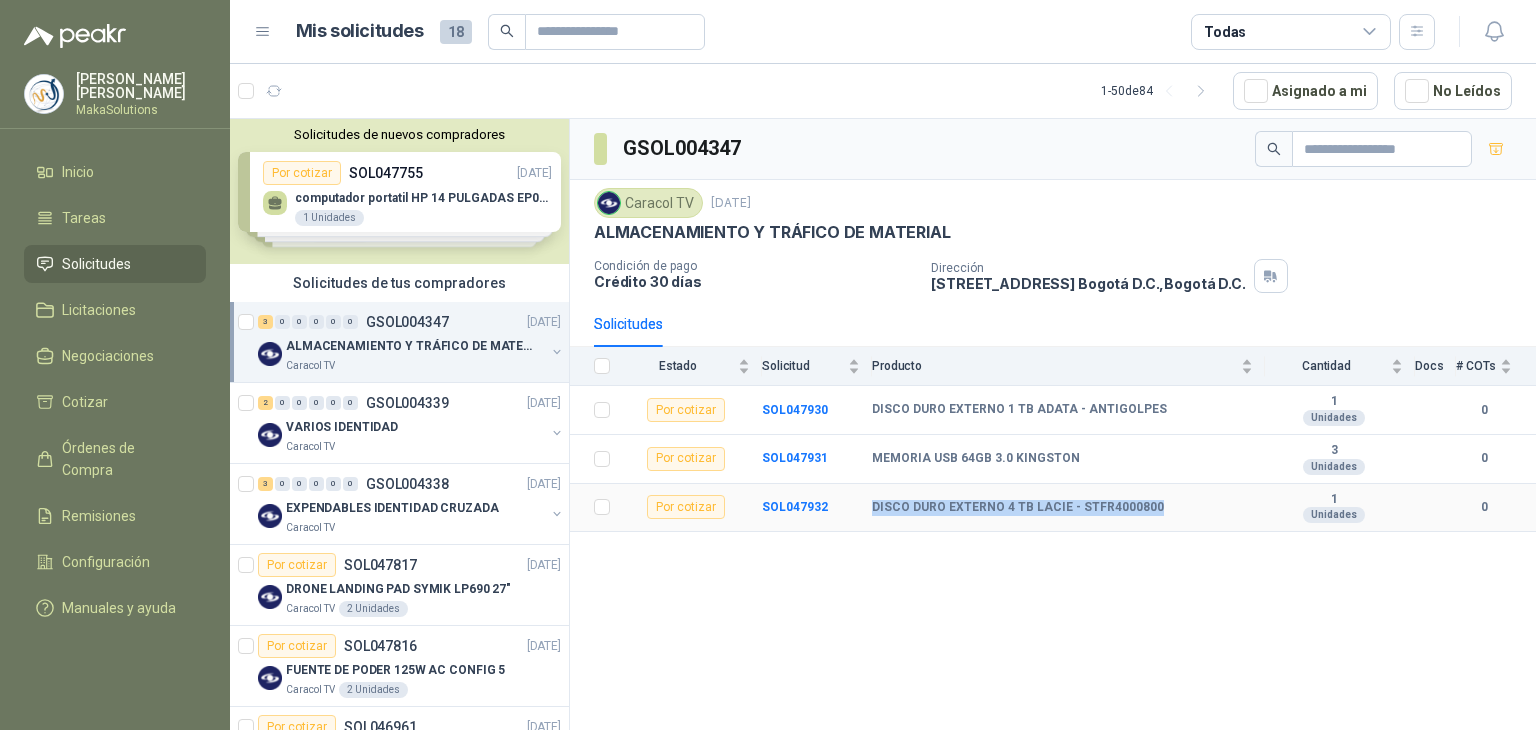 drag, startPoint x: 1166, startPoint y: 495, endPoint x: 851, endPoint y: 495, distance: 315 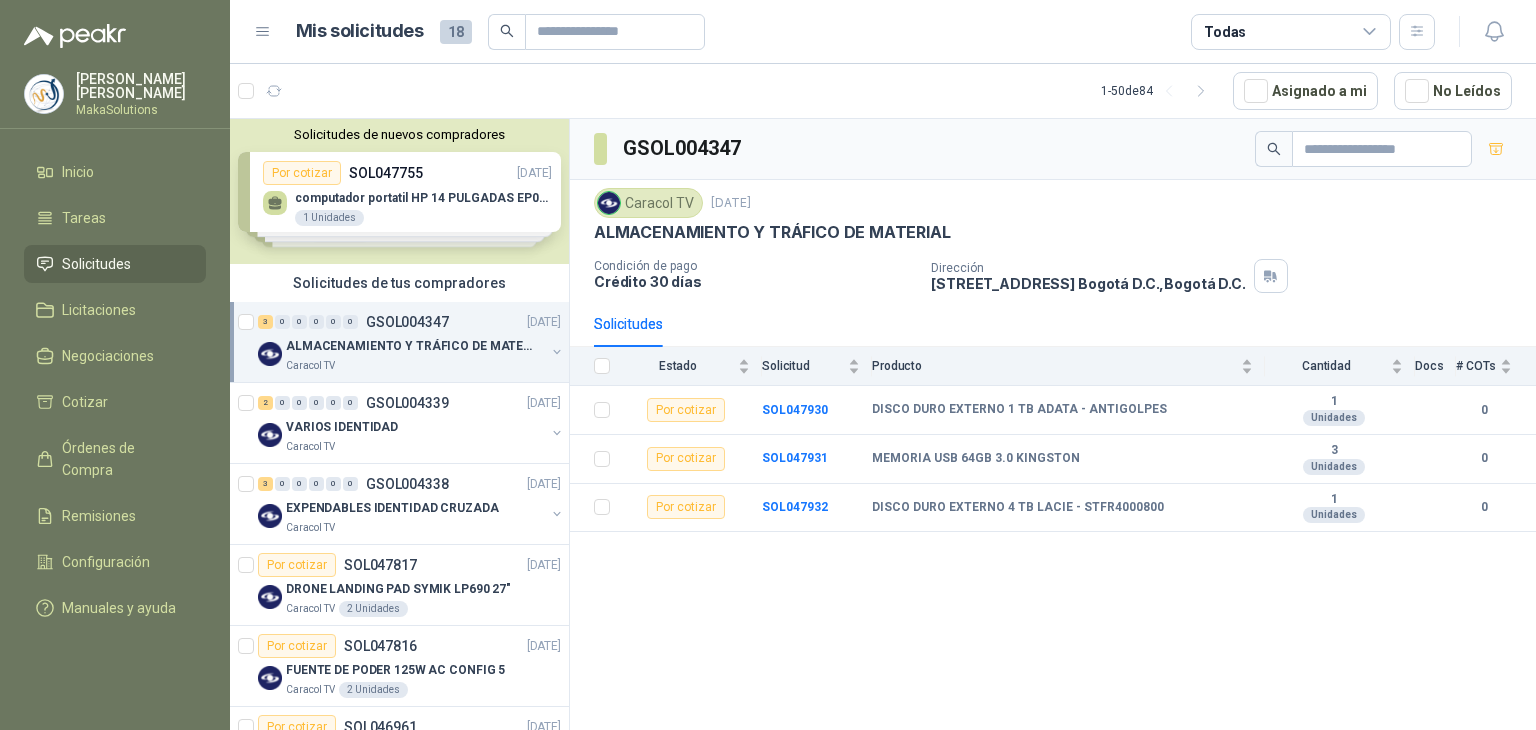 click on "Solicitudes de nuevos compradores Por cotizar SOL047755 [DATE]   computador portatil HP 14 PULGADAS EP027la - intel core i3 1   Unidades Por cotizar SOL047568 [DATE]   BATERIA GENERICA PARA RADIO KENWOOD TK30 3   UND  Por cotizar SOL046538 [DATE]   celulares  56   Unidades Por cotizar SOL046526 [DATE]   ThinkPad Z16 (14" AMD). 1   Unidades ¿Quieres recibir  cientos de solicitudes de compra  como estas todos los días? Agenda una reunión" at bounding box center (399, 191) 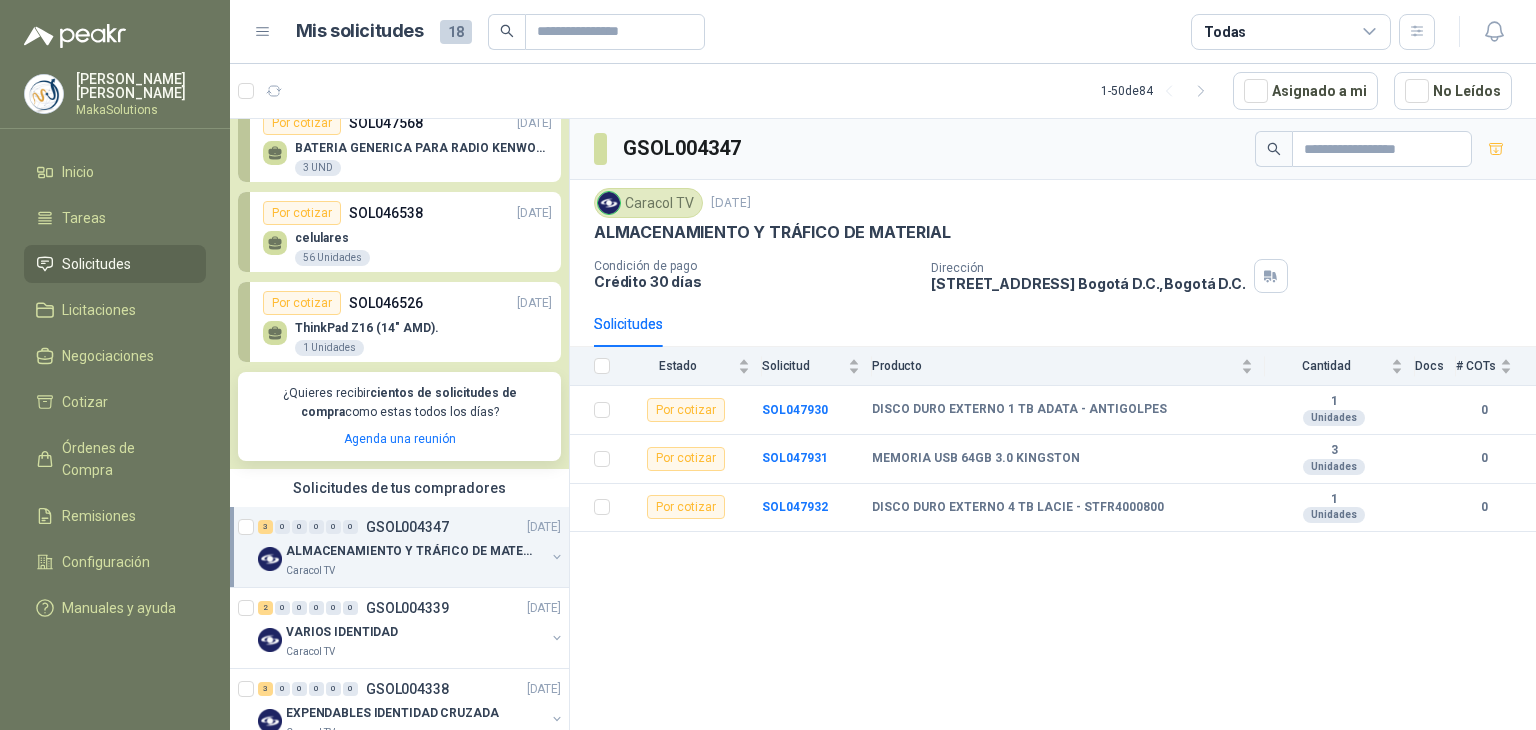 scroll, scrollTop: 100, scrollLeft: 0, axis: vertical 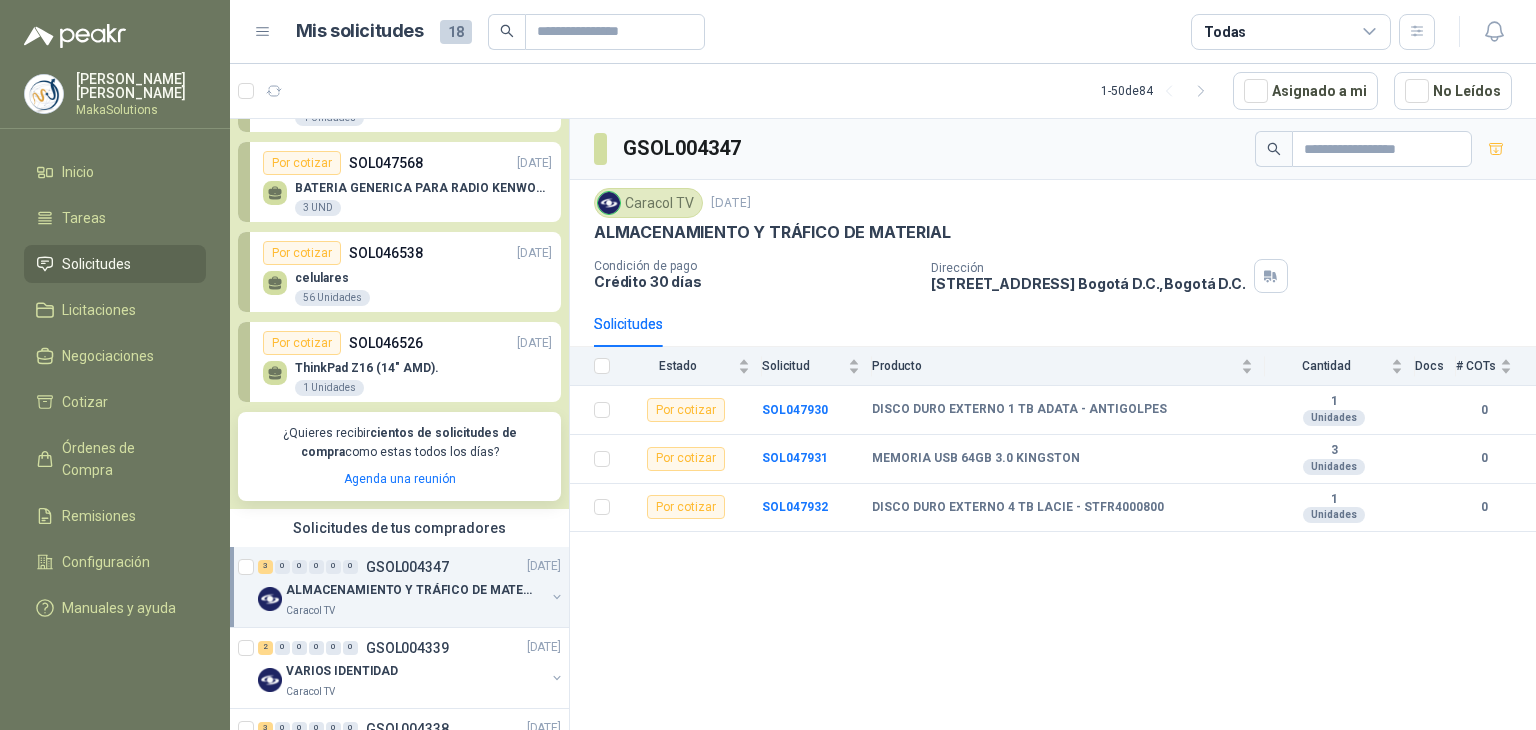 click on "ThinkPad Z16 (14" AMD). 1   Unidades" at bounding box center (407, 376) 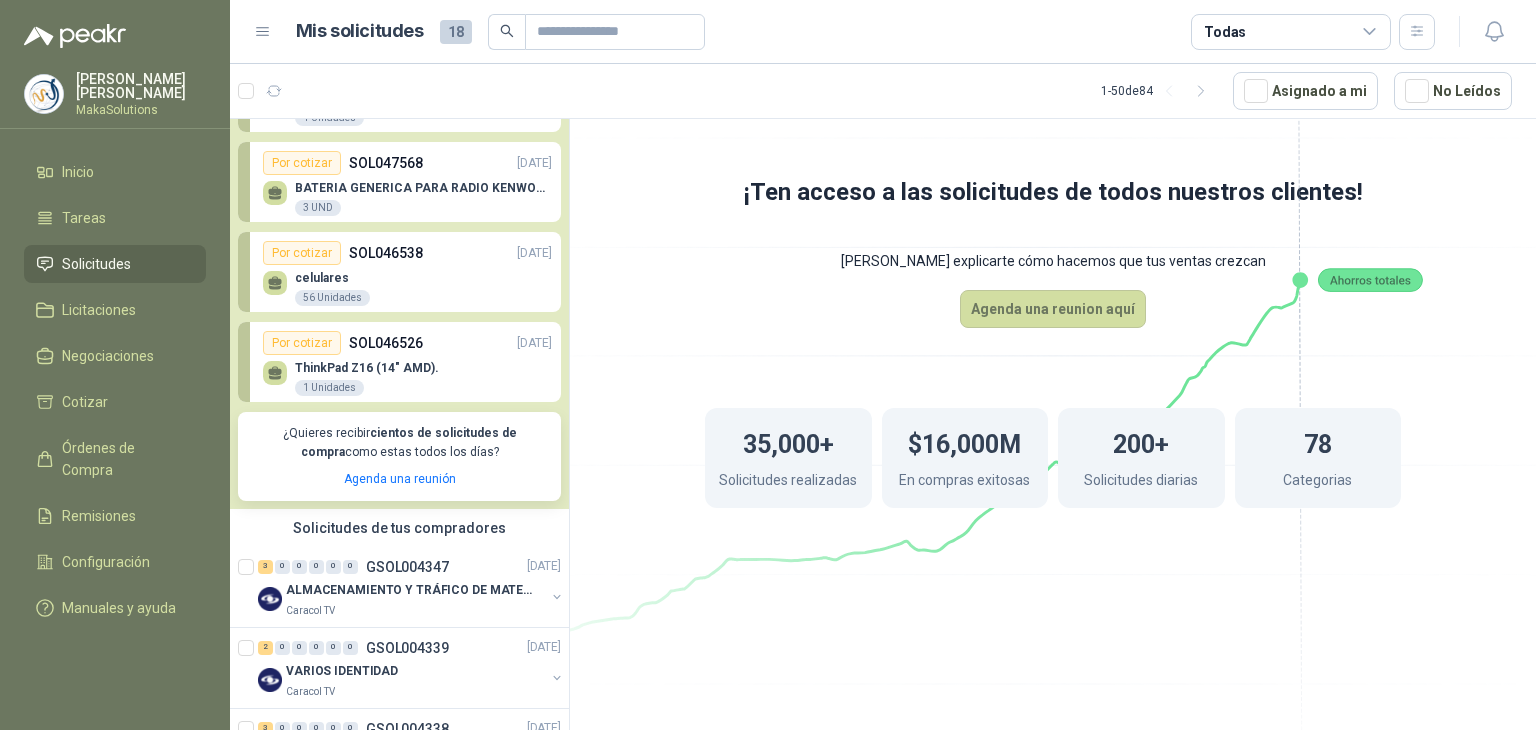 click on "ThinkPad Z16 (14" AMD)." at bounding box center (367, 368) 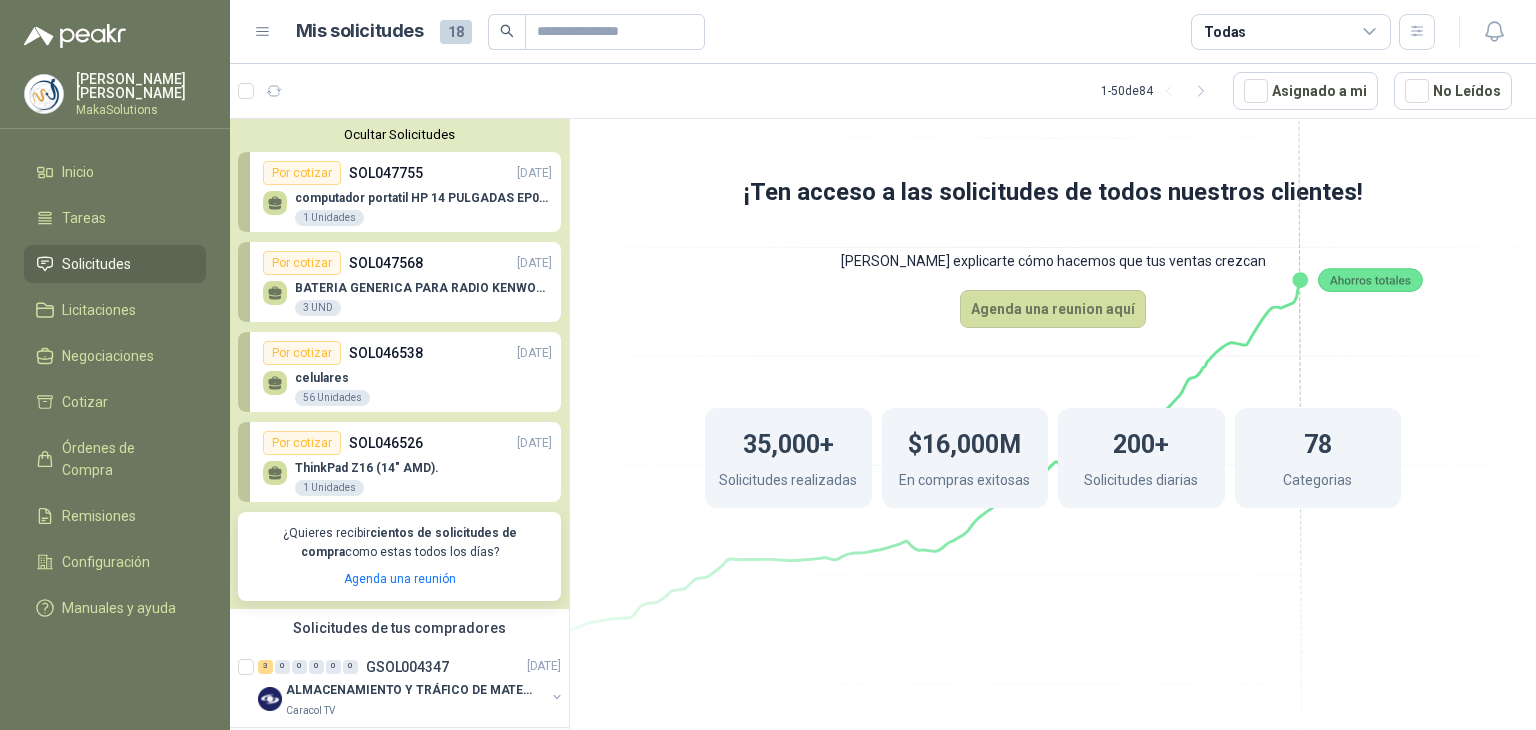 click on "Ocultar Solicitudes" at bounding box center [399, 134] 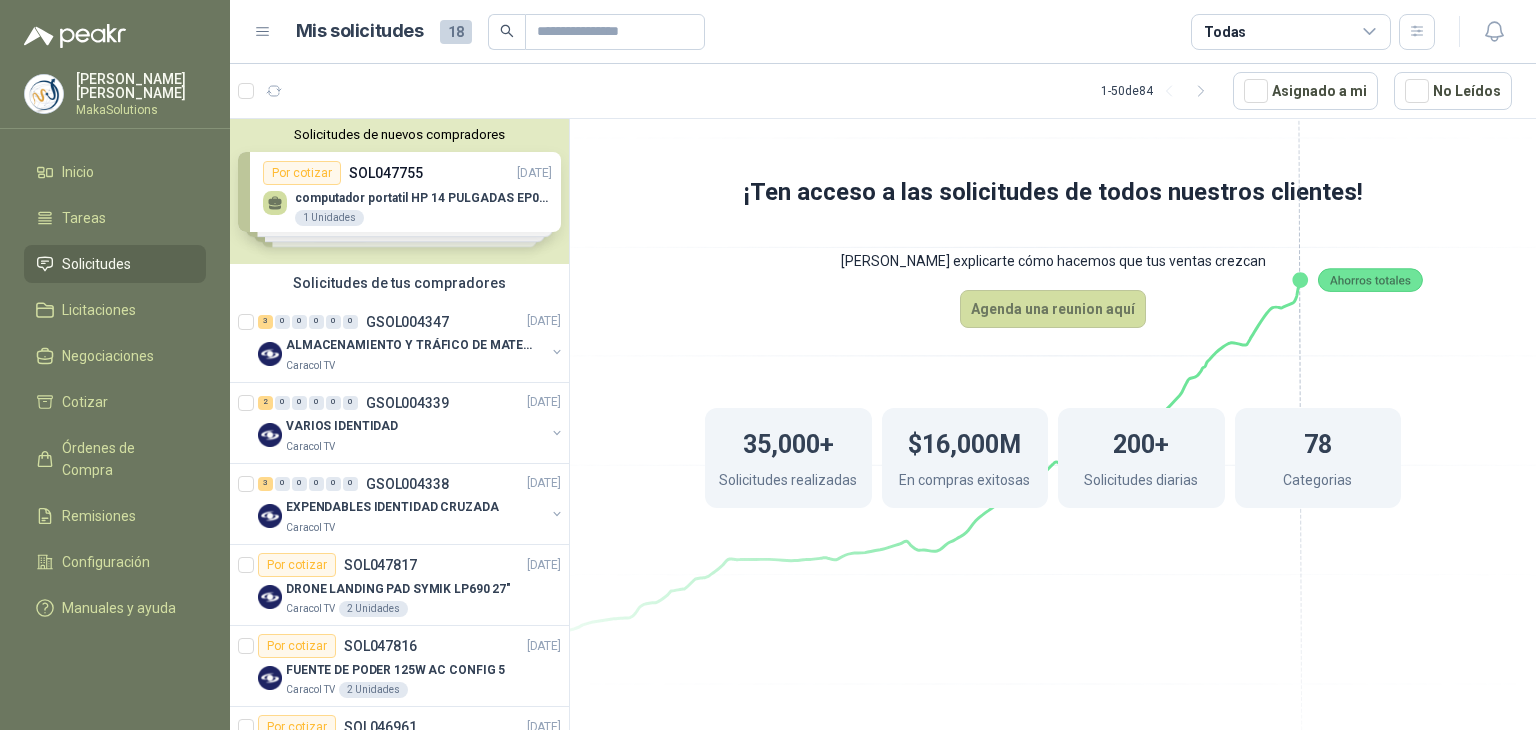 click on "Solicitudes de nuevos compradores" at bounding box center (399, 134) 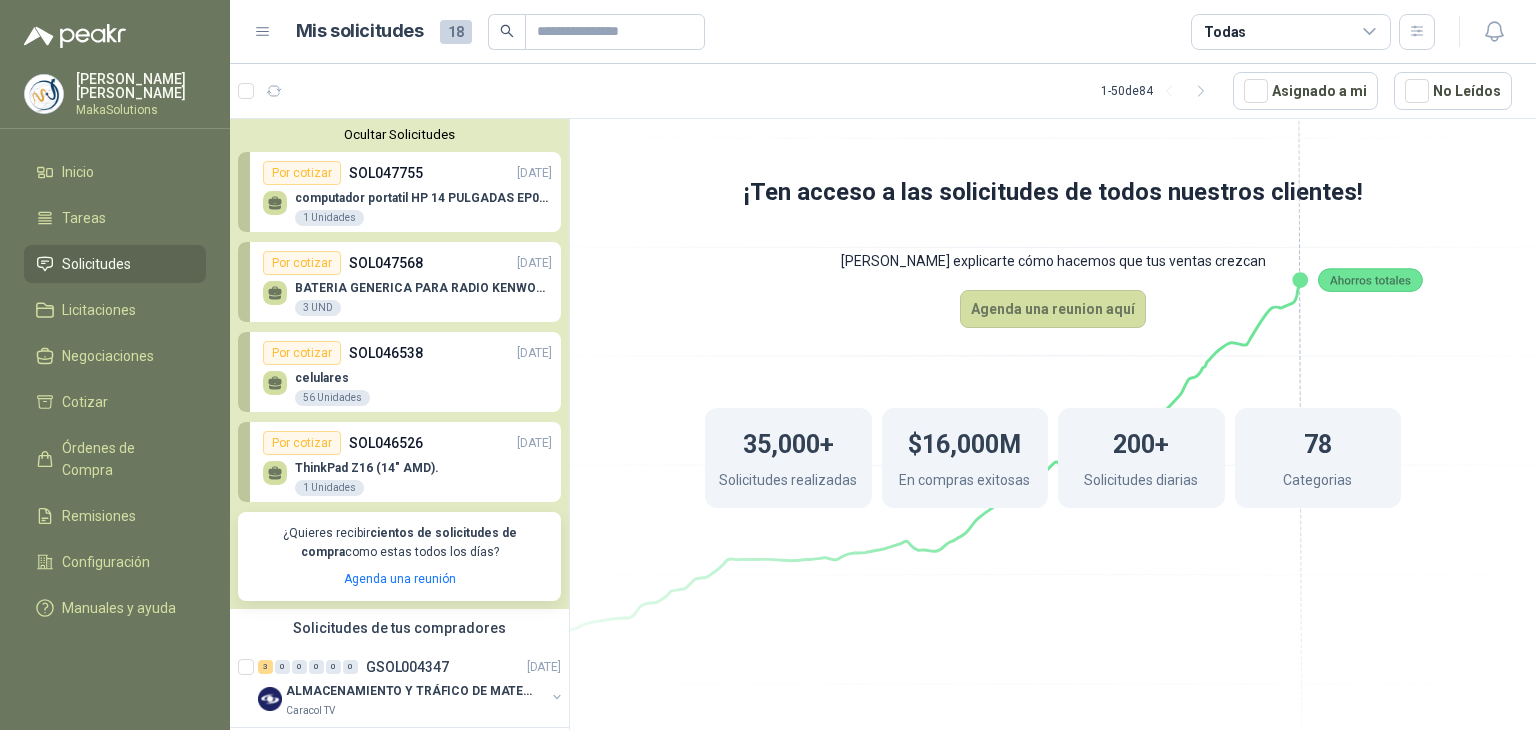 scroll, scrollTop: 100, scrollLeft: 0, axis: vertical 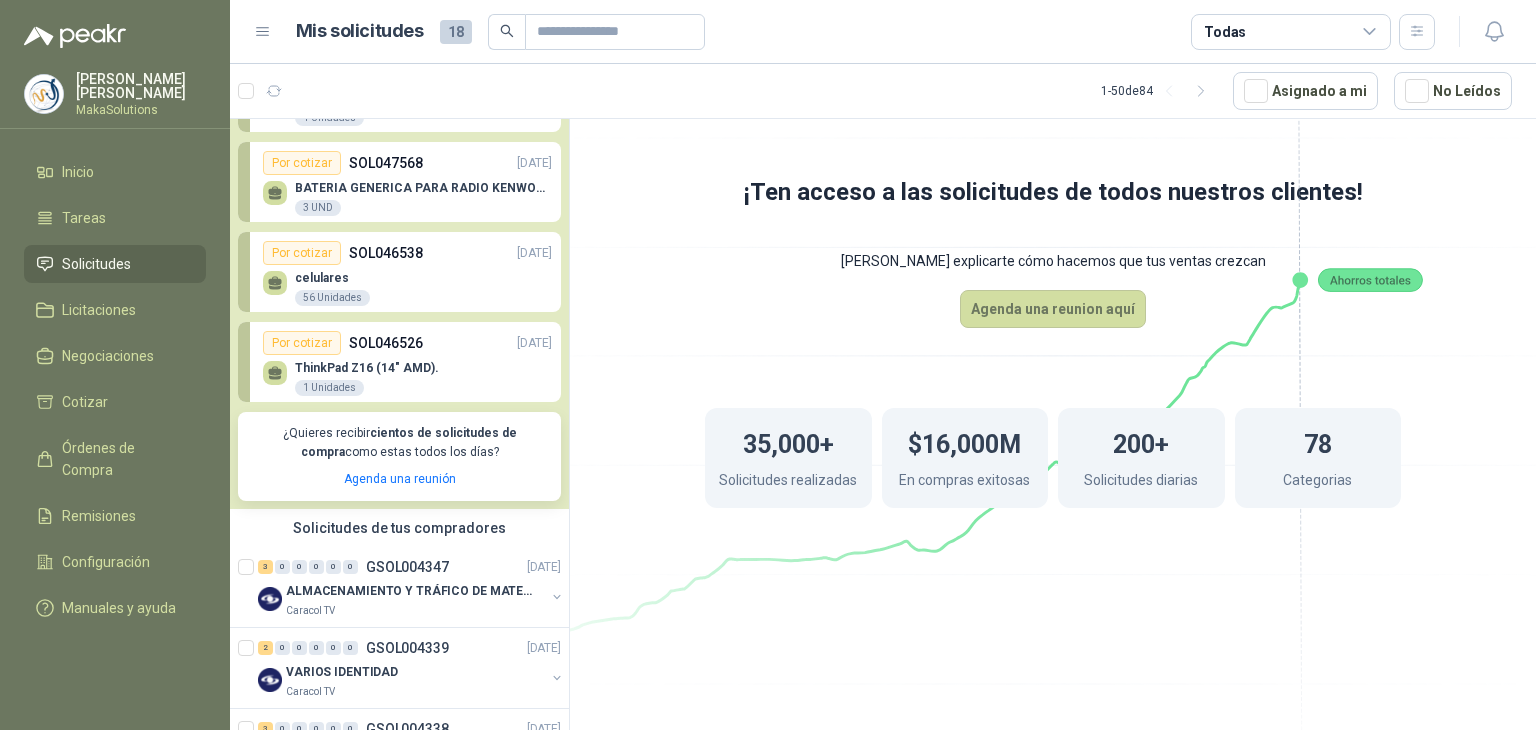 click on "ThinkPad Z16 (14" AMD). 1   Unidades" at bounding box center (407, 376) 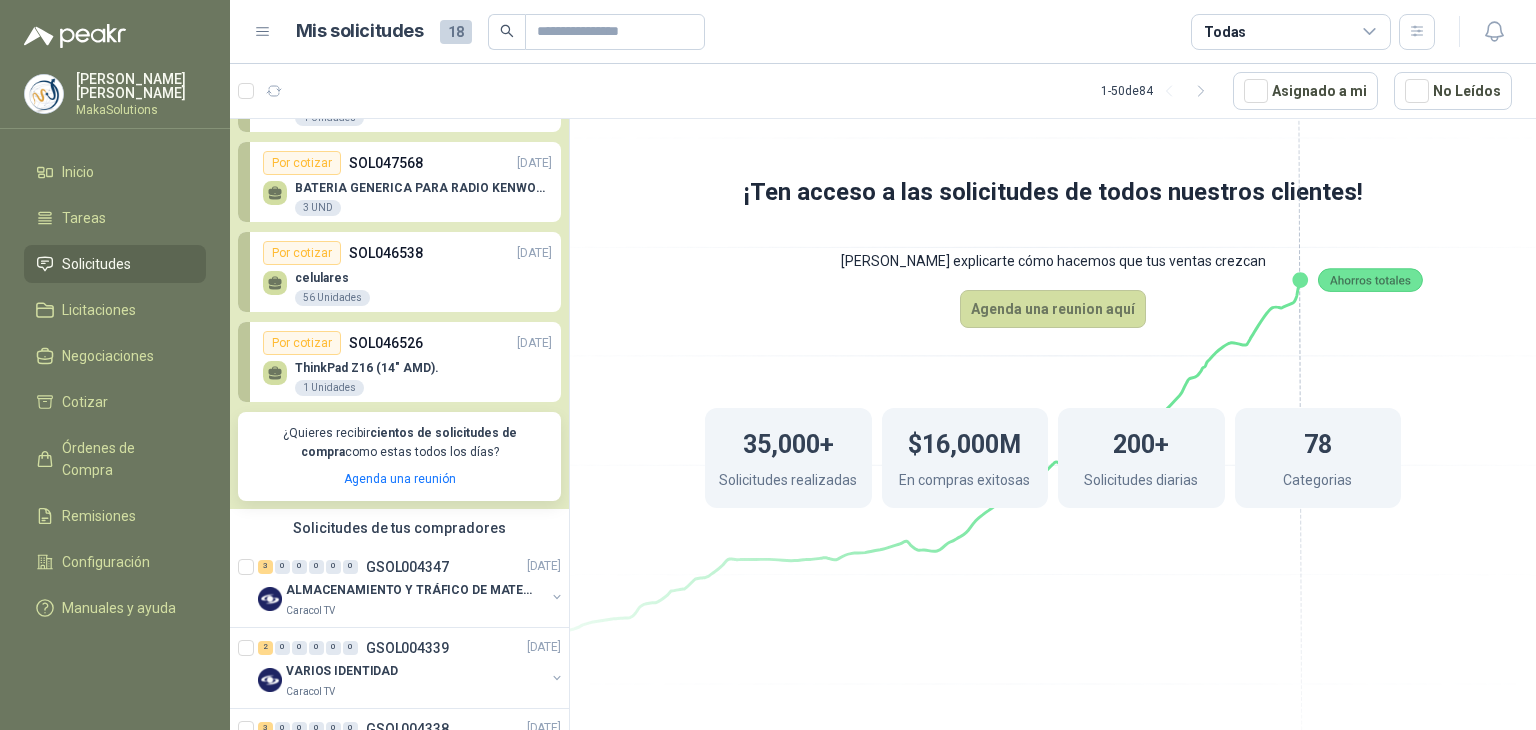 click on "SOL046538" at bounding box center (386, 253) 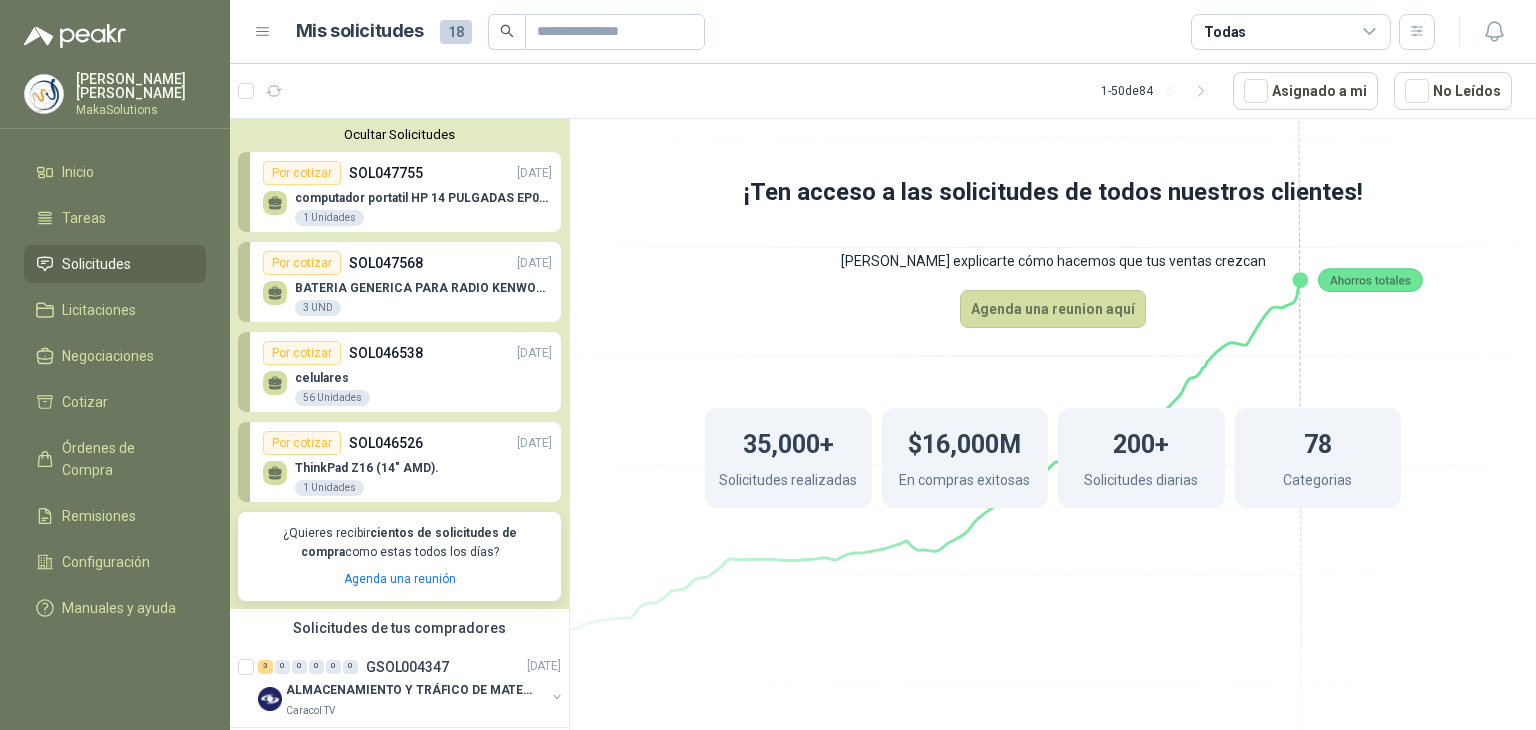 click on "BATERIA GENERICA PARA RADIO KENWOOD TK30" at bounding box center (423, 288) 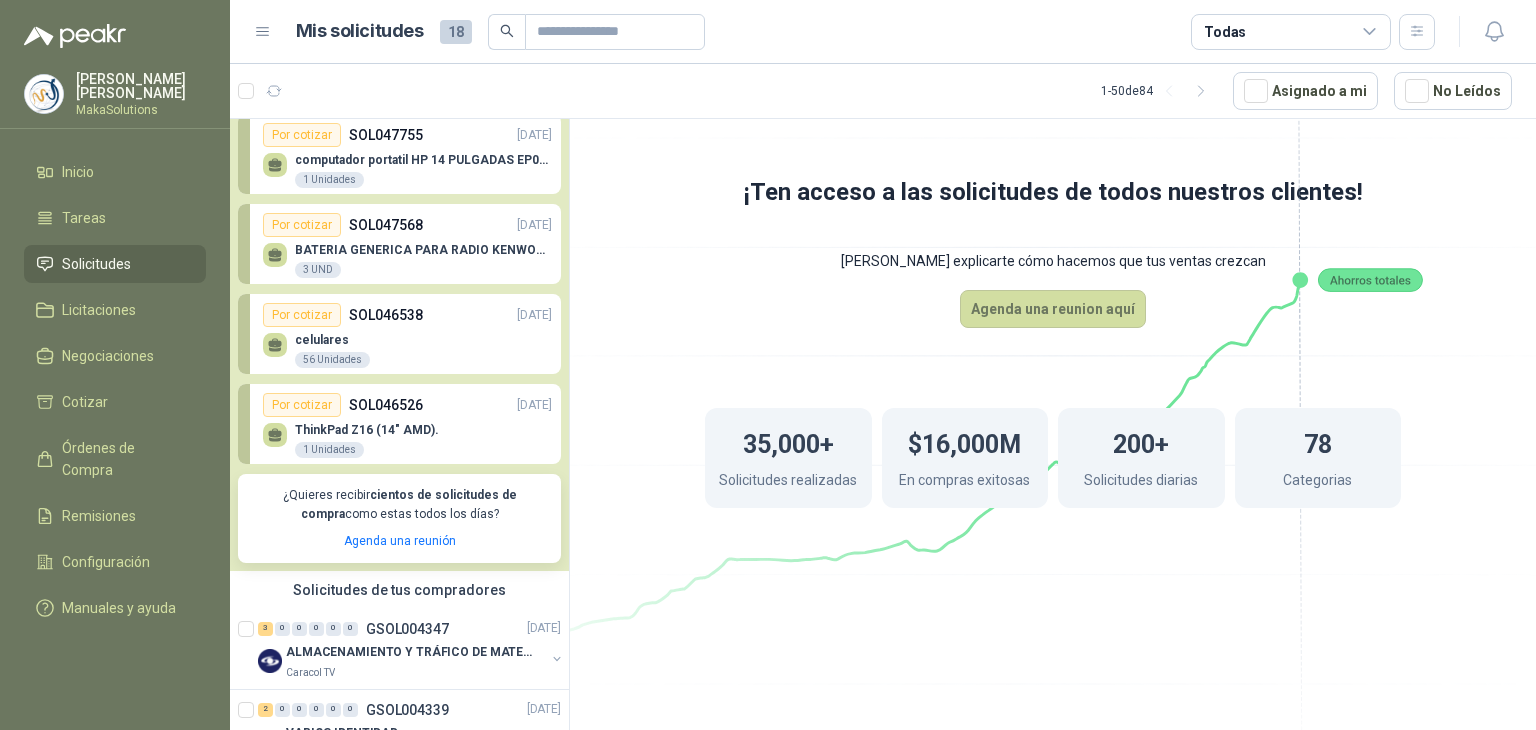 scroll, scrollTop: 0, scrollLeft: 0, axis: both 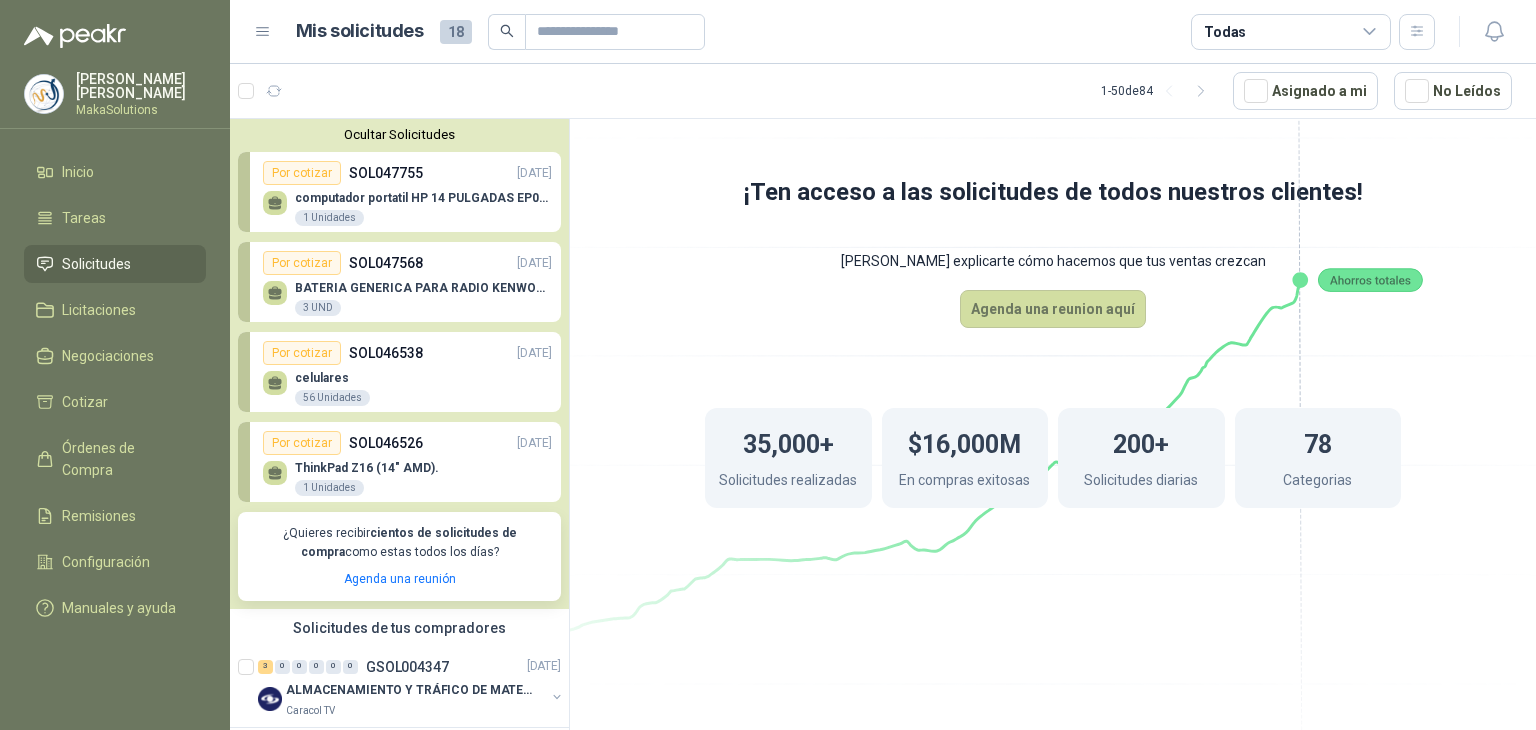 click on "Ocultar Solicitudes" at bounding box center [399, 134] 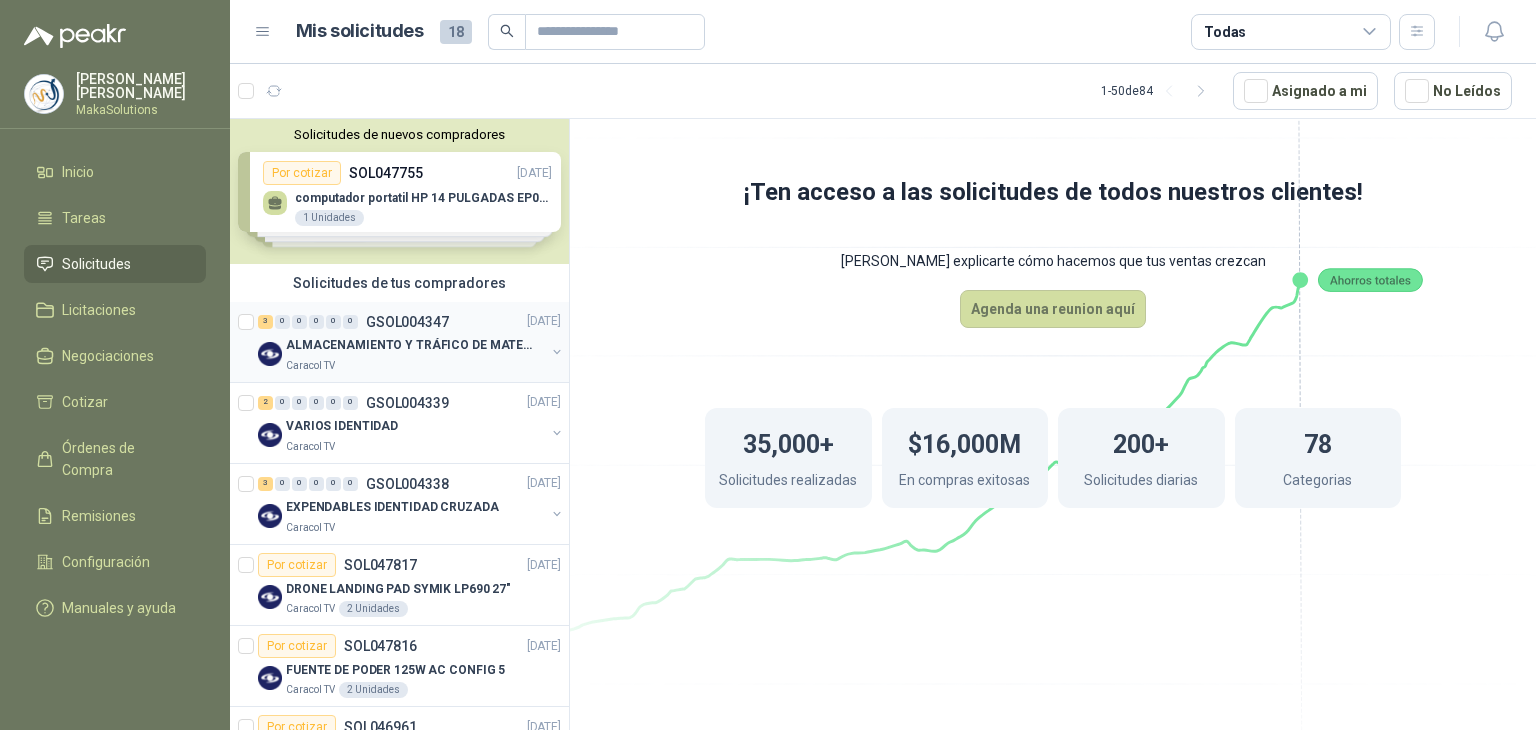 scroll, scrollTop: 100, scrollLeft: 0, axis: vertical 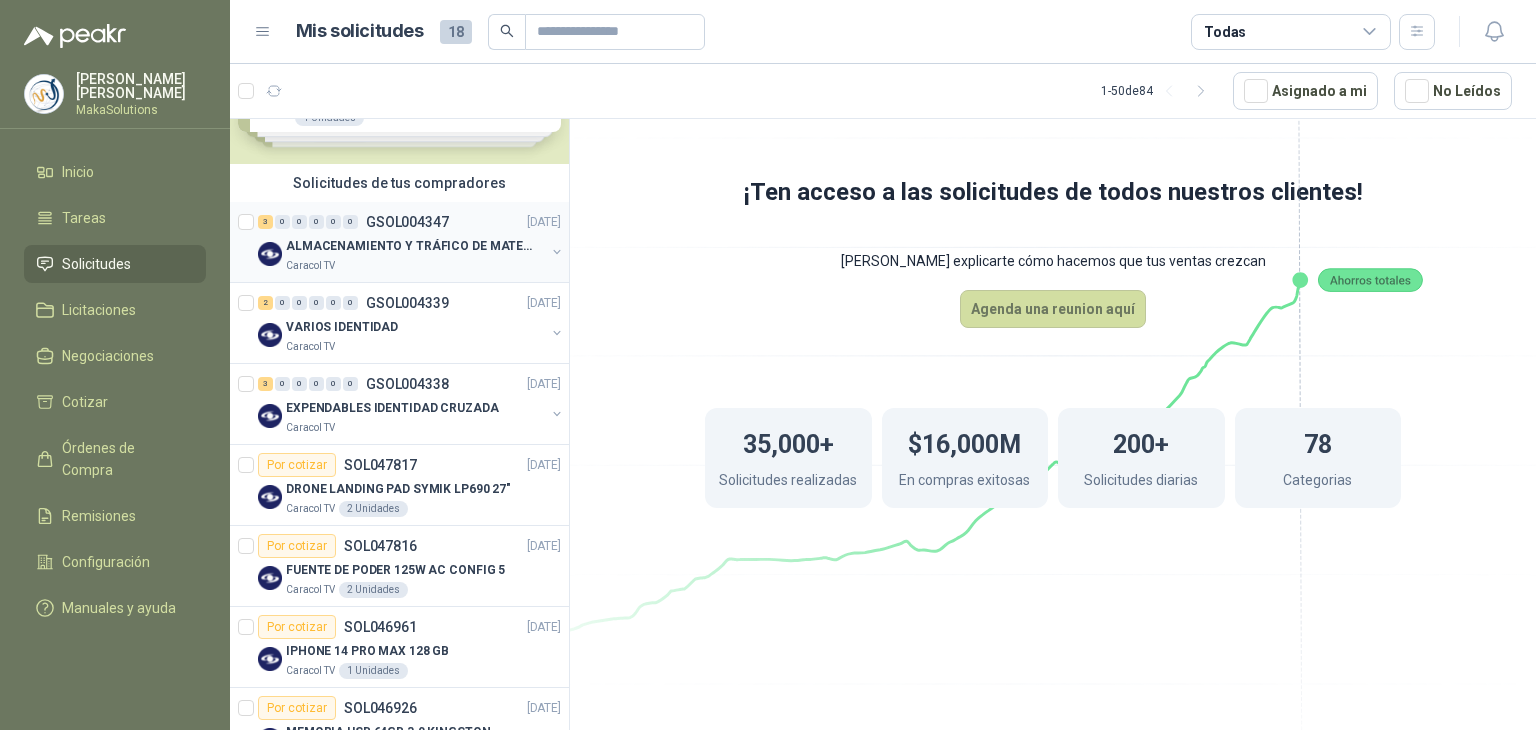 type 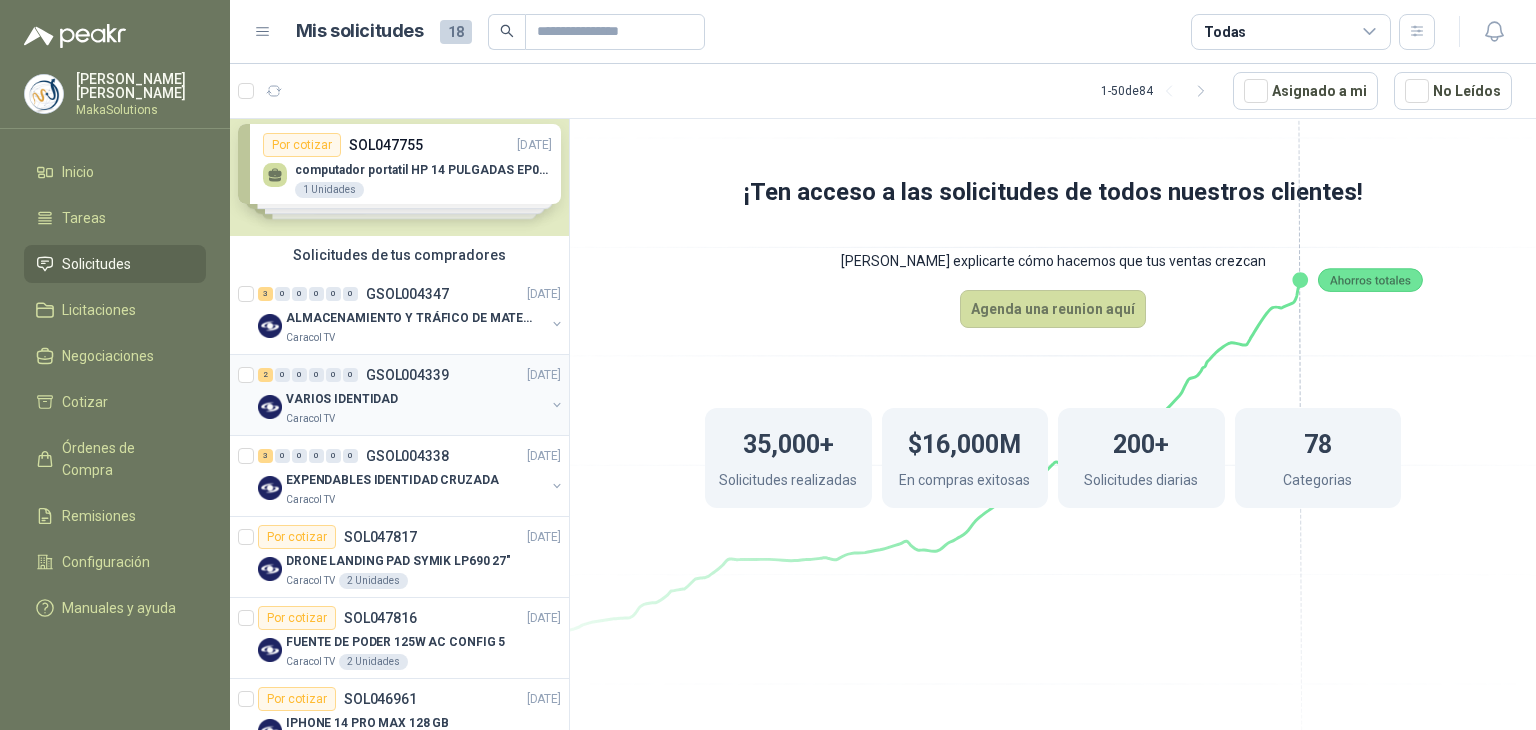 scroll, scrollTop: 0, scrollLeft: 0, axis: both 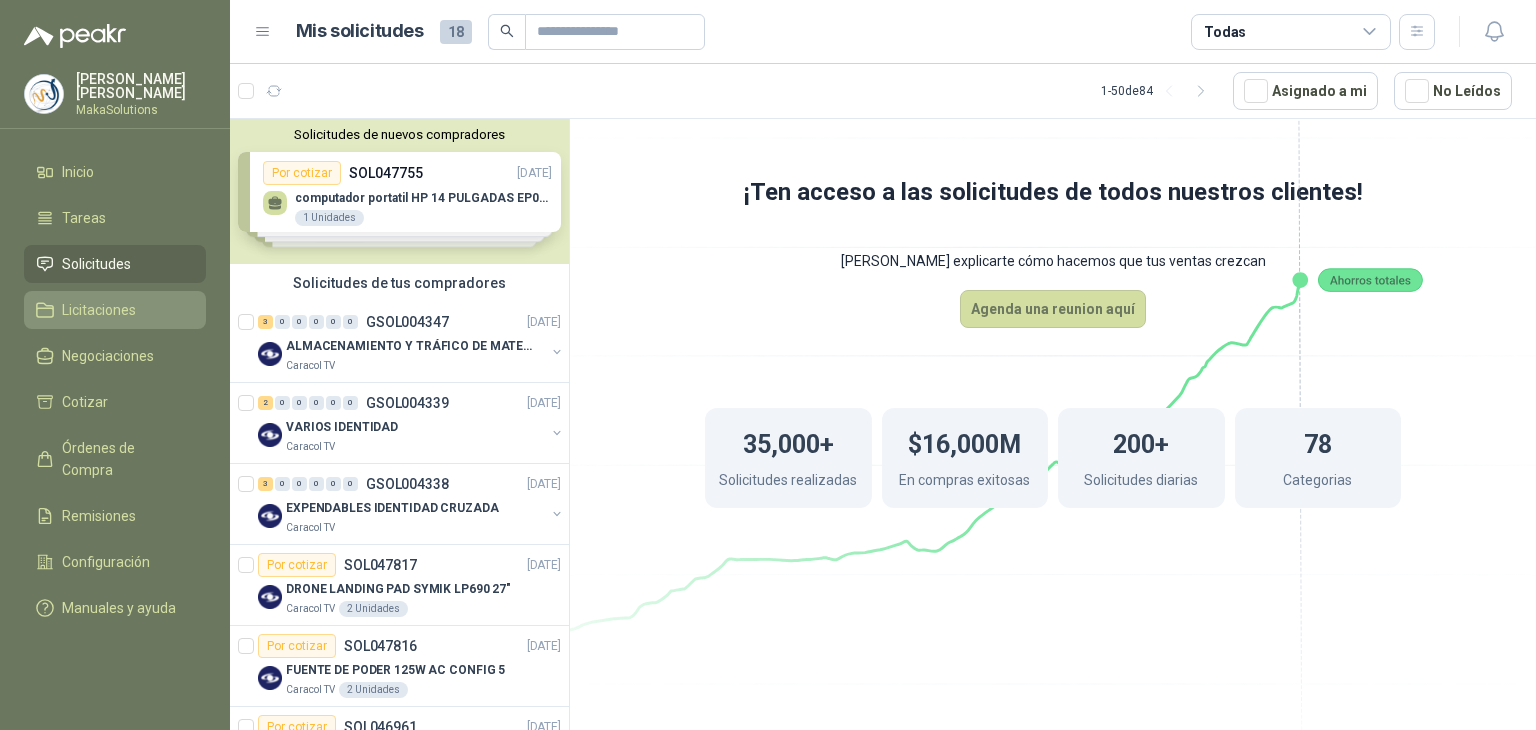 click on "Licitaciones" at bounding box center (115, 310) 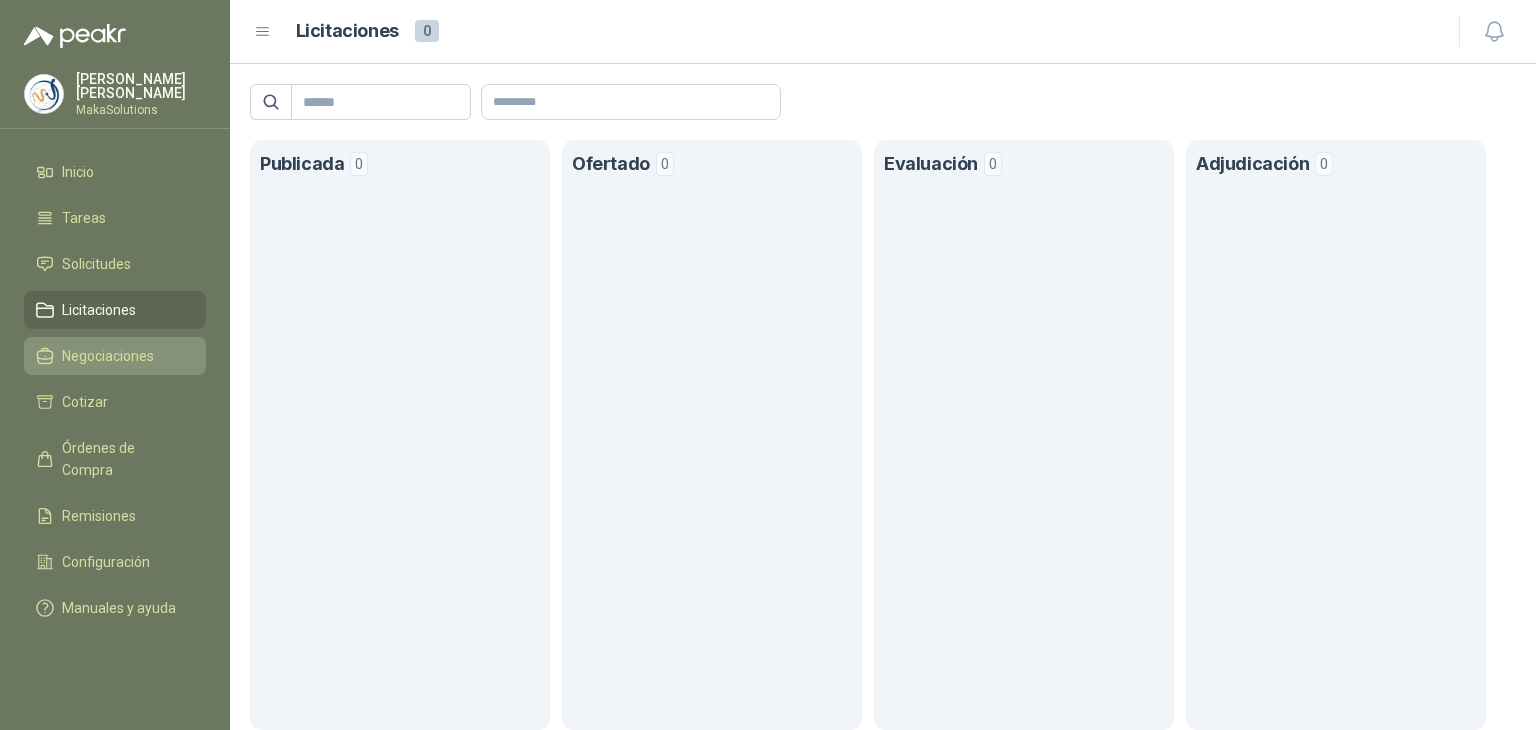 click on "Negociaciones" at bounding box center [108, 356] 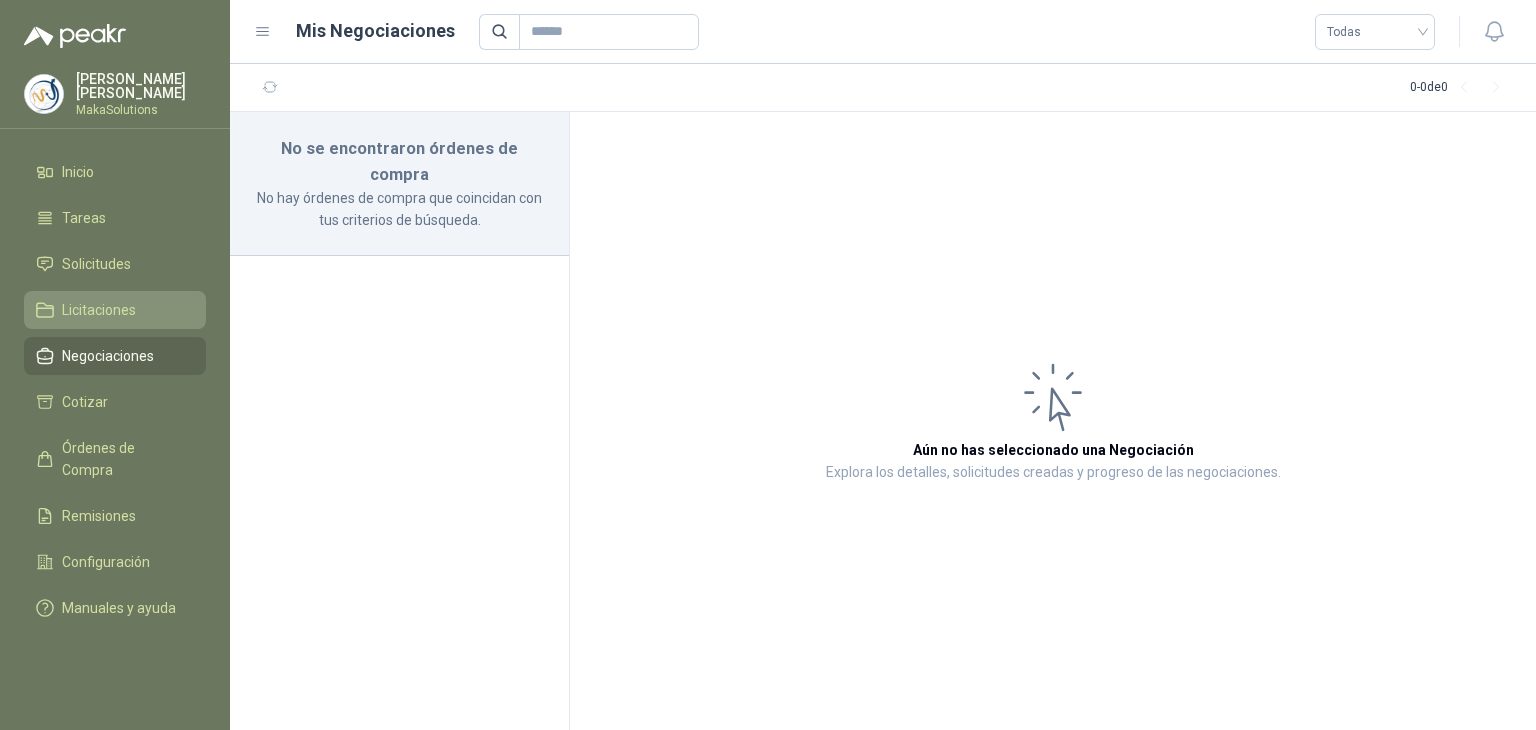 click on "Licitaciones" at bounding box center (99, 310) 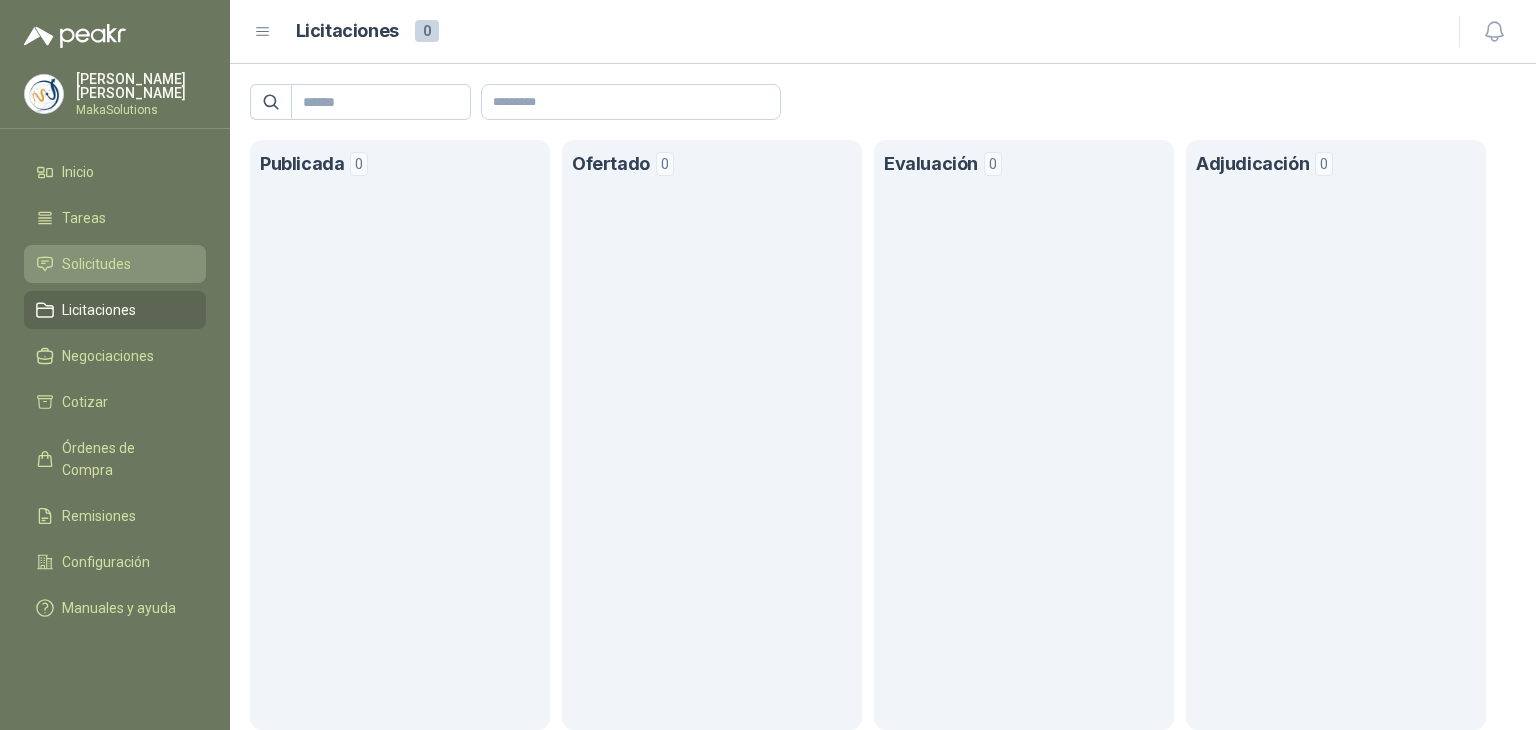 click on "Solicitudes" at bounding box center [115, 264] 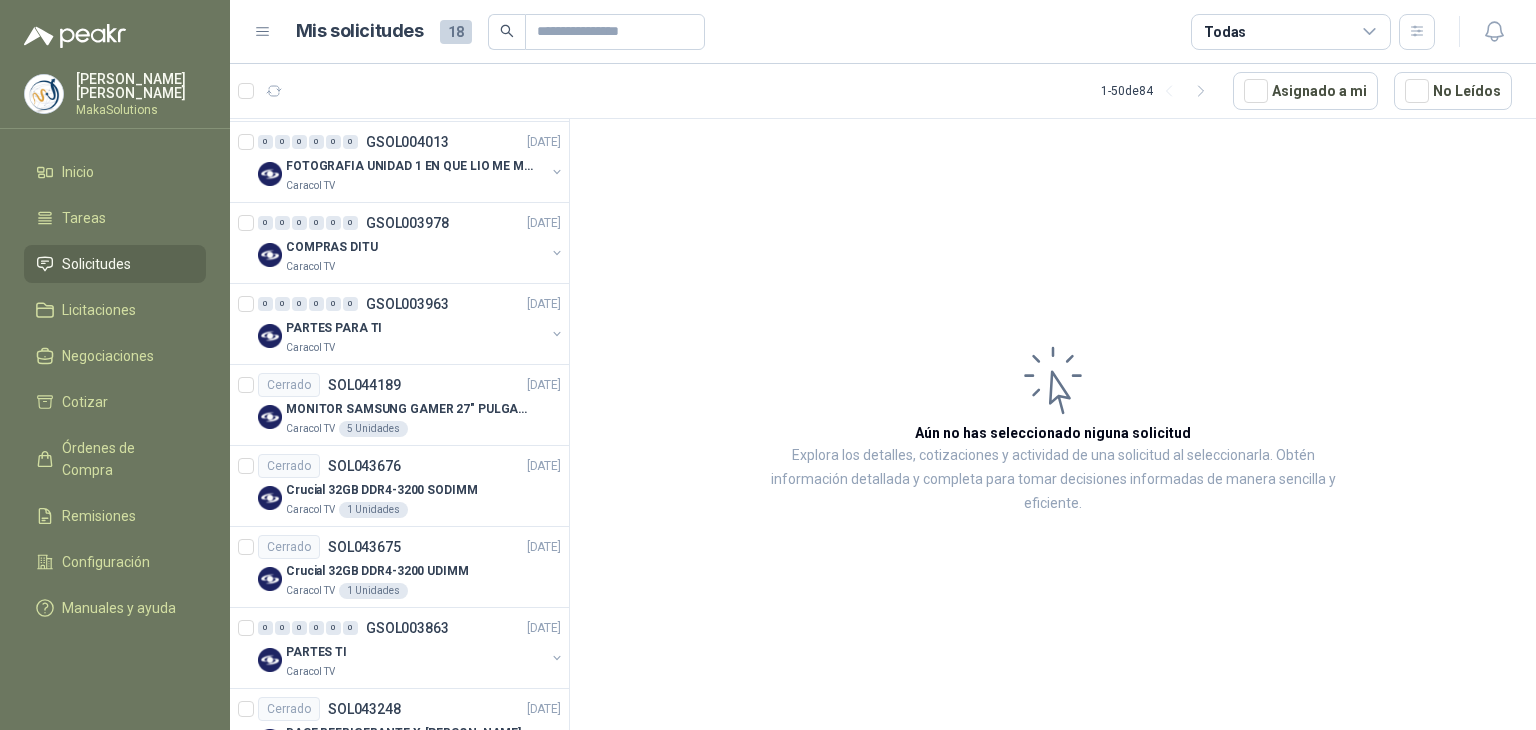 scroll, scrollTop: 1900, scrollLeft: 0, axis: vertical 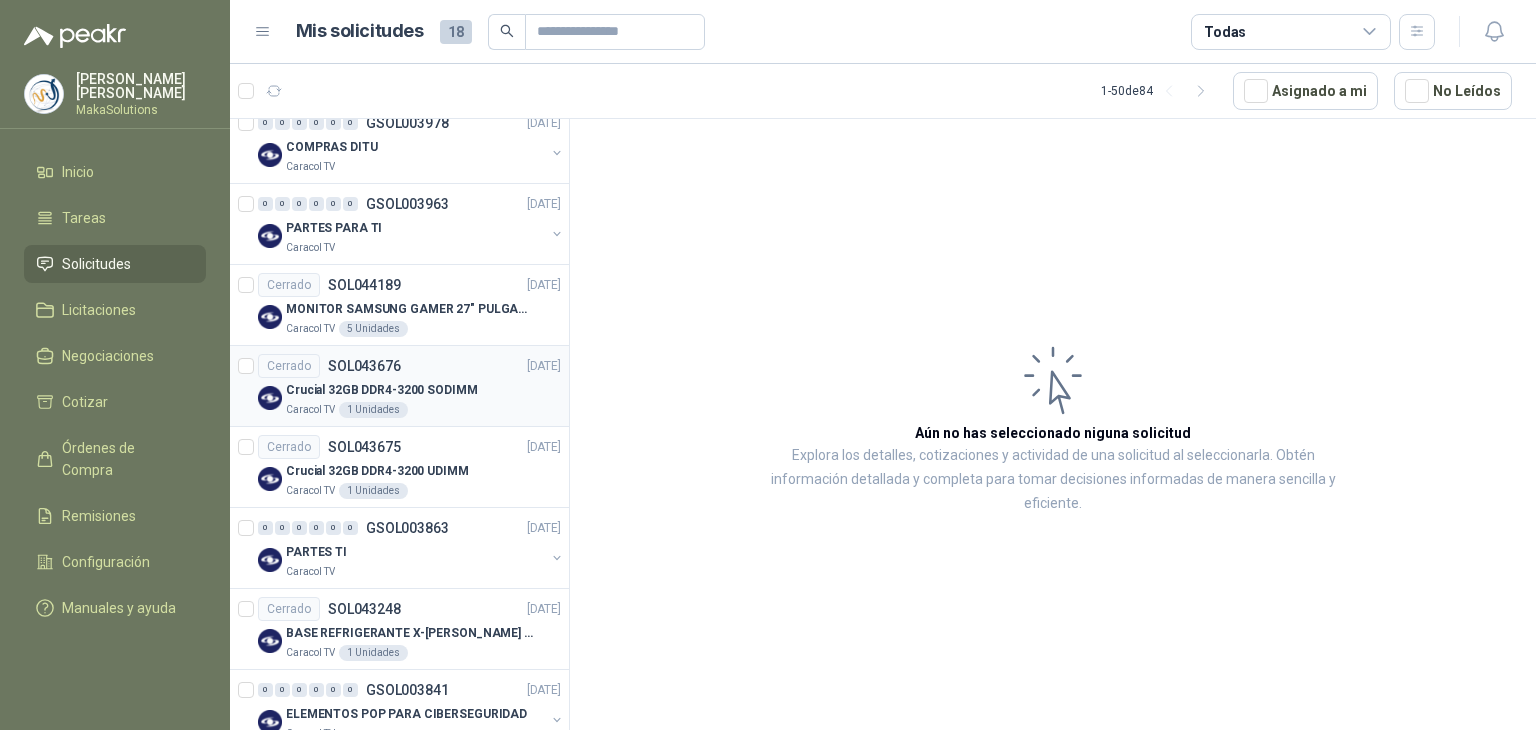 click on "Crucial 32GB DDR4-3200 SODIMM" at bounding box center [382, 390] 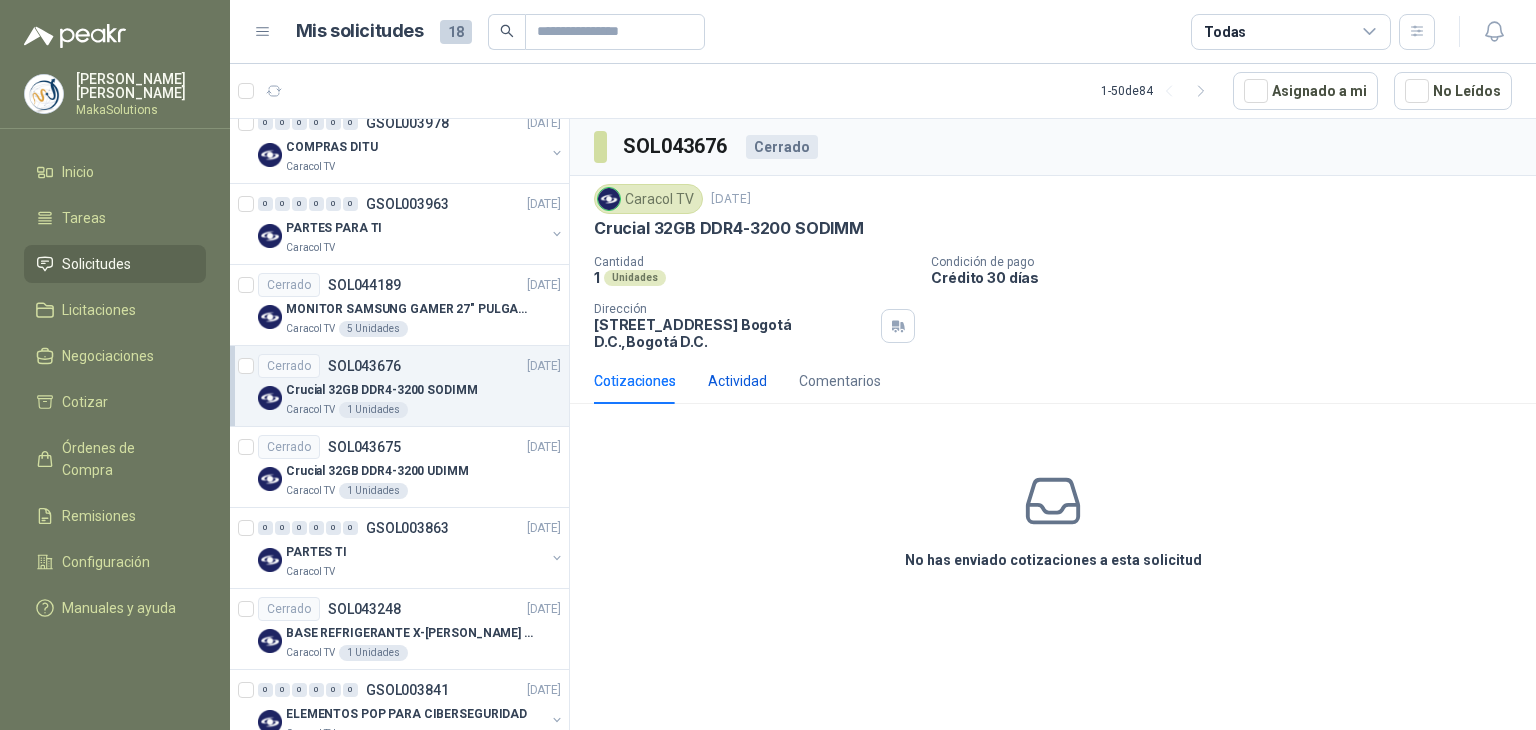click on "Actividad" at bounding box center [737, 381] 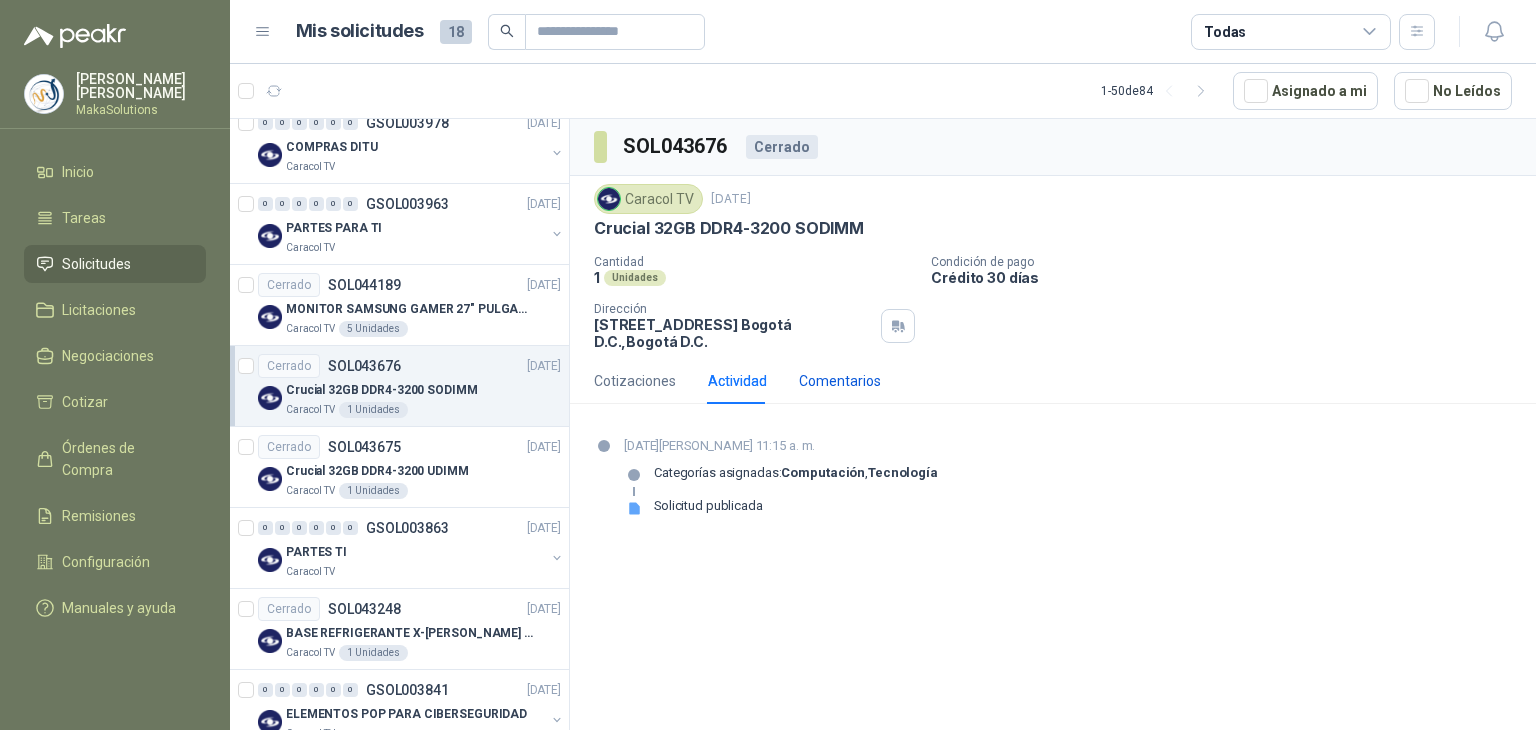 click on "Comentarios" at bounding box center [840, 381] 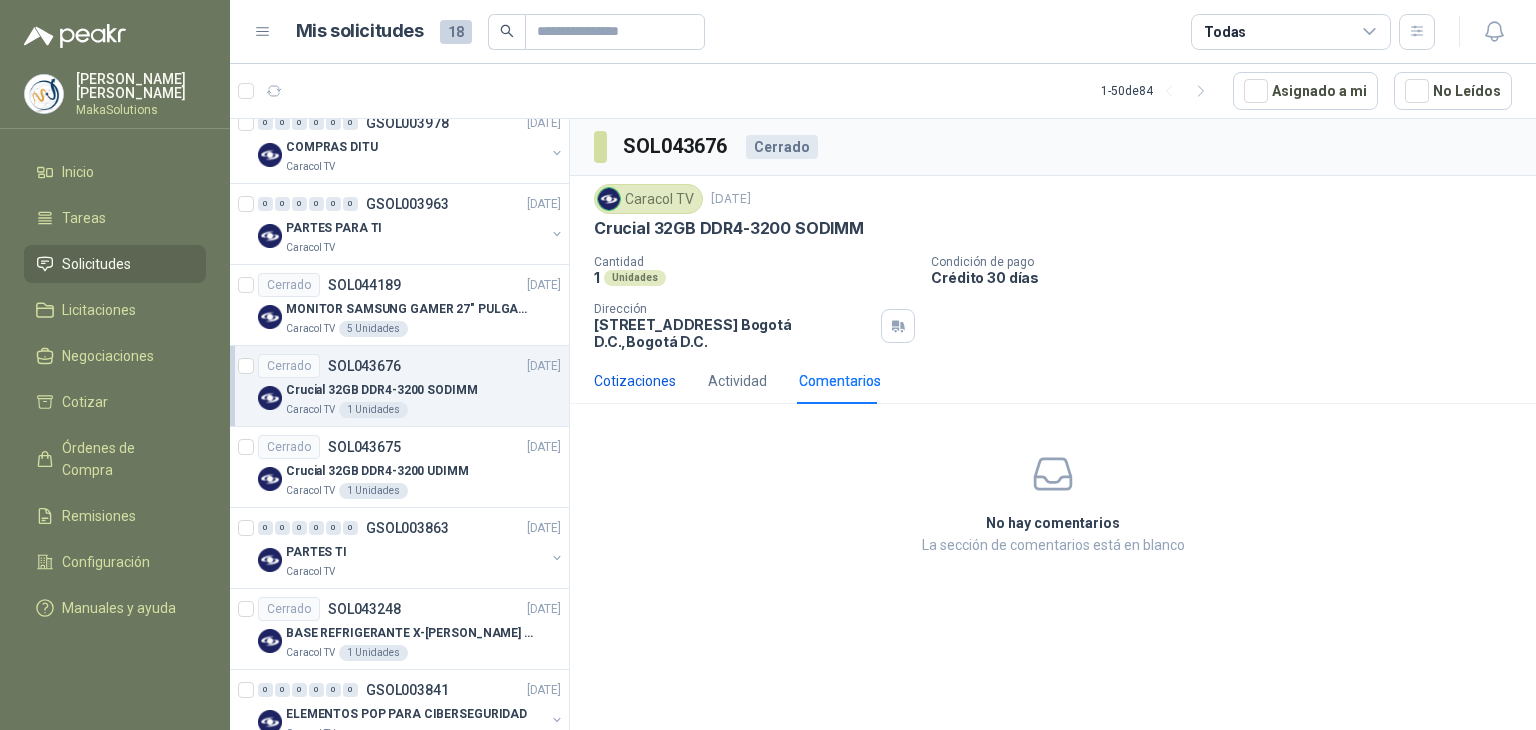 click on "Cotizaciones" at bounding box center [635, 381] 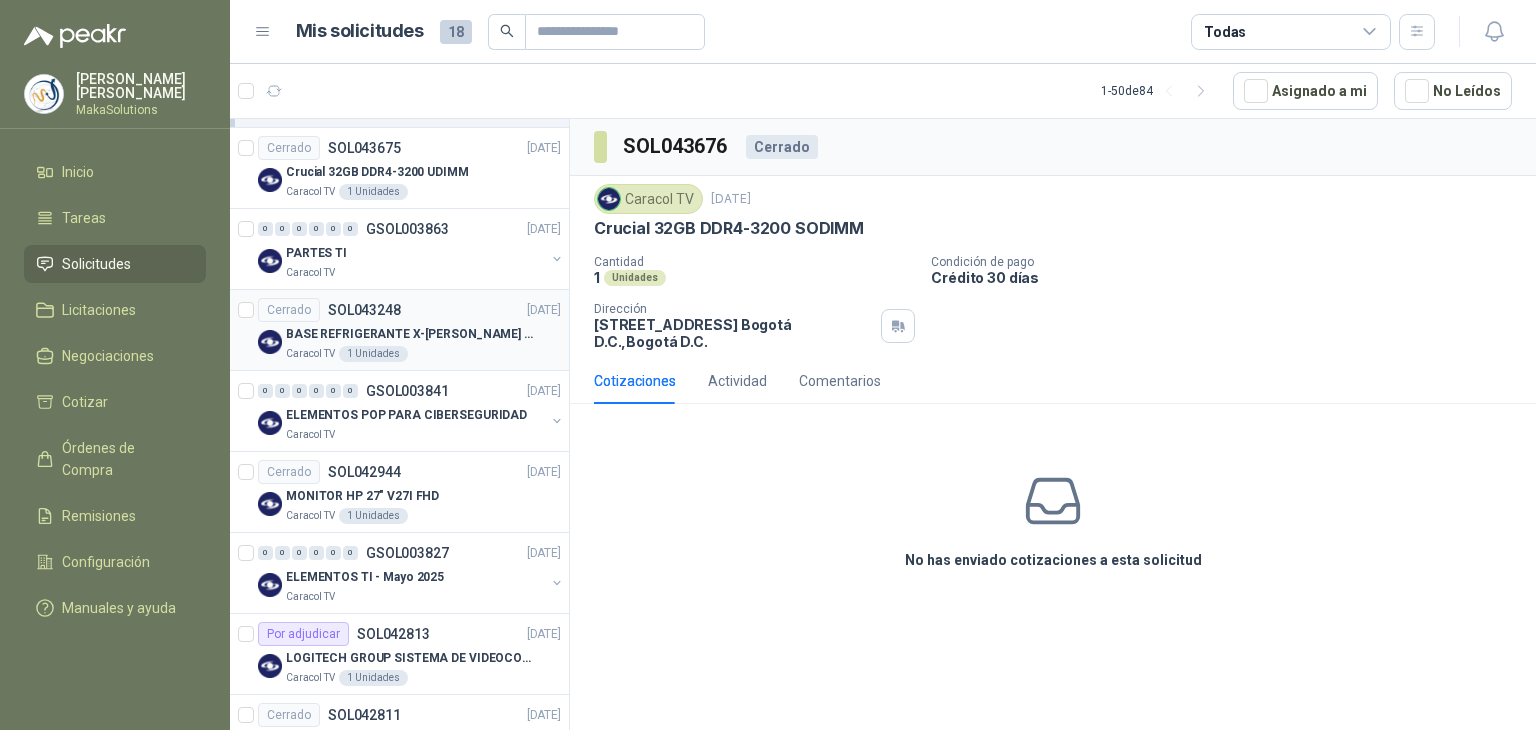 scroll, scrollTop: 2200, scrollLeft: 0, axis: vertical 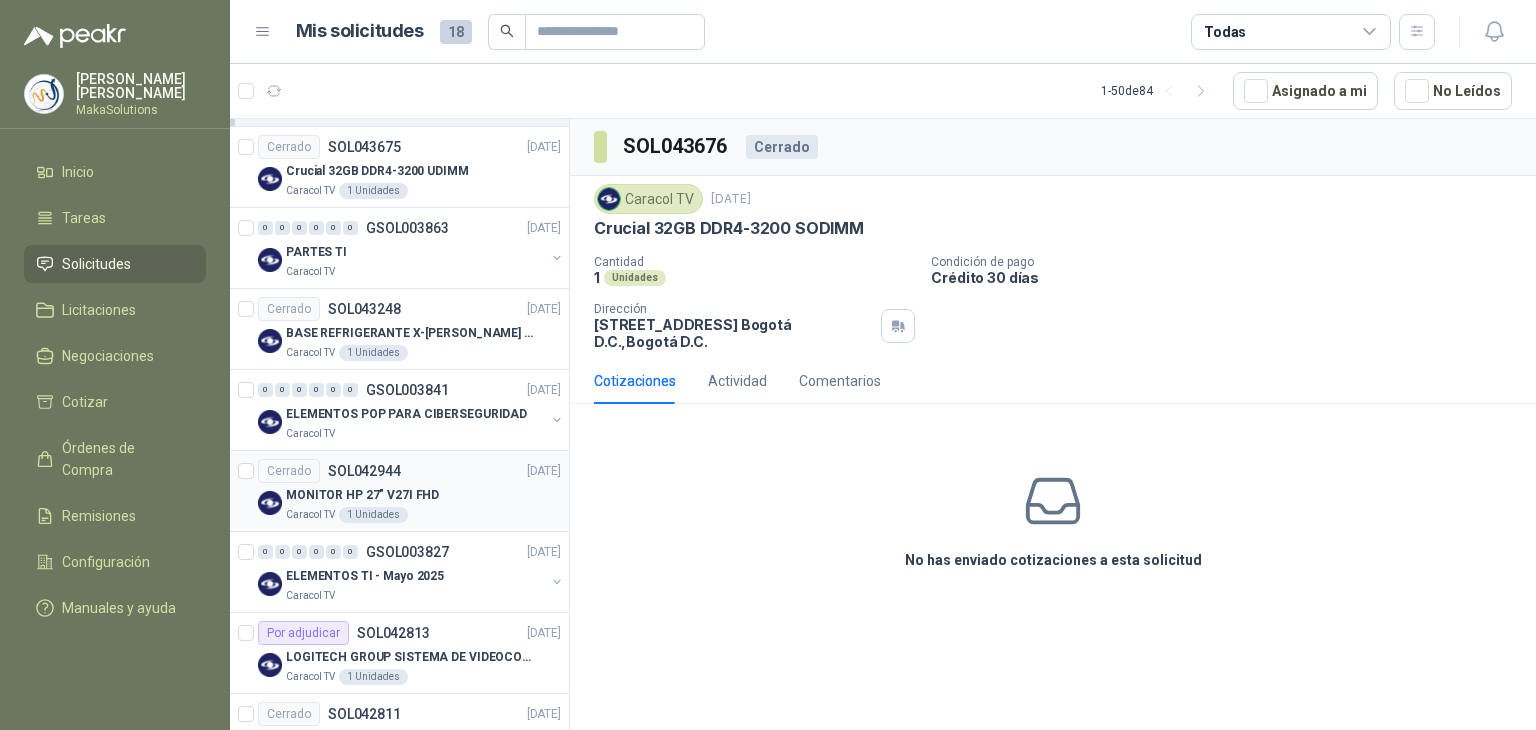 click on "Cerrado SOL042944 [DATE]" at bounding box center (409, 471) 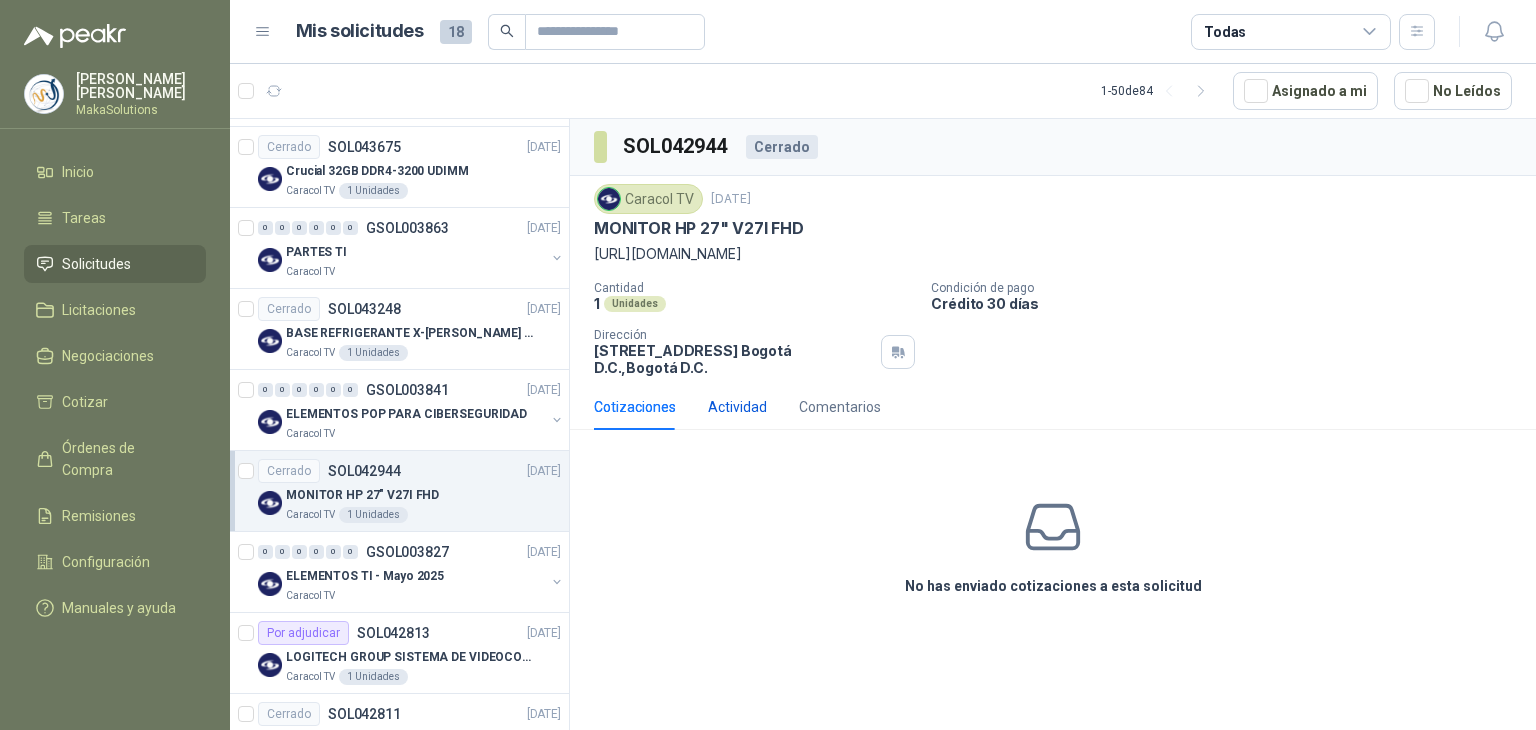 click on "Actividad" at bounding box center (737, 407) 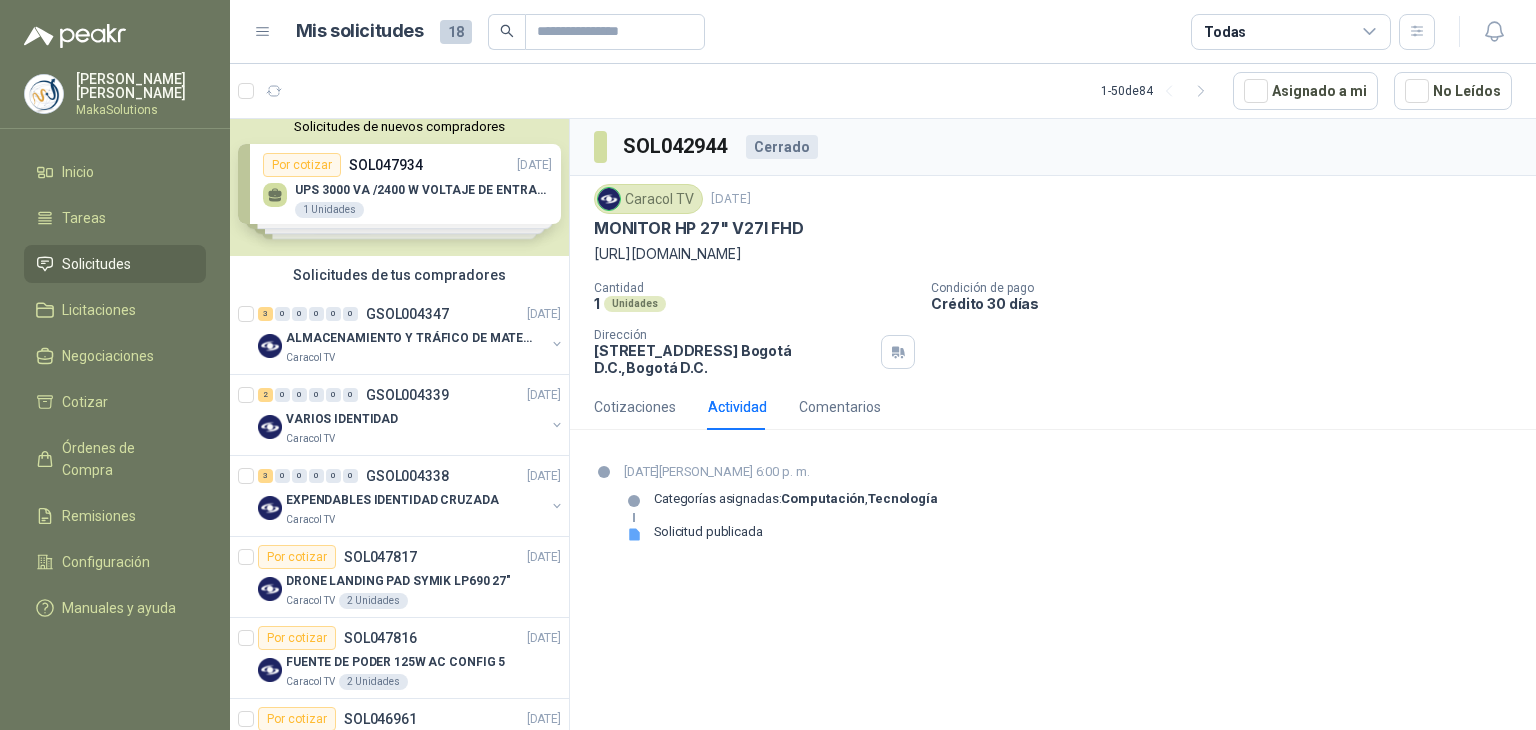scroll, scrollTop: 0, scrollLeft: 0, axis: both 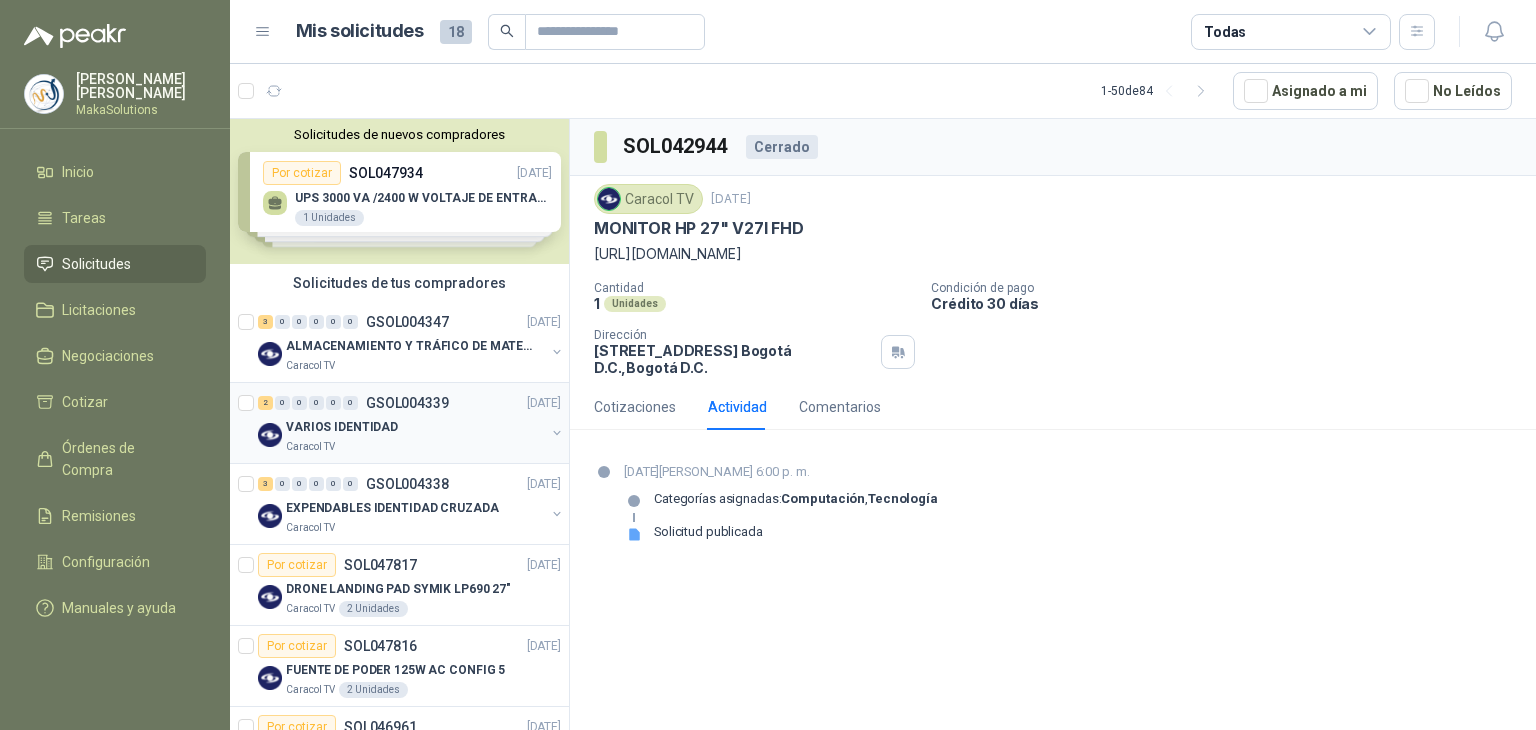 click on "Caracol TV" at bounding box center (415, 447) 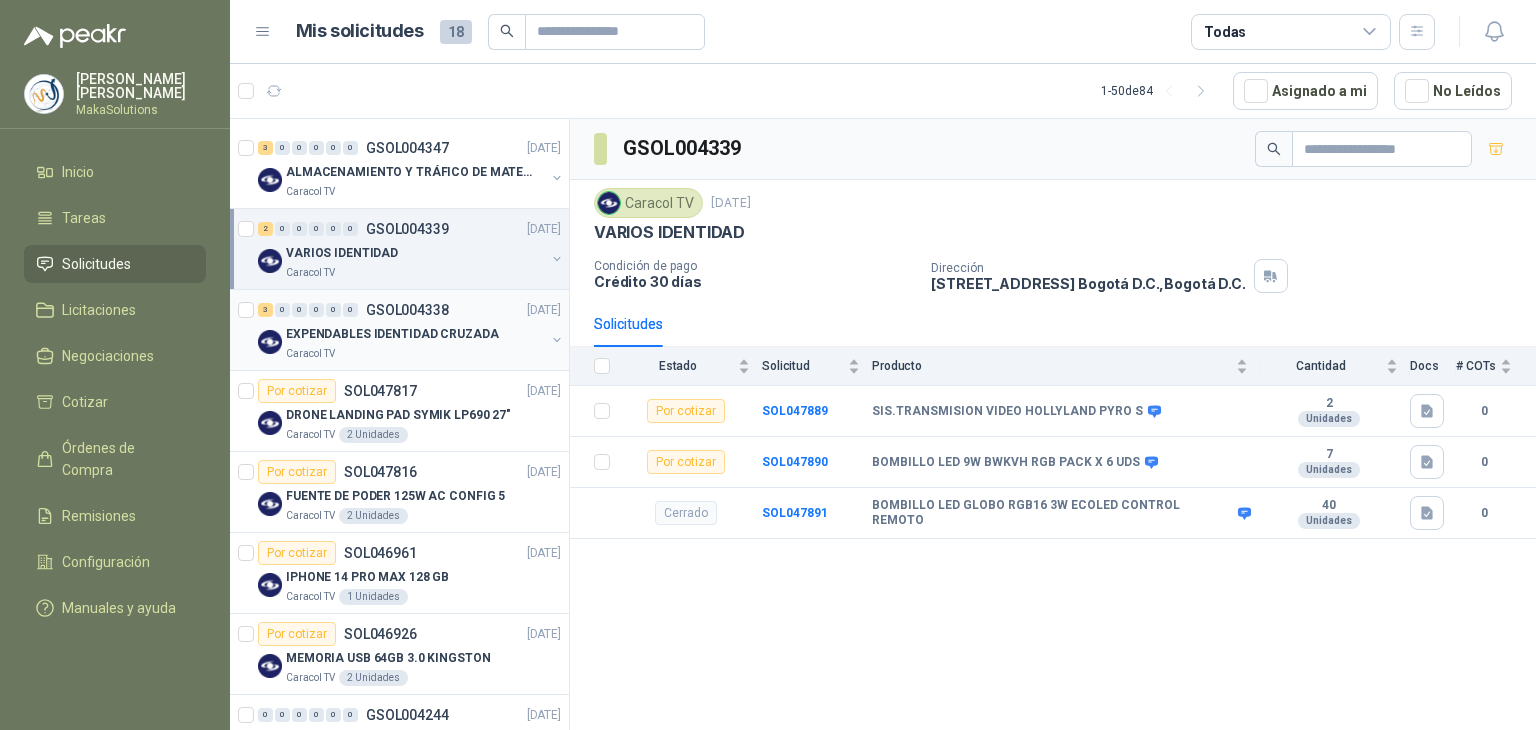scroll, scrollTop: 200, scrollLeft: 0, axis: vertical 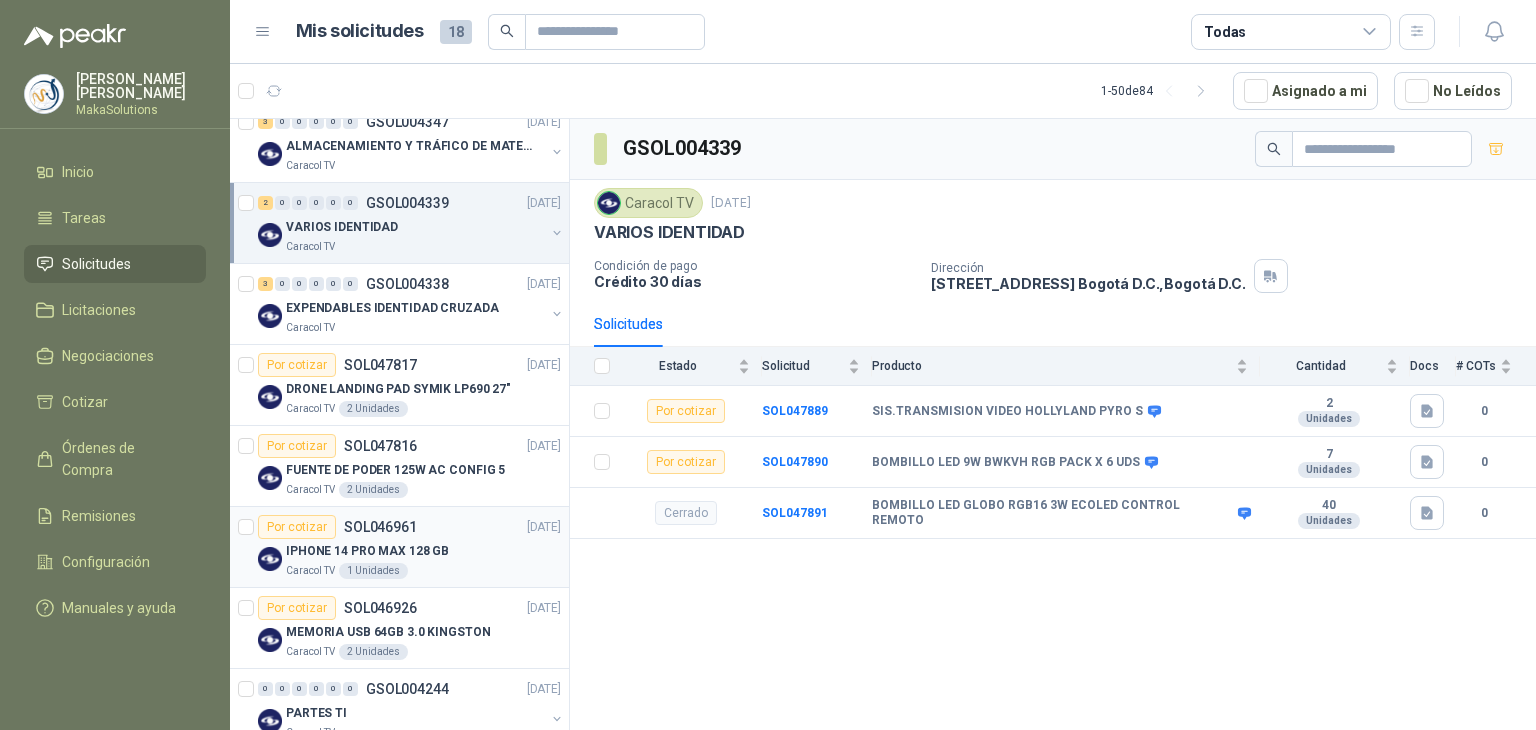 click on "Por cotizar SOL046961 [DATE]" at bounding box center [409, 527] 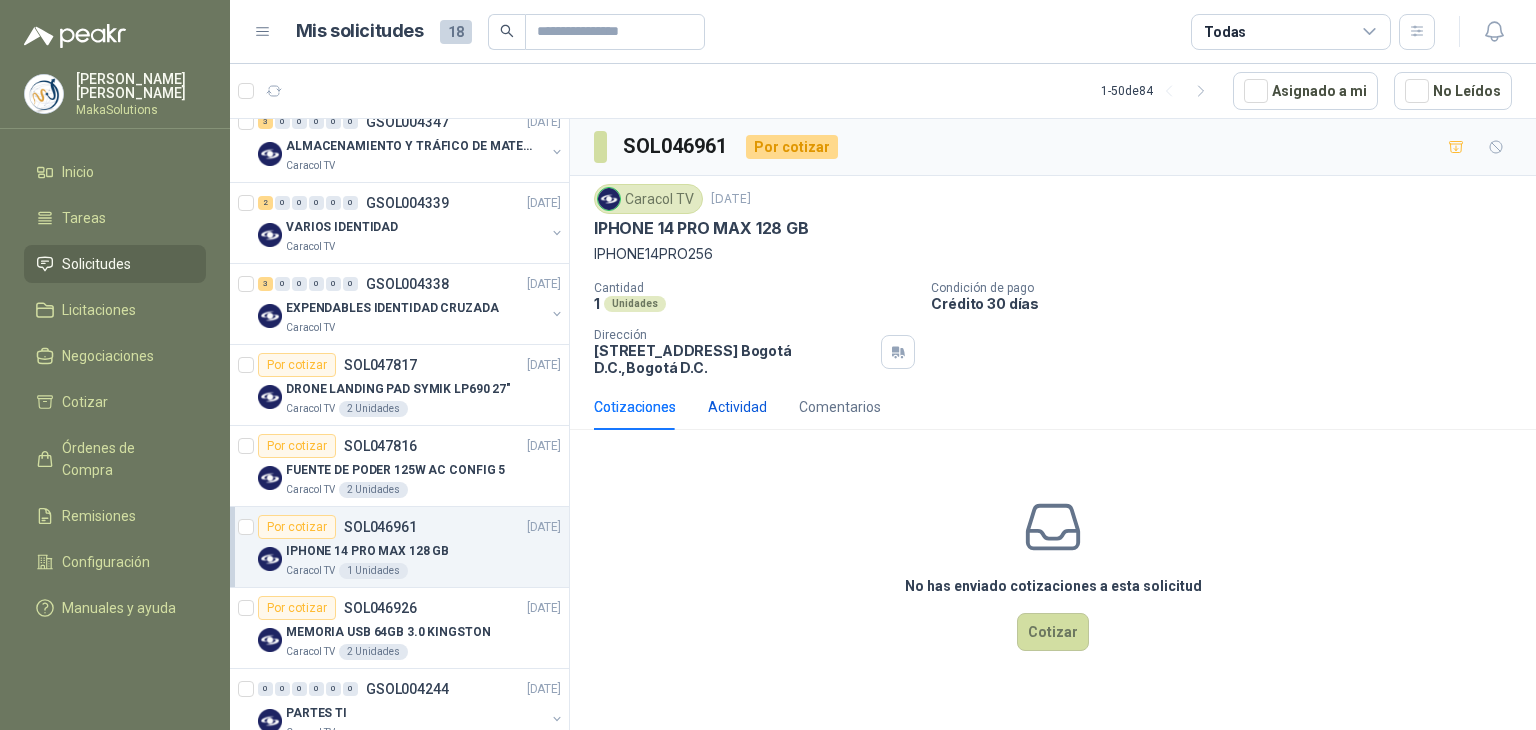 click on "Actividad" at bounding box center (737, 407) 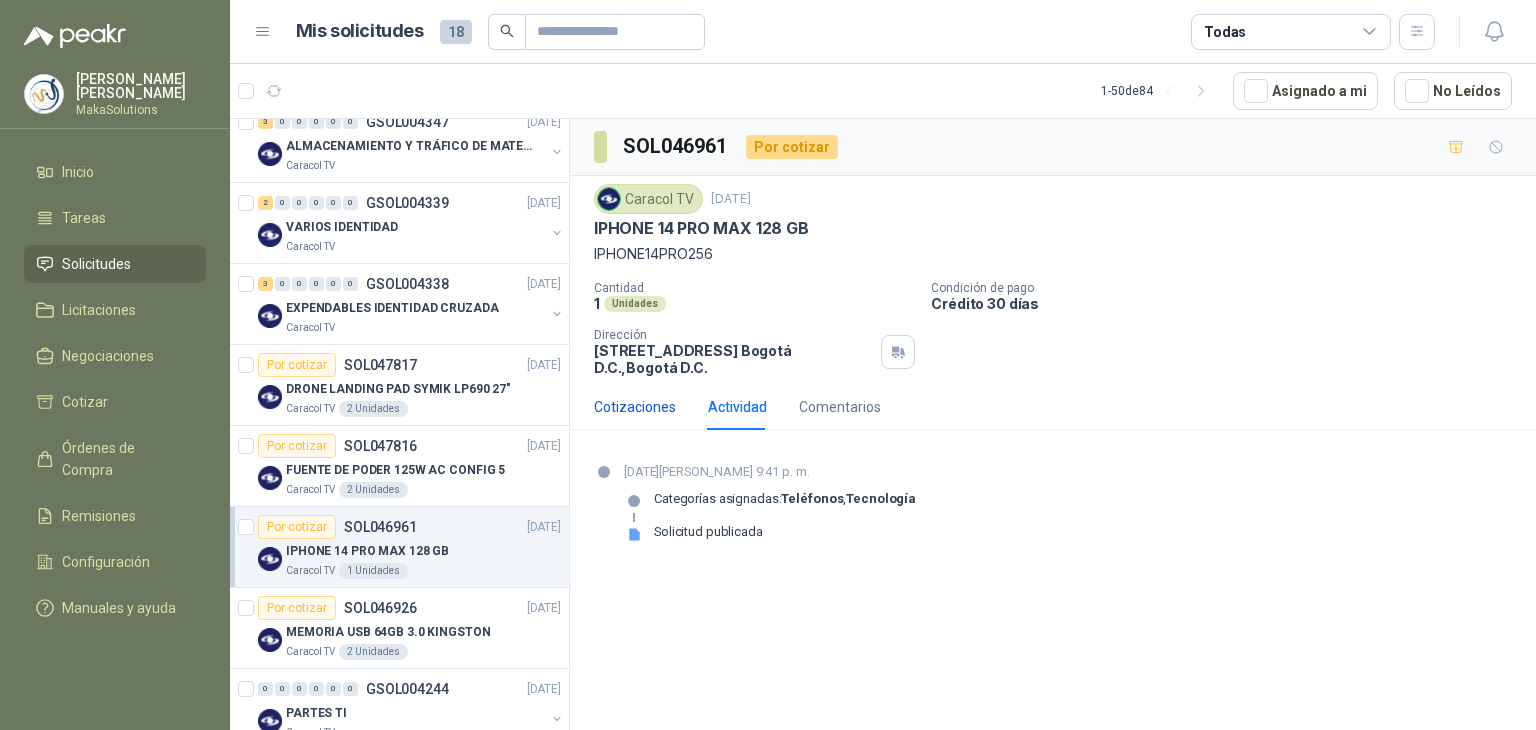 click on "Cotizaciones" at bounding box center (635, 407) 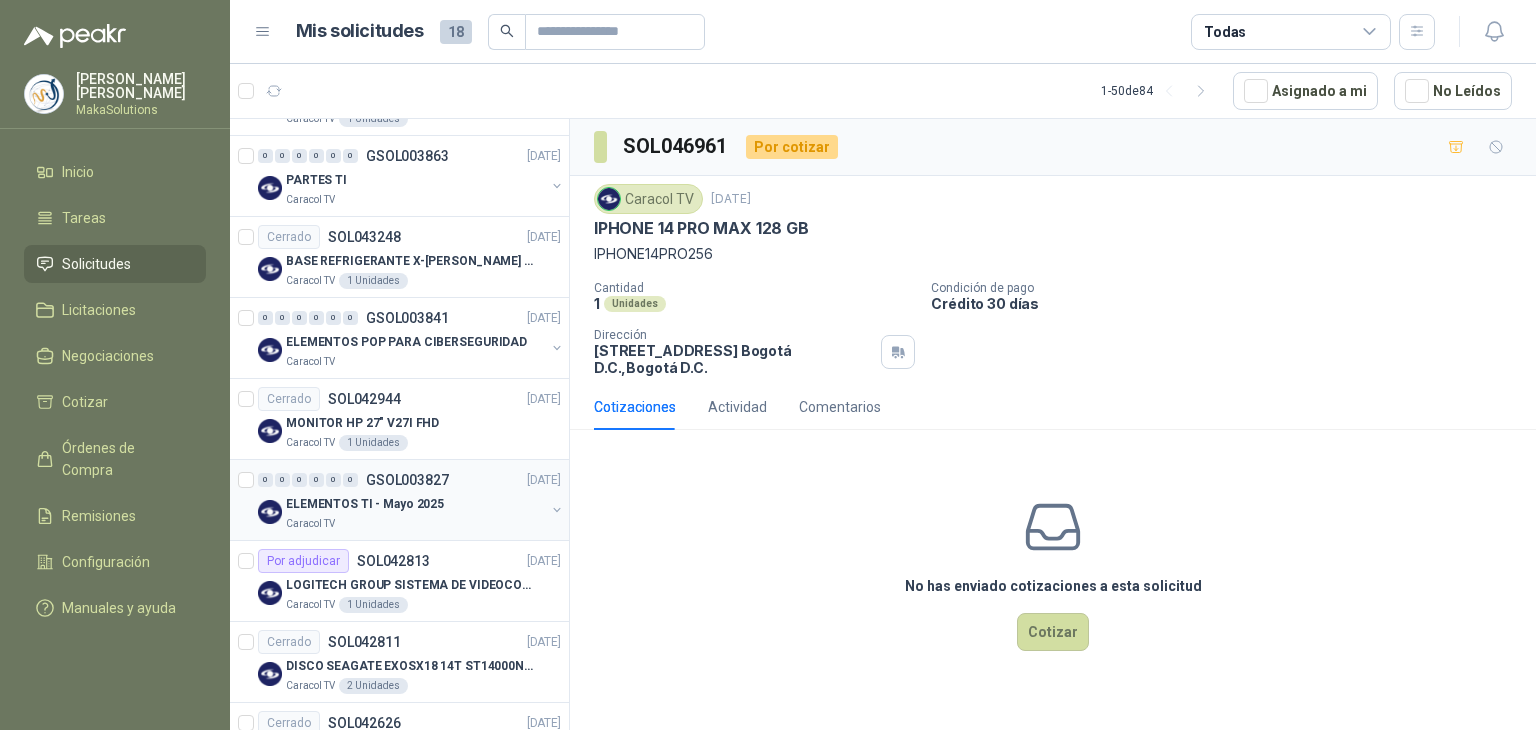 scroll, scrollTop: 2300, scrollLeft: 0, axis: vertical 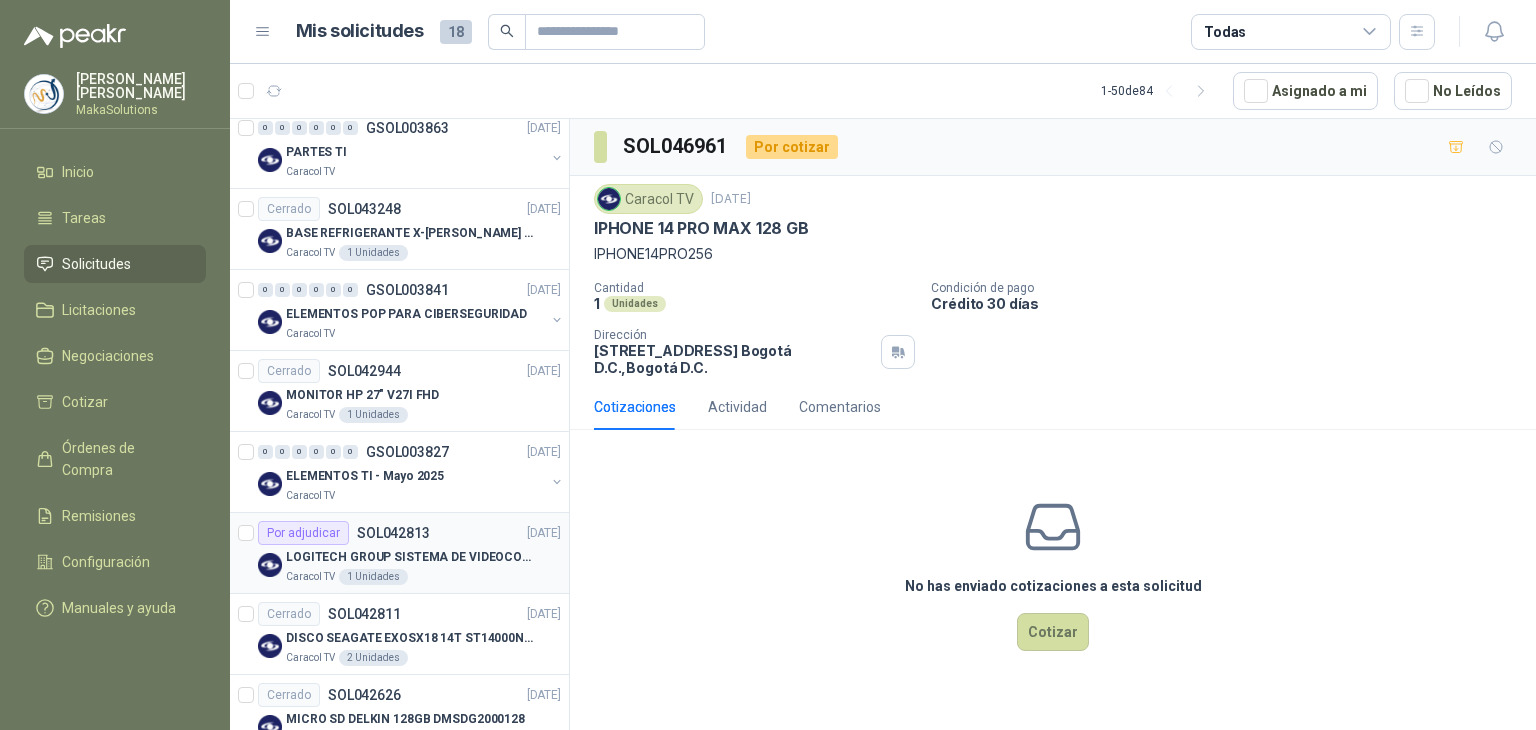 click on "Por adjudicar SOL042813 [DATE]" at bounding box center [409, 533] 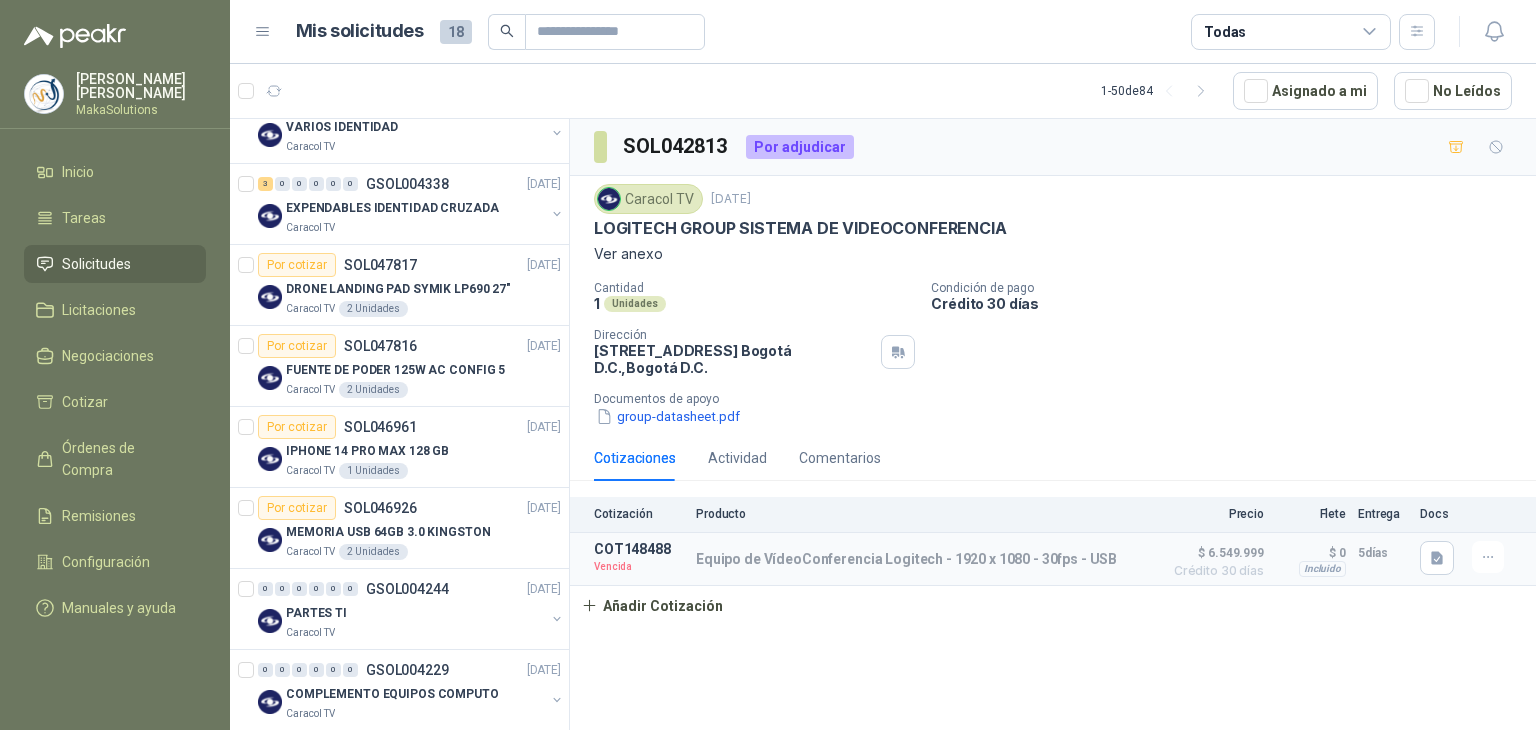 scroll, scrollTop: 0, scrollLeft: 0, axis: both 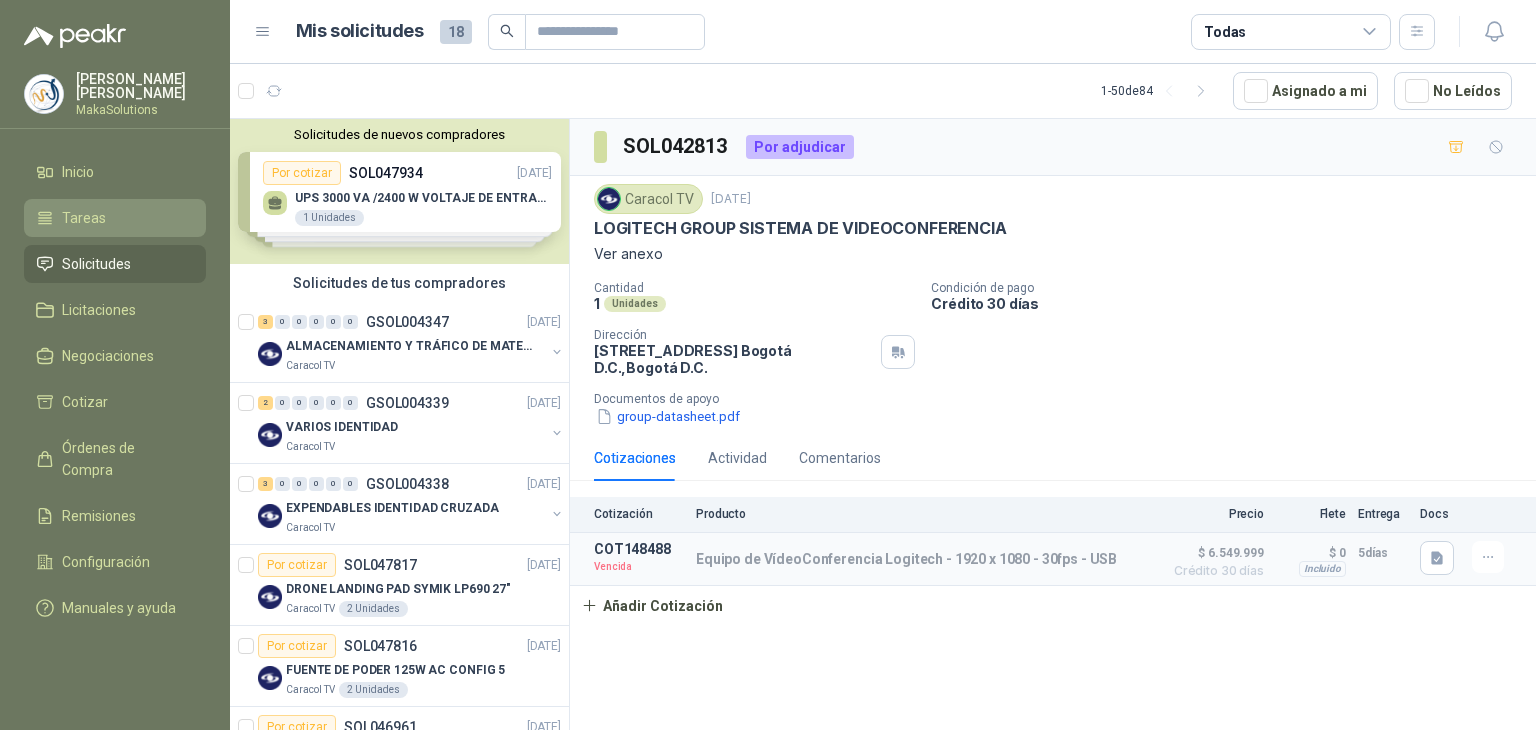 click on "Tareas" at bounding box center [115, 218] 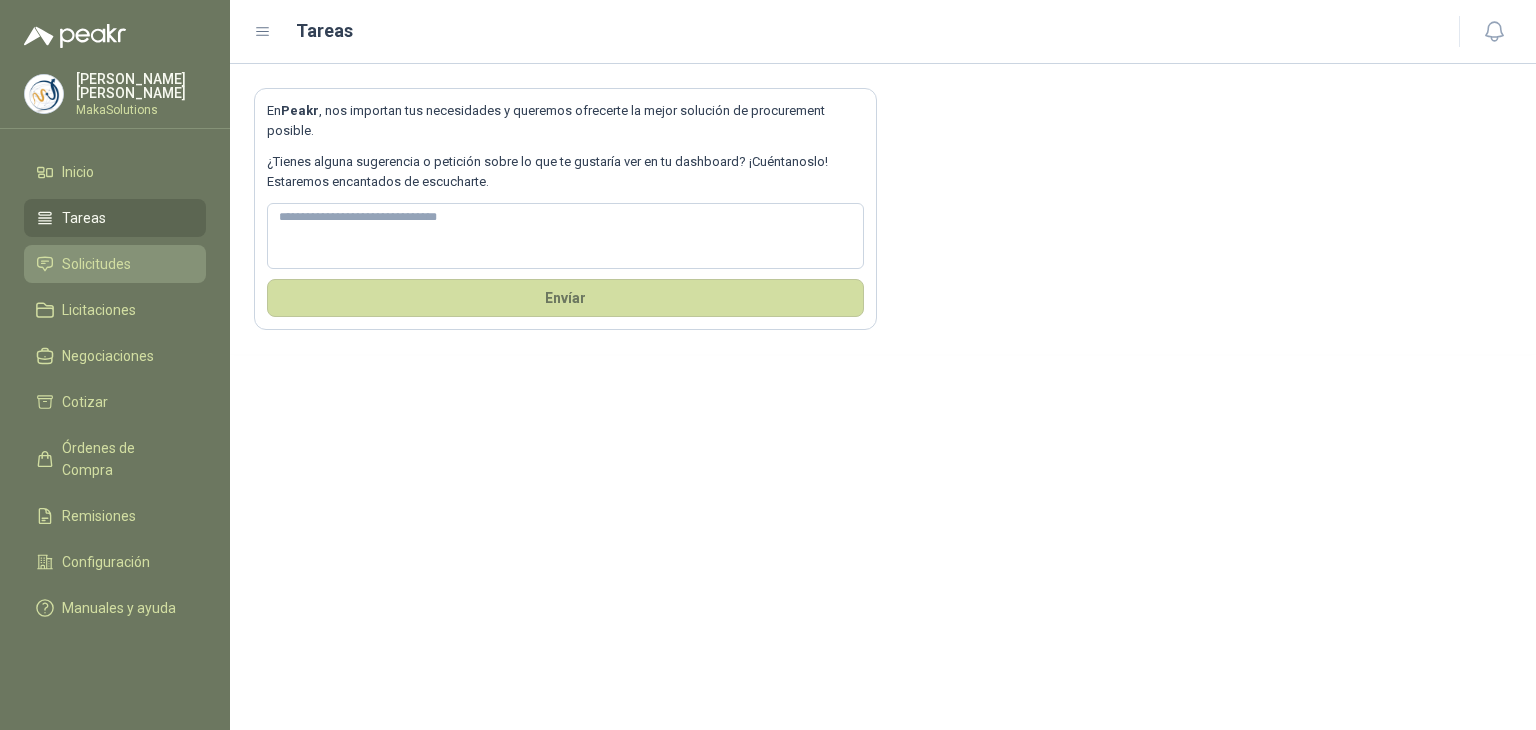 click on "Solicitudes" at bounding box center (96, 264) 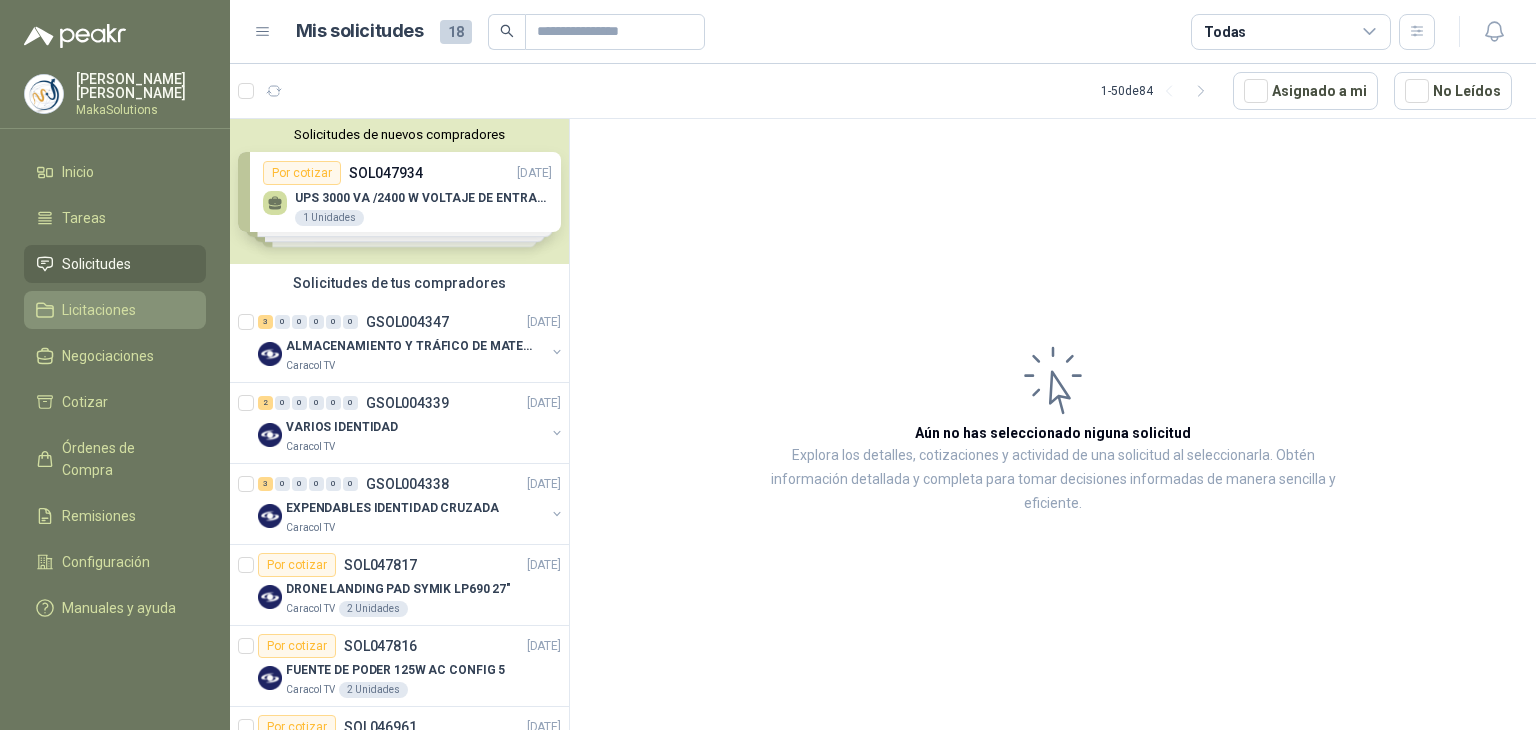 click on "Licitaciones" at bounding box center [99, 310] 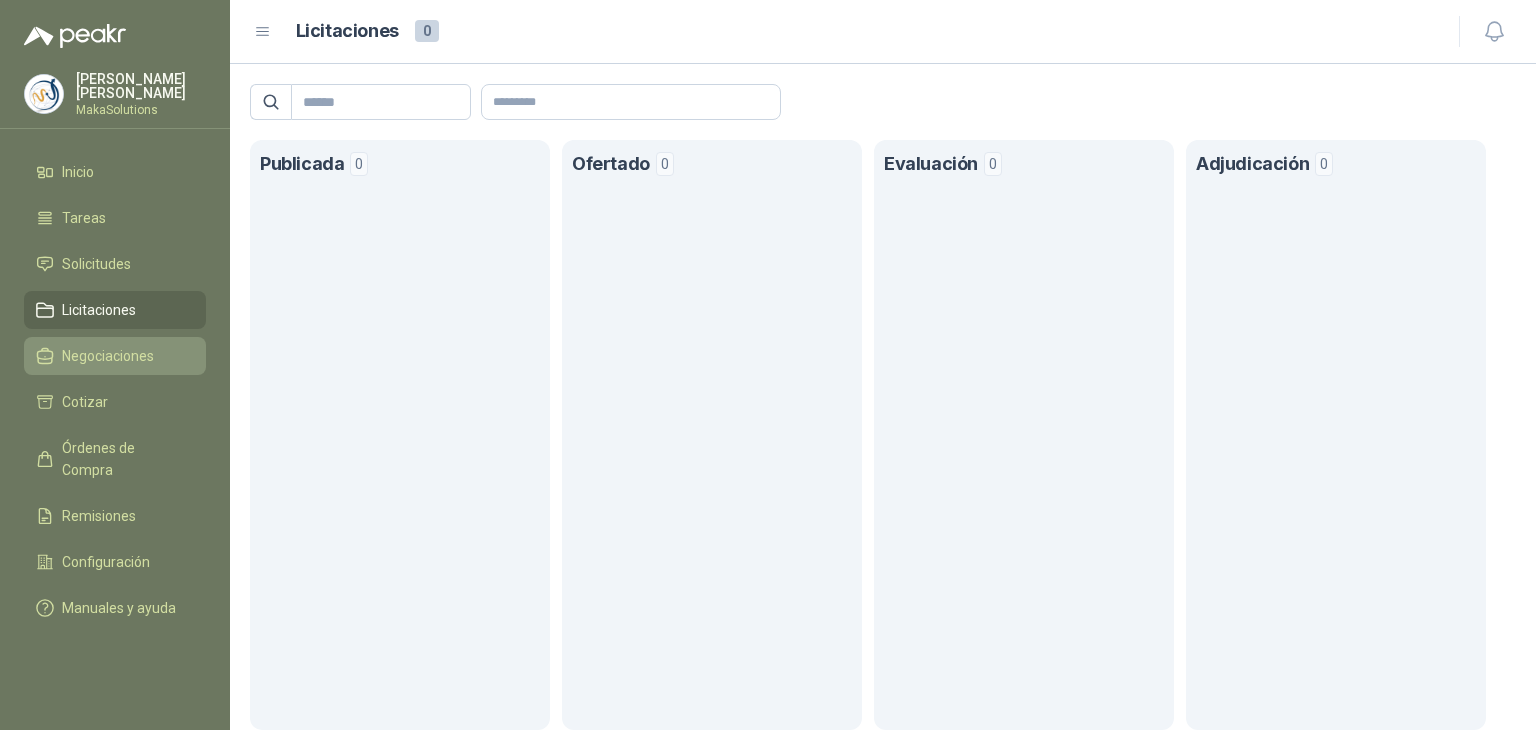 click on "Negociaciones" at bounding box center (115, 356) 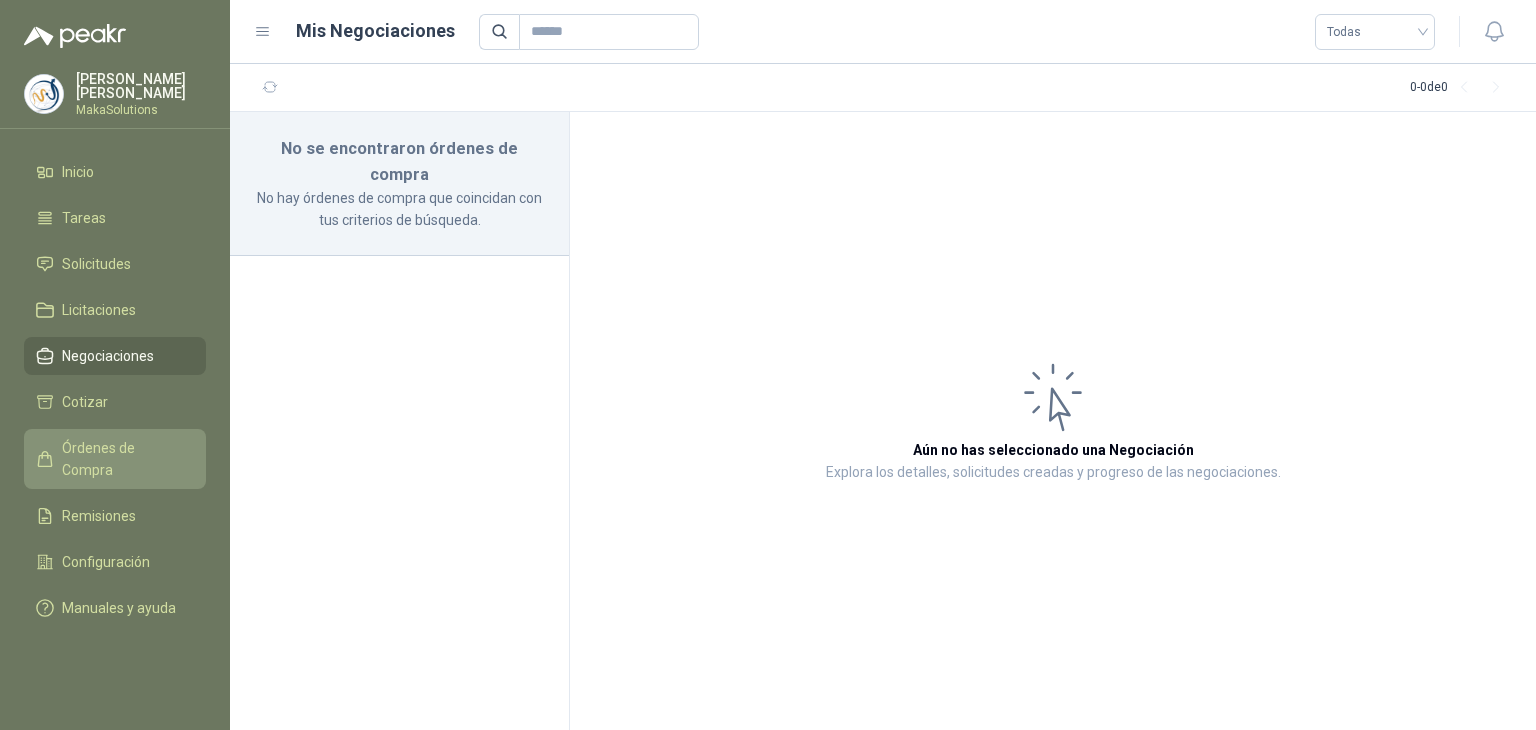 click on "Órdenes de Compra" at bounding box center [115, 459] 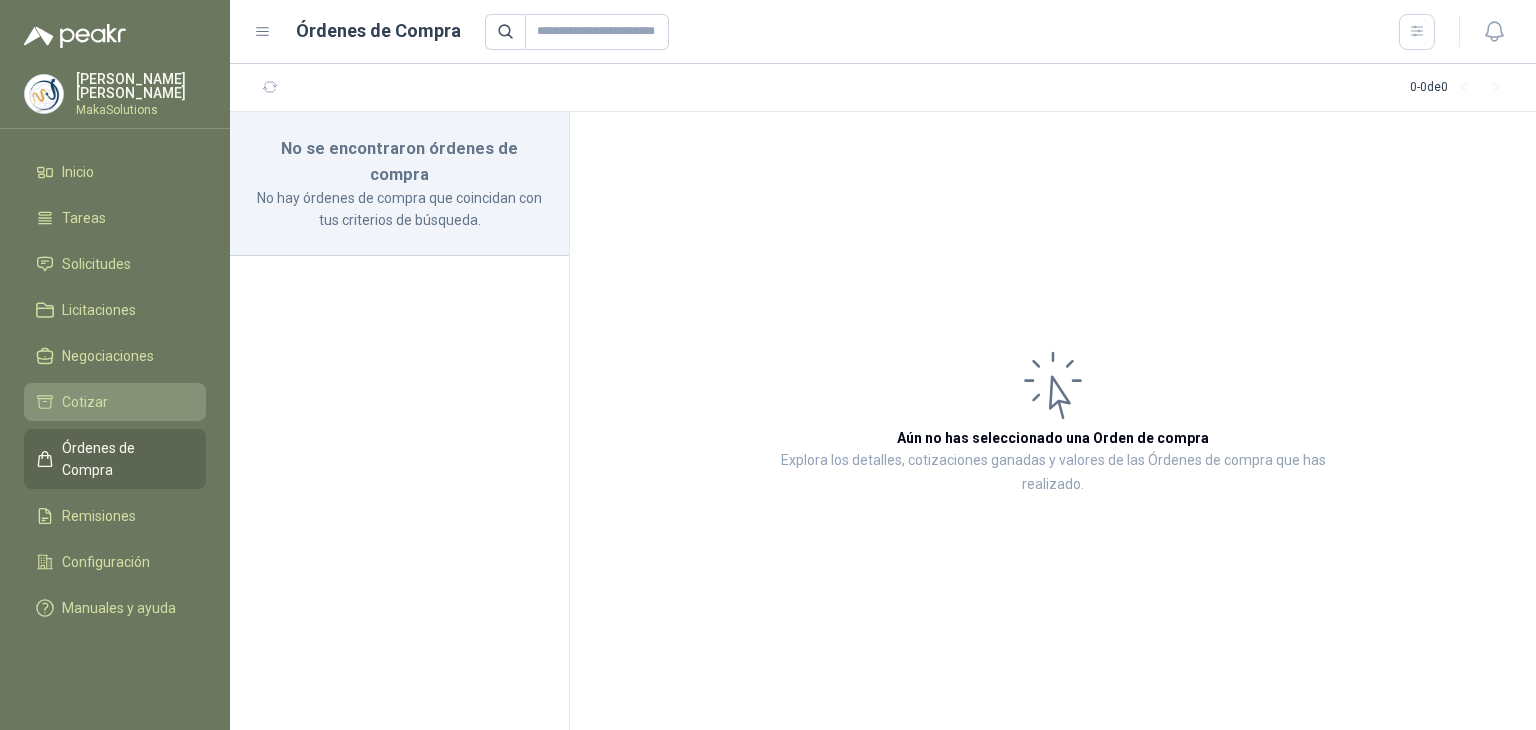 click on "Cotizar" at bounding box center [115, 402] 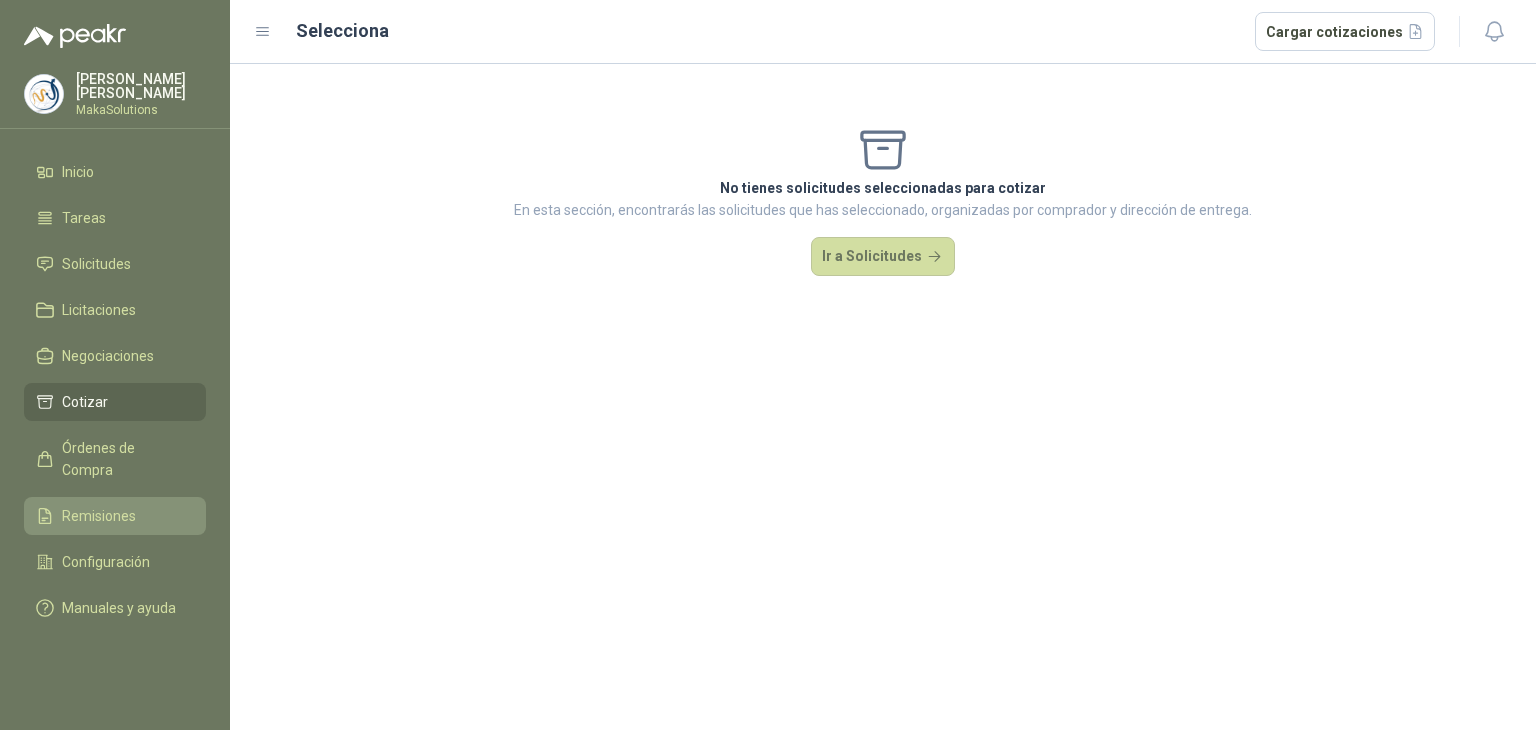 click on "Remisiones" at bounding box center (115, 516) 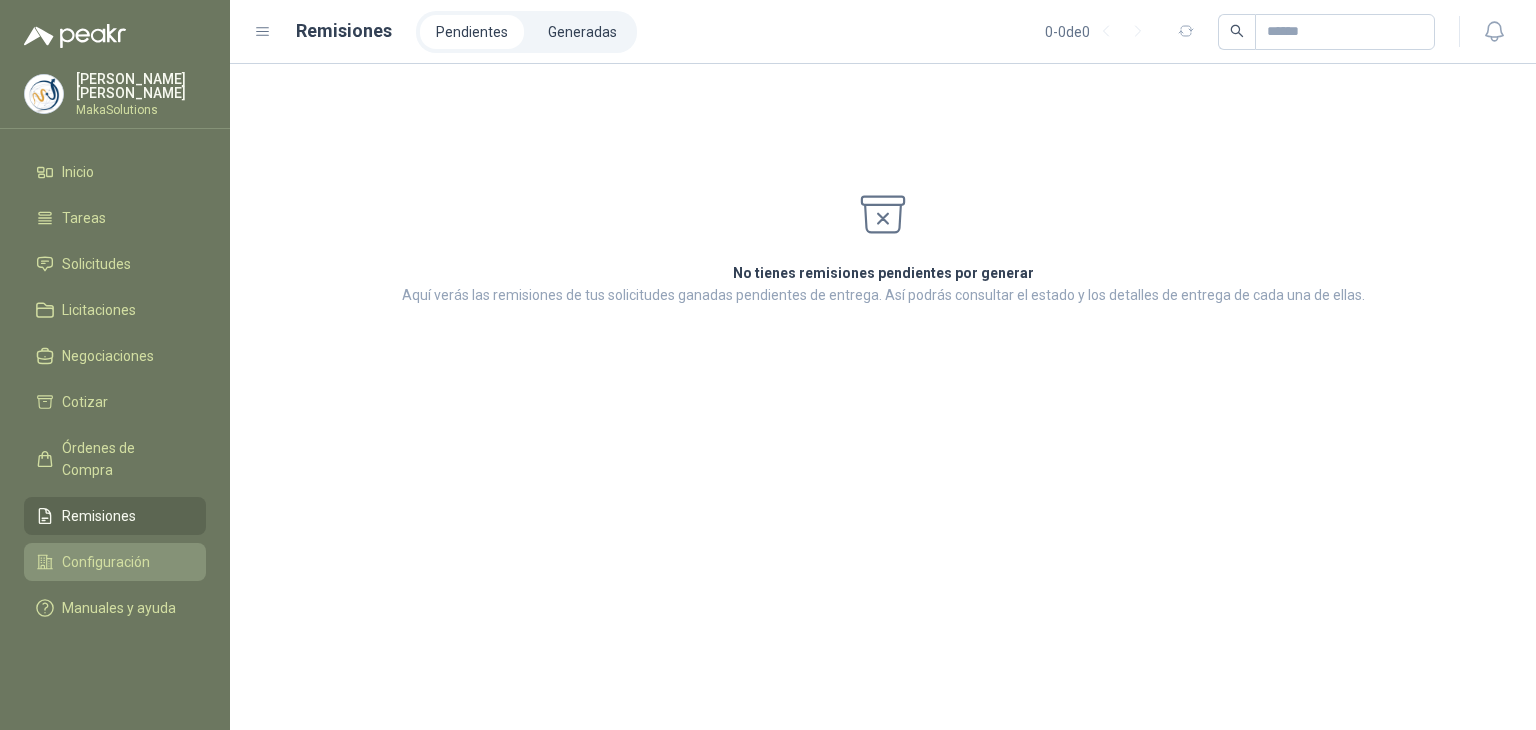click on "Configuración" at bounding box center [115, 562] 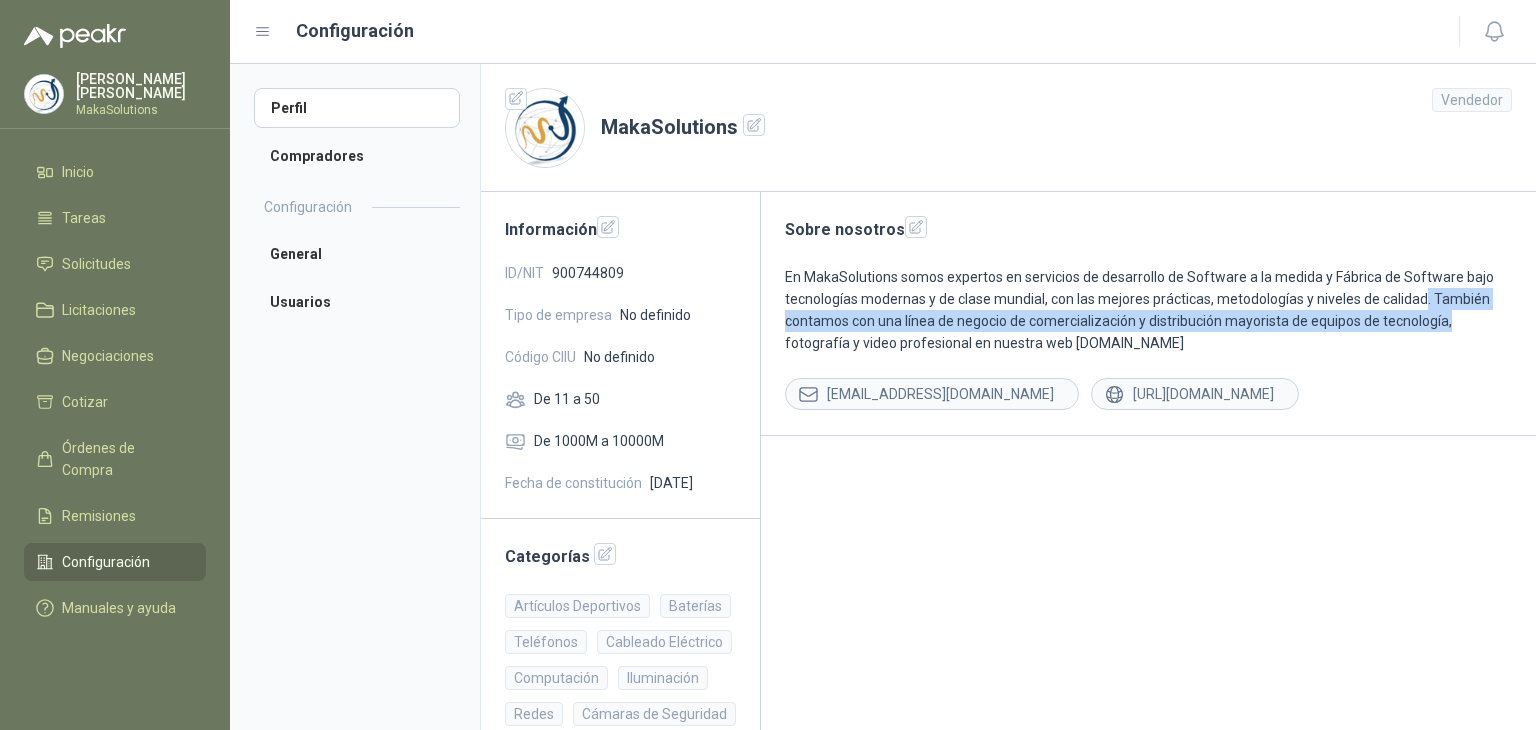 drag, startPoint x: 1420, startPoint y: 302, endPoint x: 1460, endPoint y: 331, distance: 49.40648 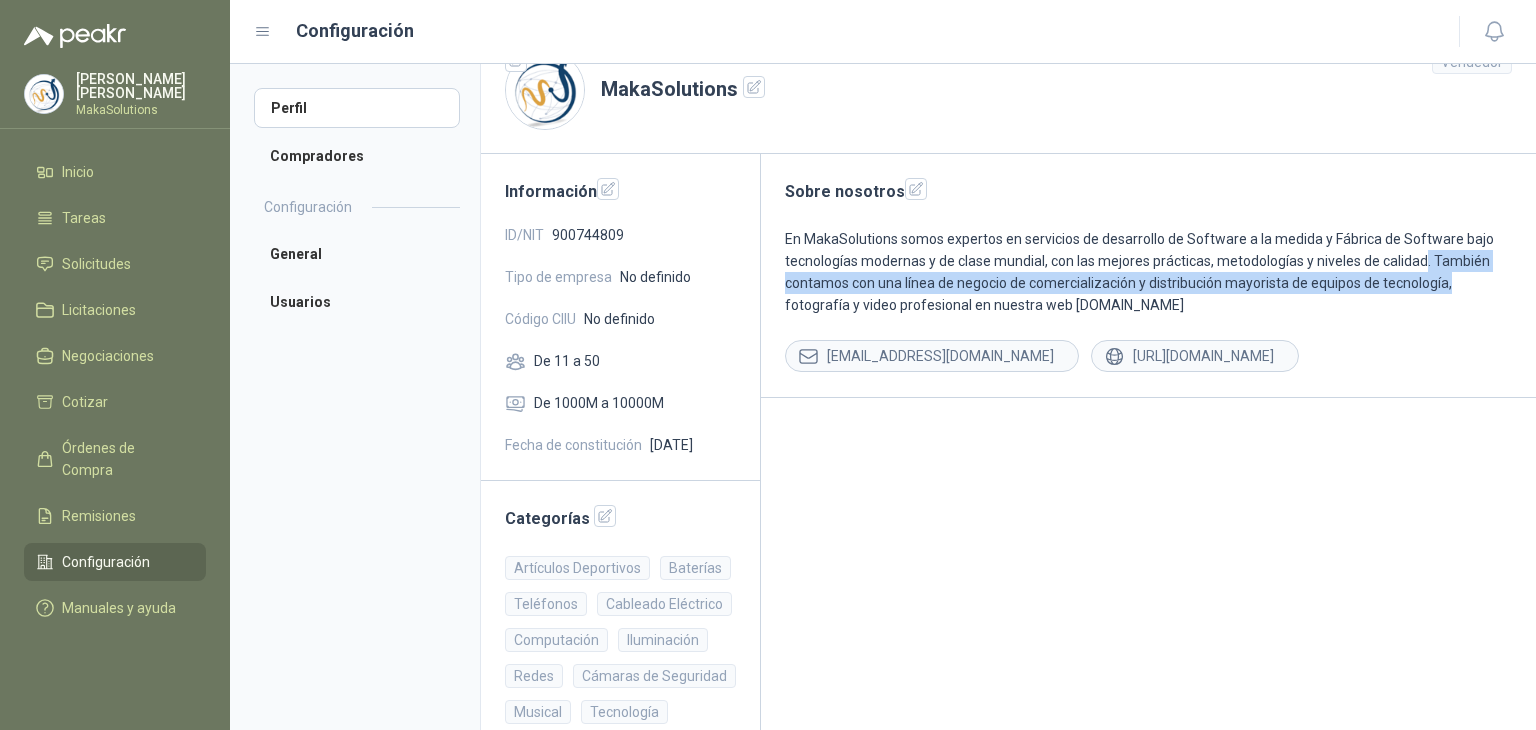 scroll, scrollTop: 0, scrollLeft: 0, axis: both 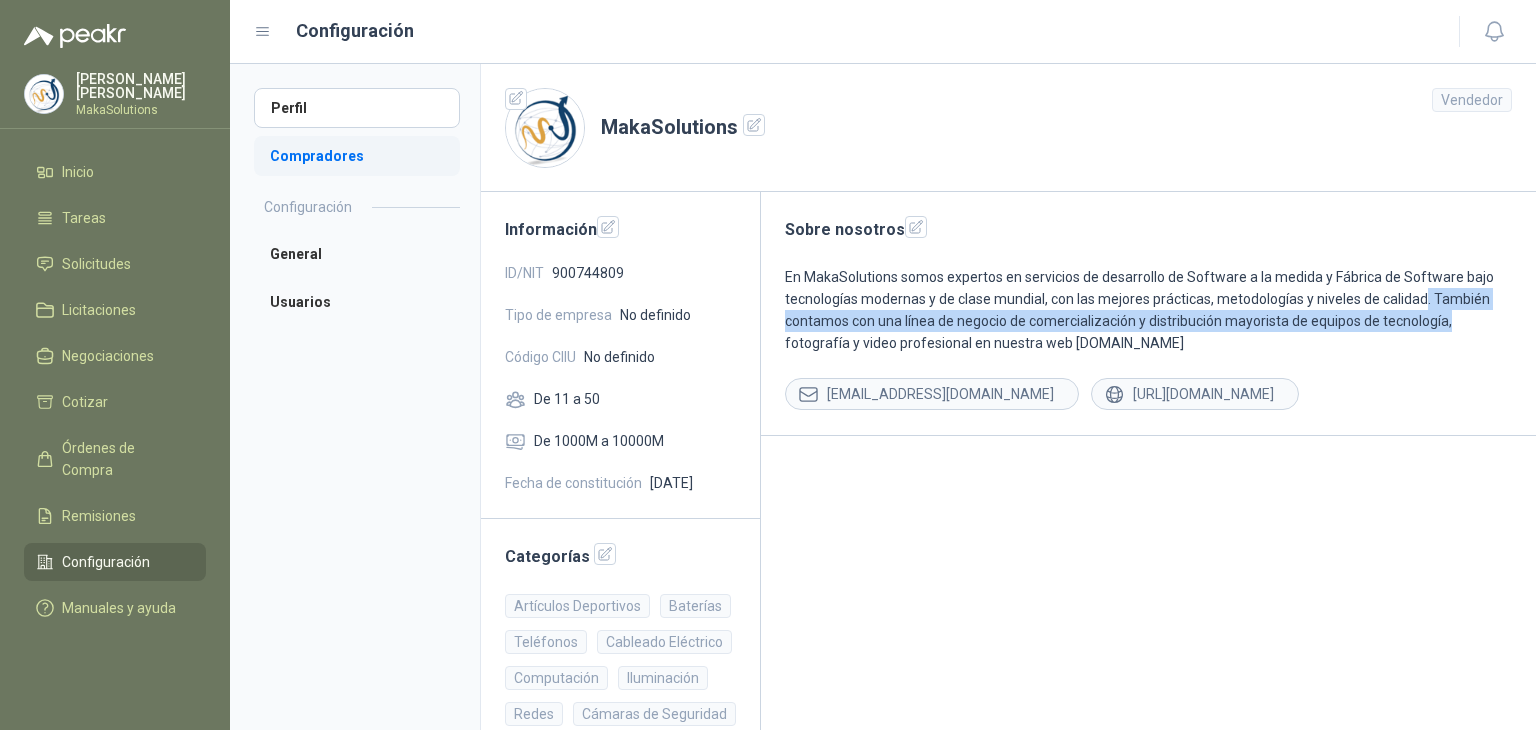 click on "Compradores" at bounding box center (357, 156) 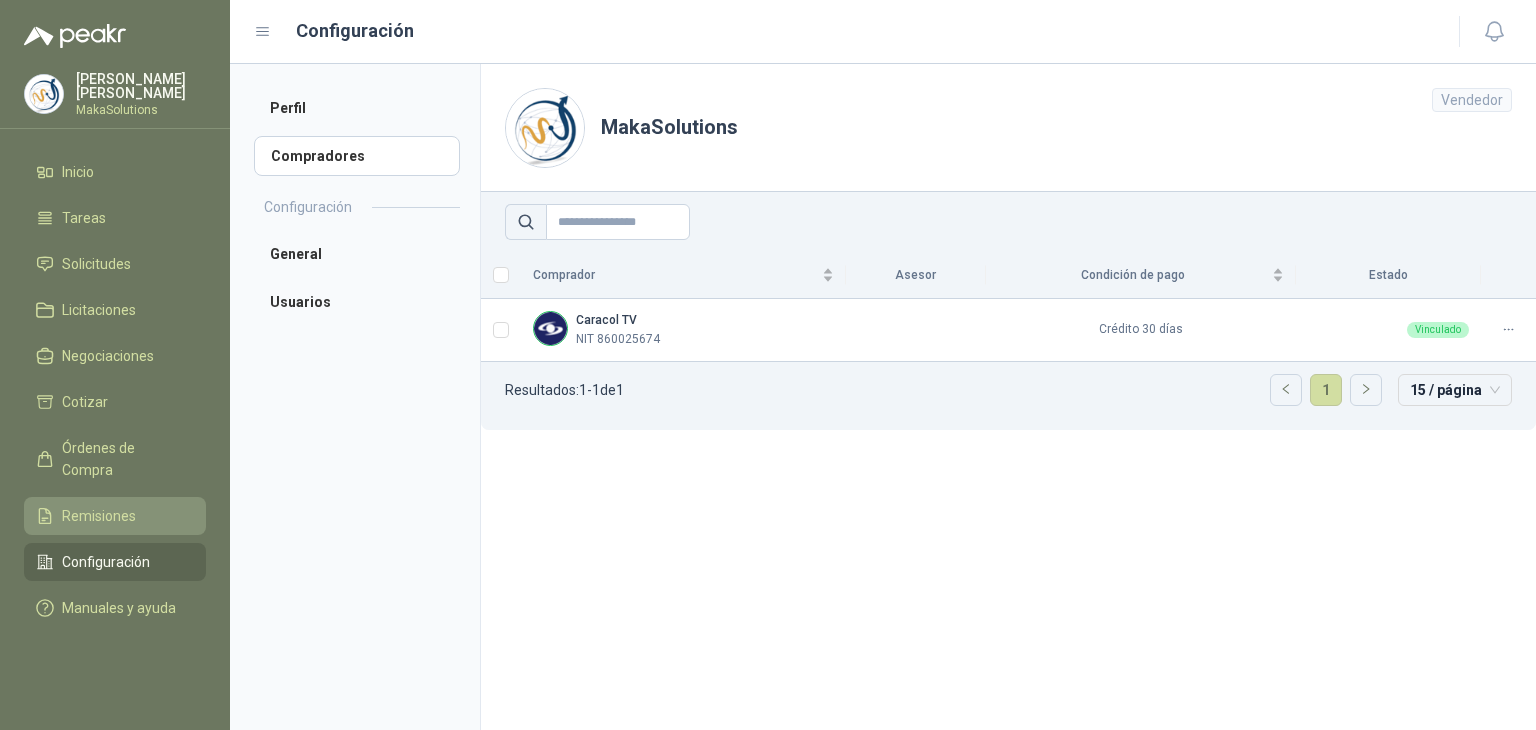 click on "Remisiones" at bounding box center (99, 516) 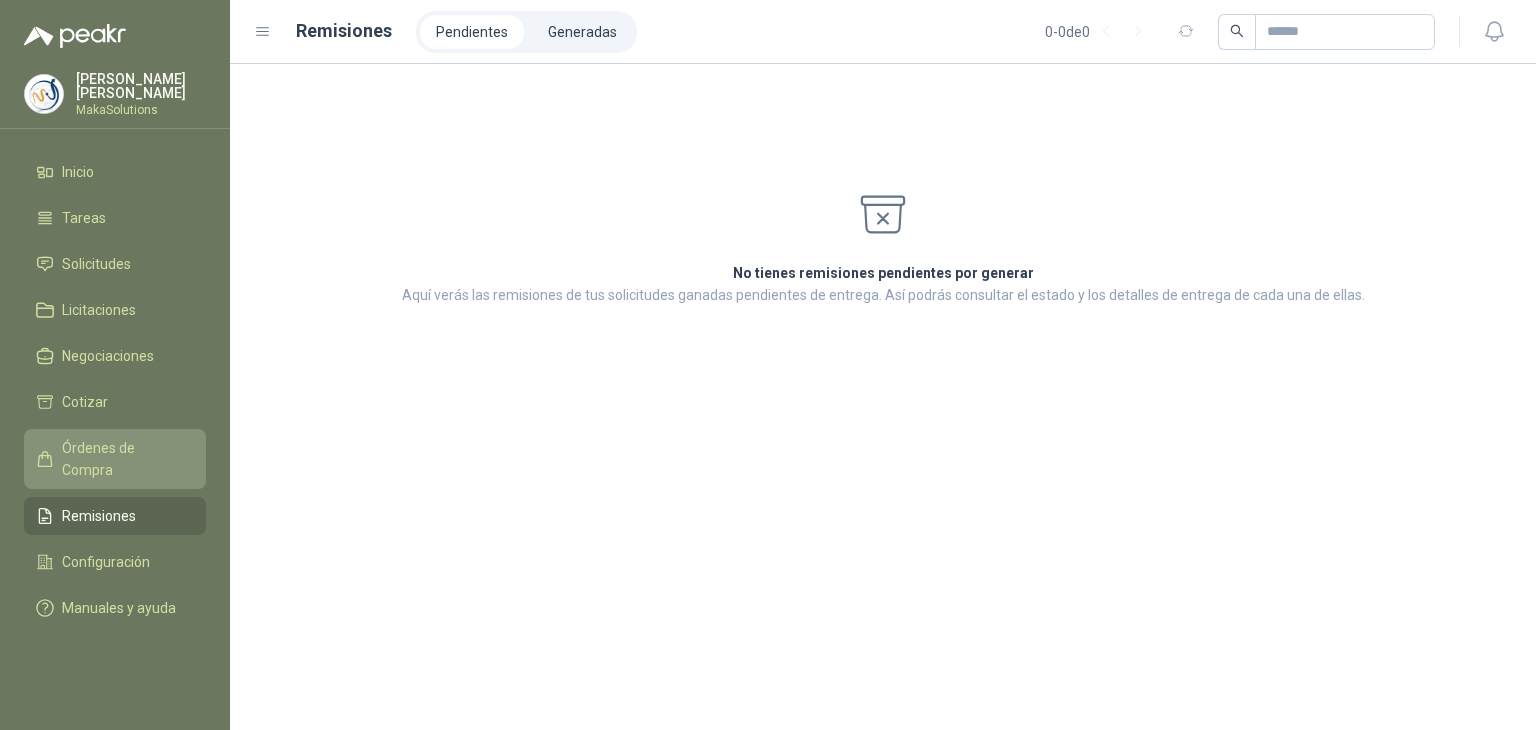 click on "Órdenes de Compra" at bounding box center (124, 459) 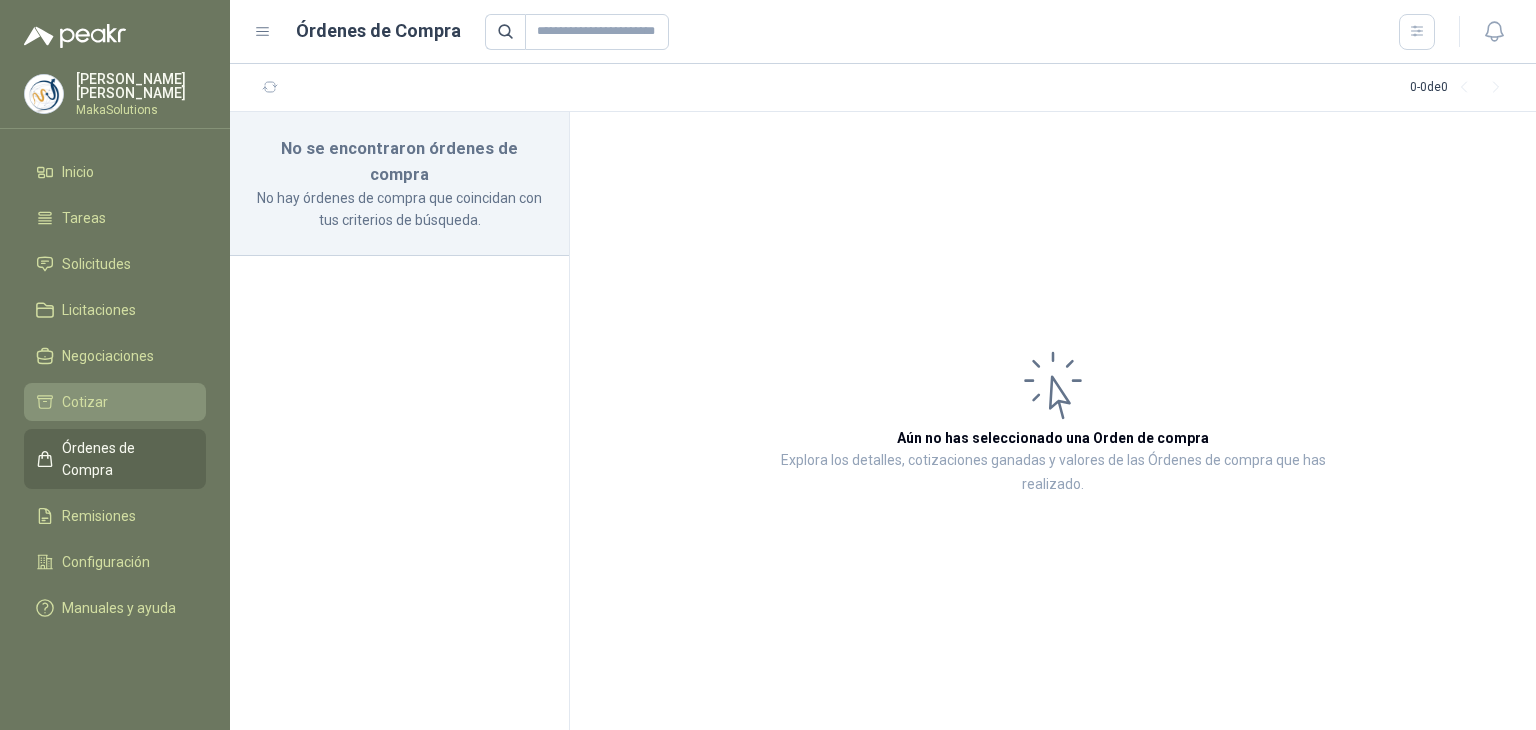 click on "Cotizar" at bounding box center (115, 402) 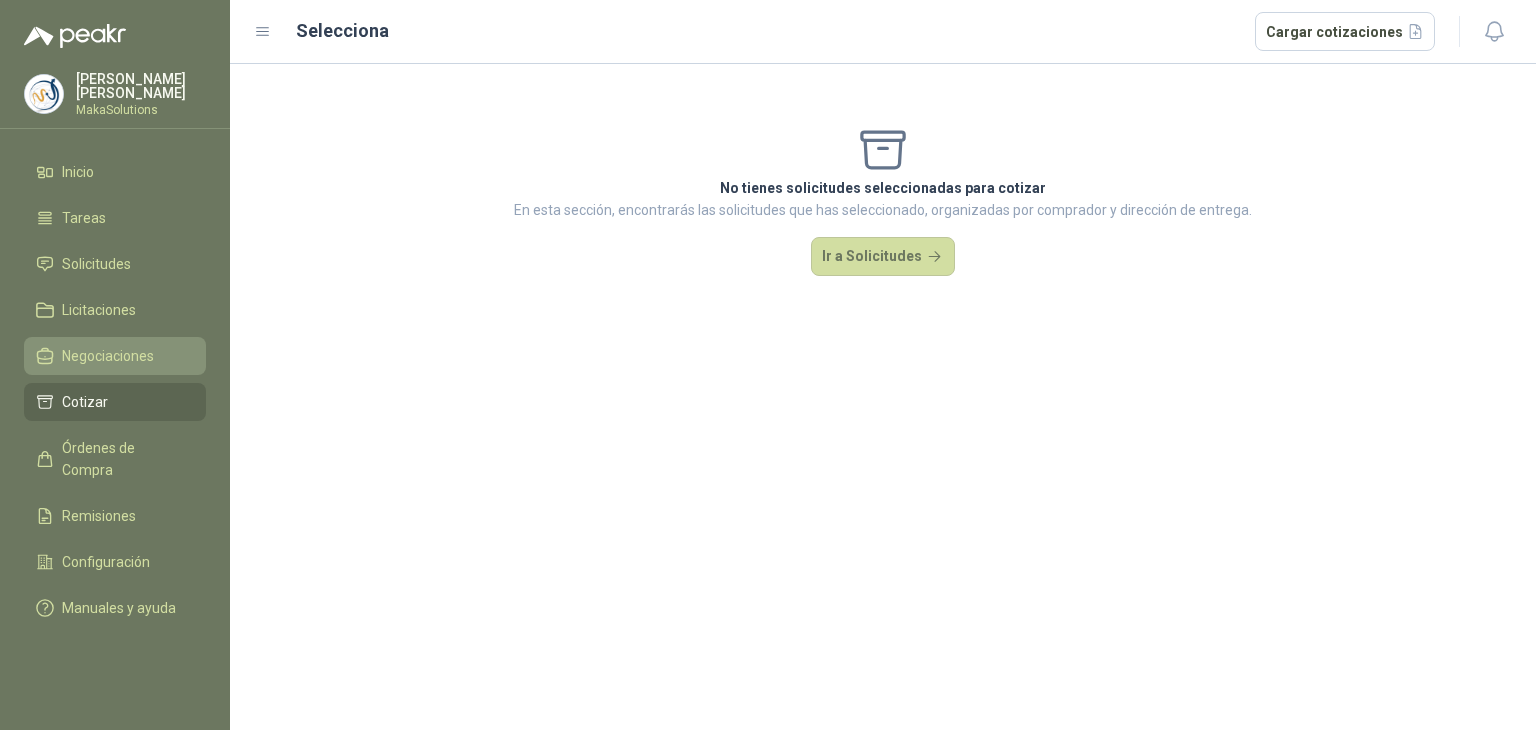 click on "Negociaciones" at bounding box center (108, 356) 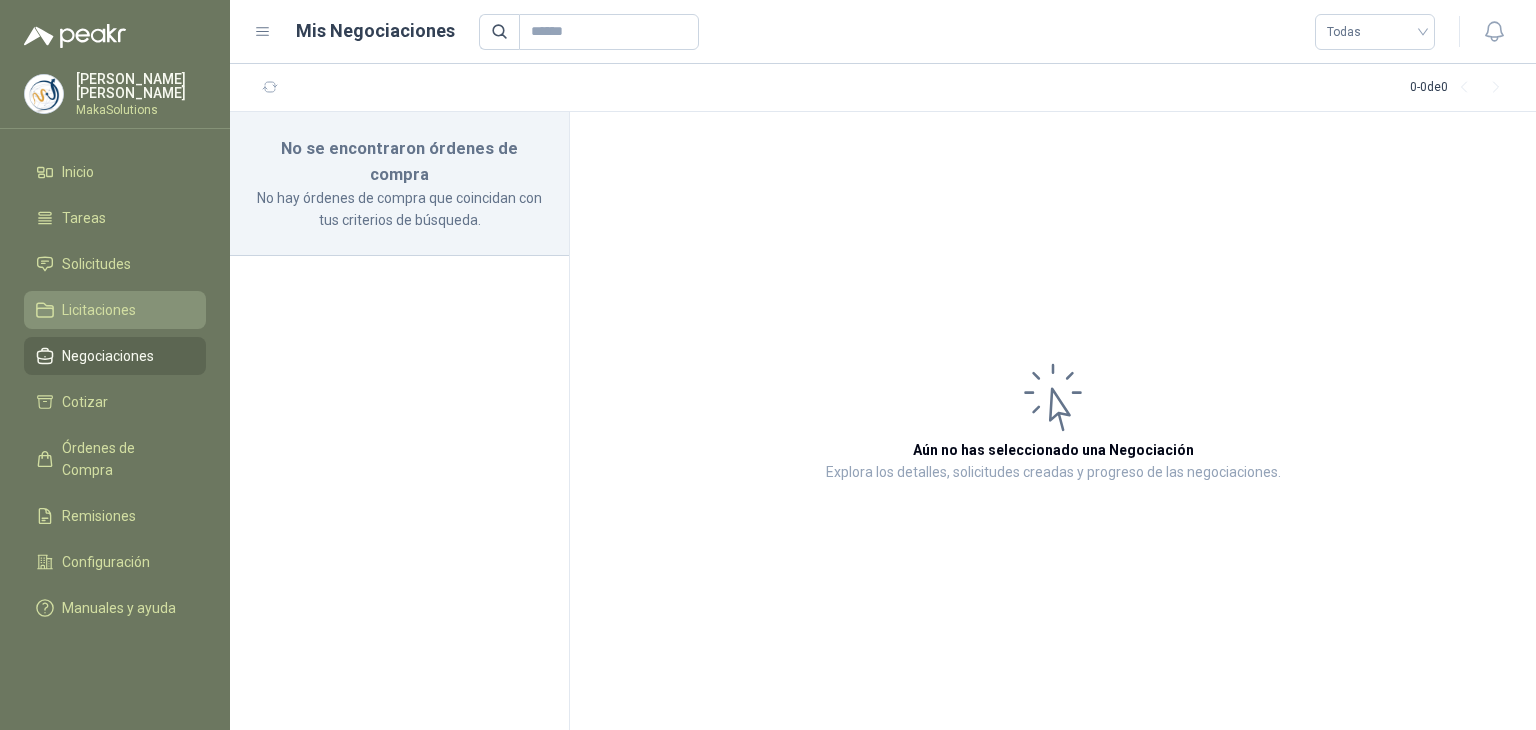 click on "Licitaciones" at bounding box center [115, 310] 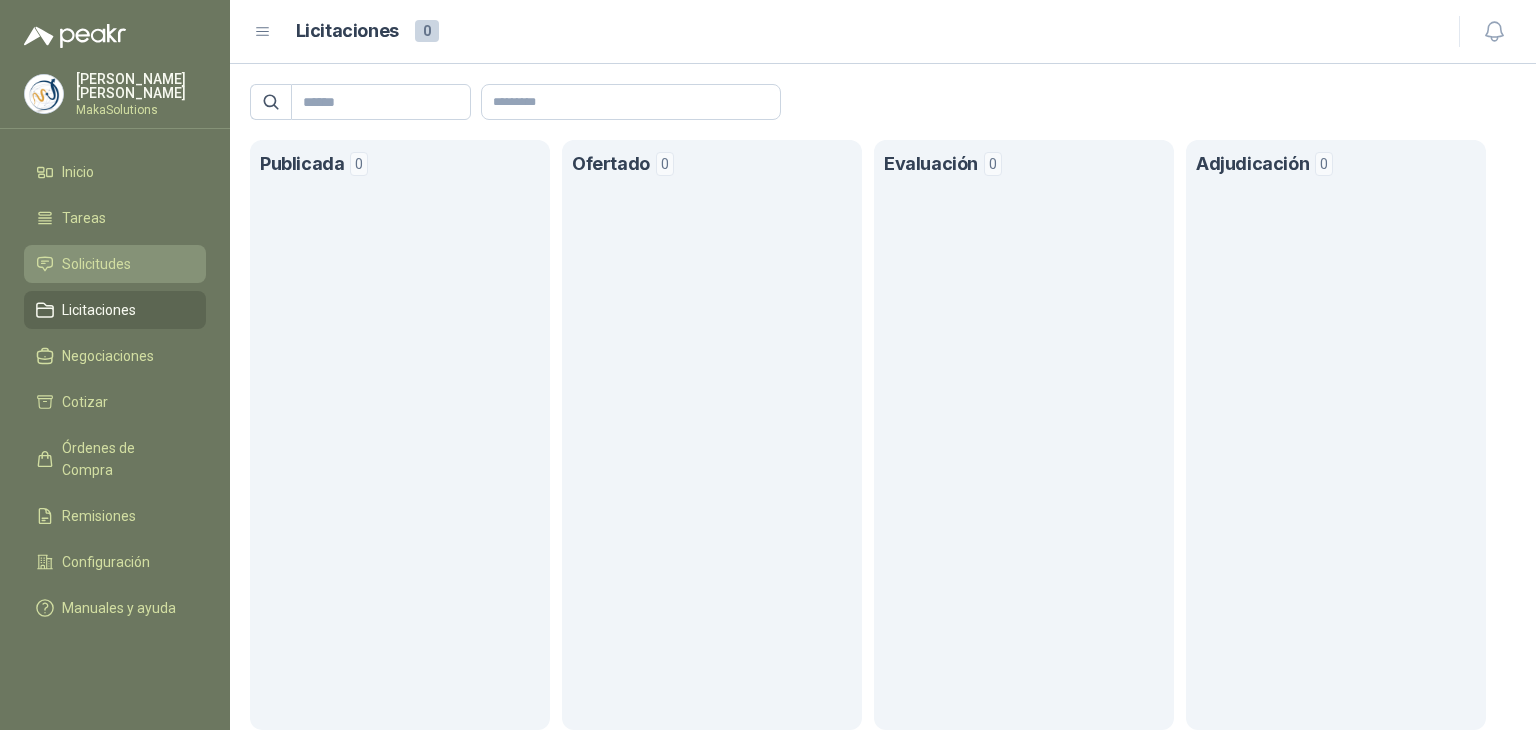 click on "Solicitudes" at bounding box center [115, 264] 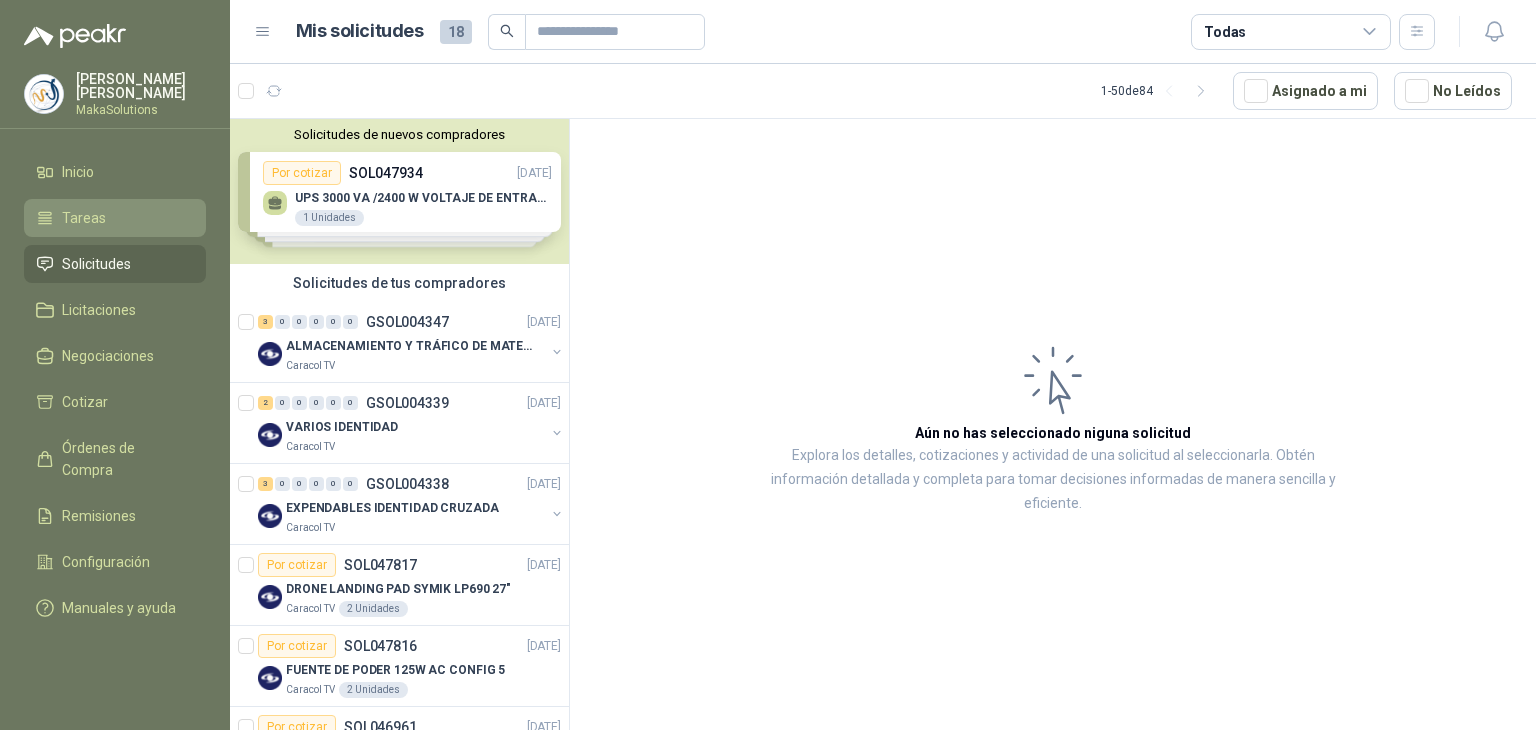 click on "Tareas" at bounding box center (115, 218) 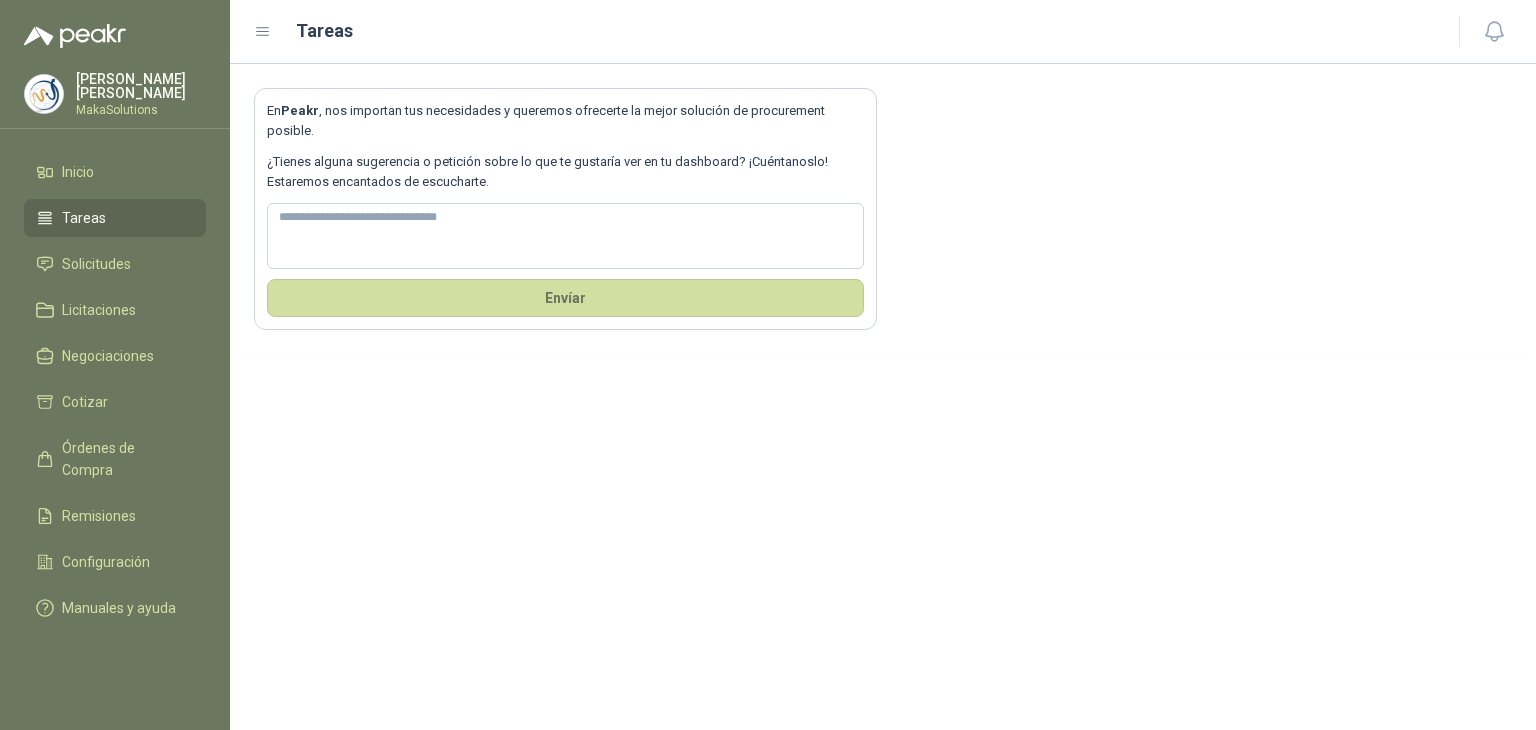 click on "[PERSON_NAME]" at bounding box center (141, 86) 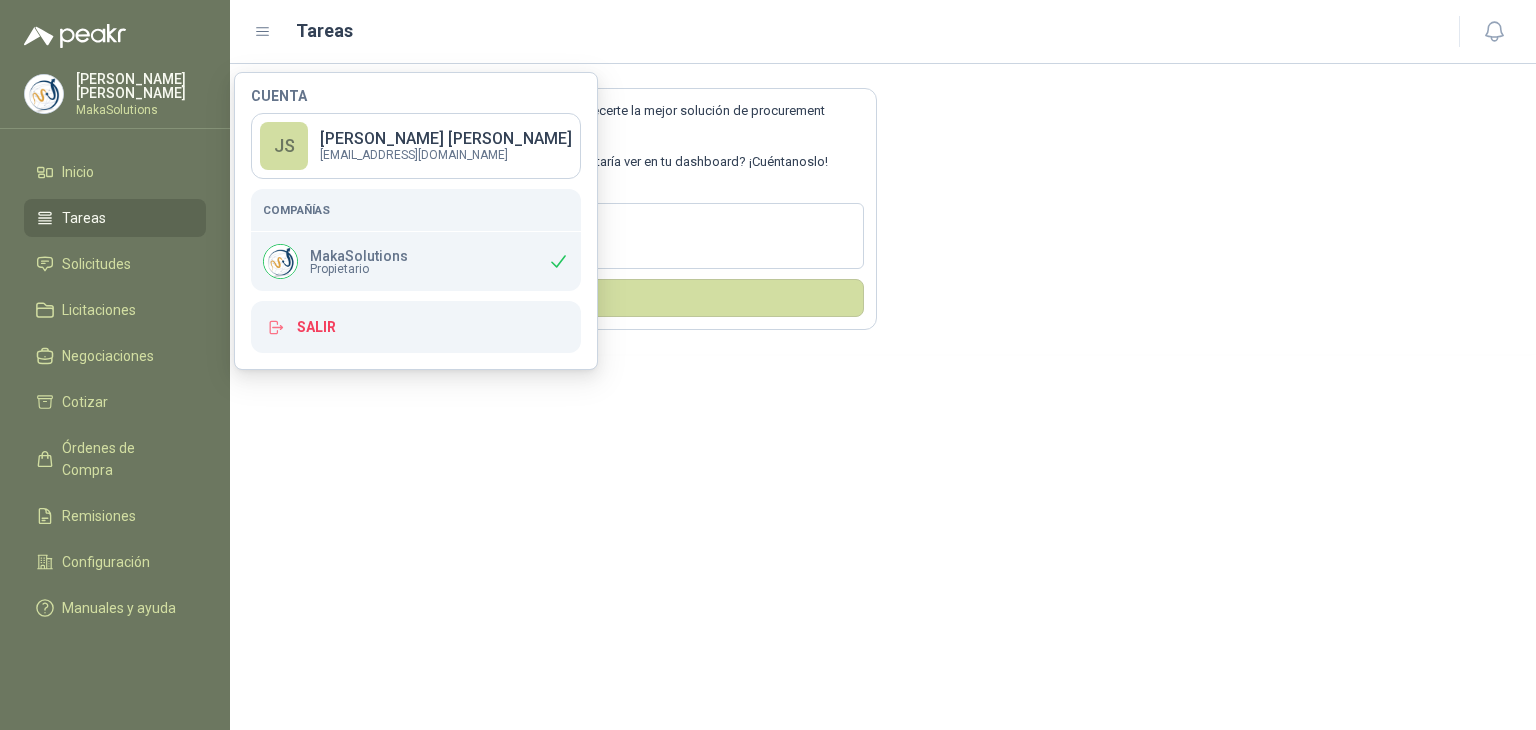 click on "[PERSON_NAME]" at bounding box center (141, 86) 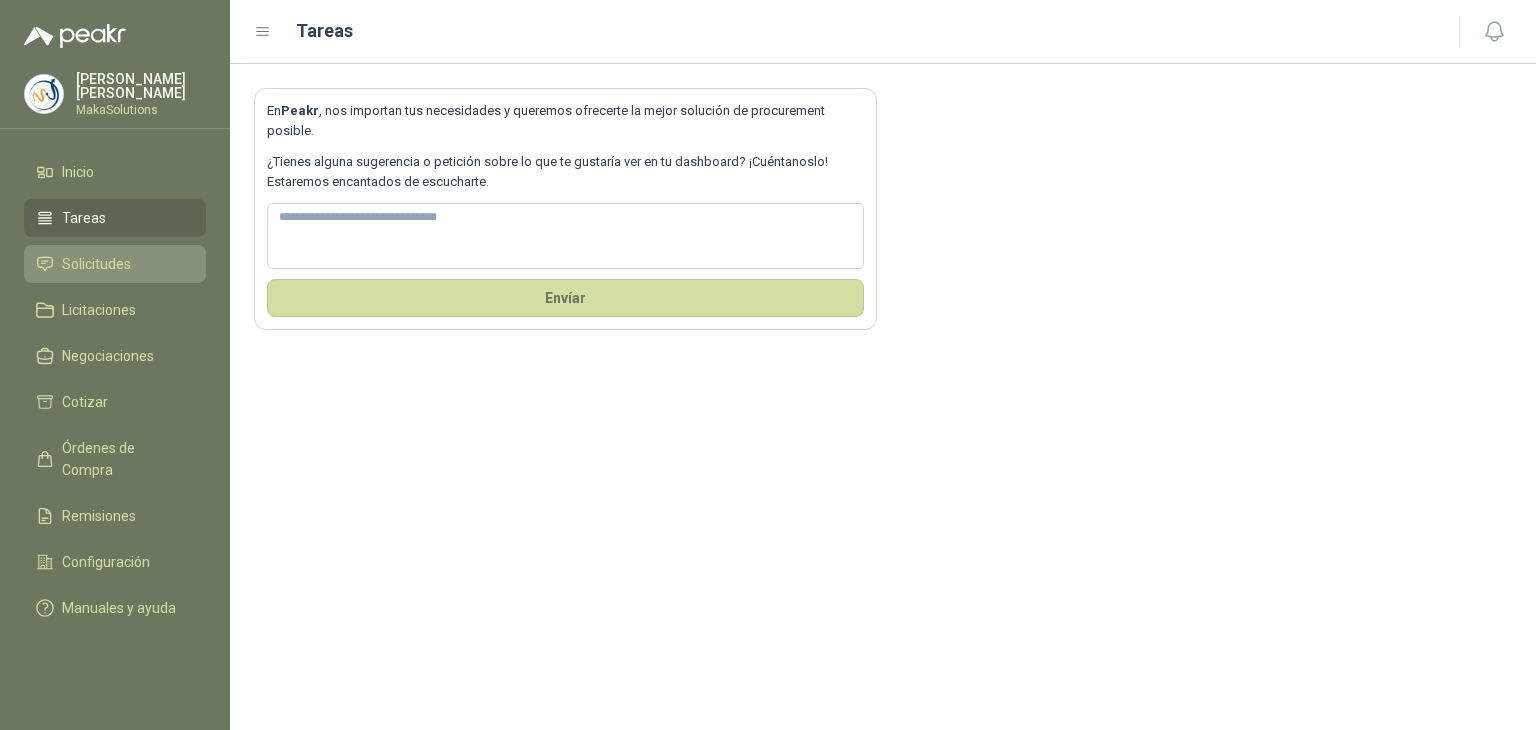 click on "Solicitudes" at bounding box center [96, 264] 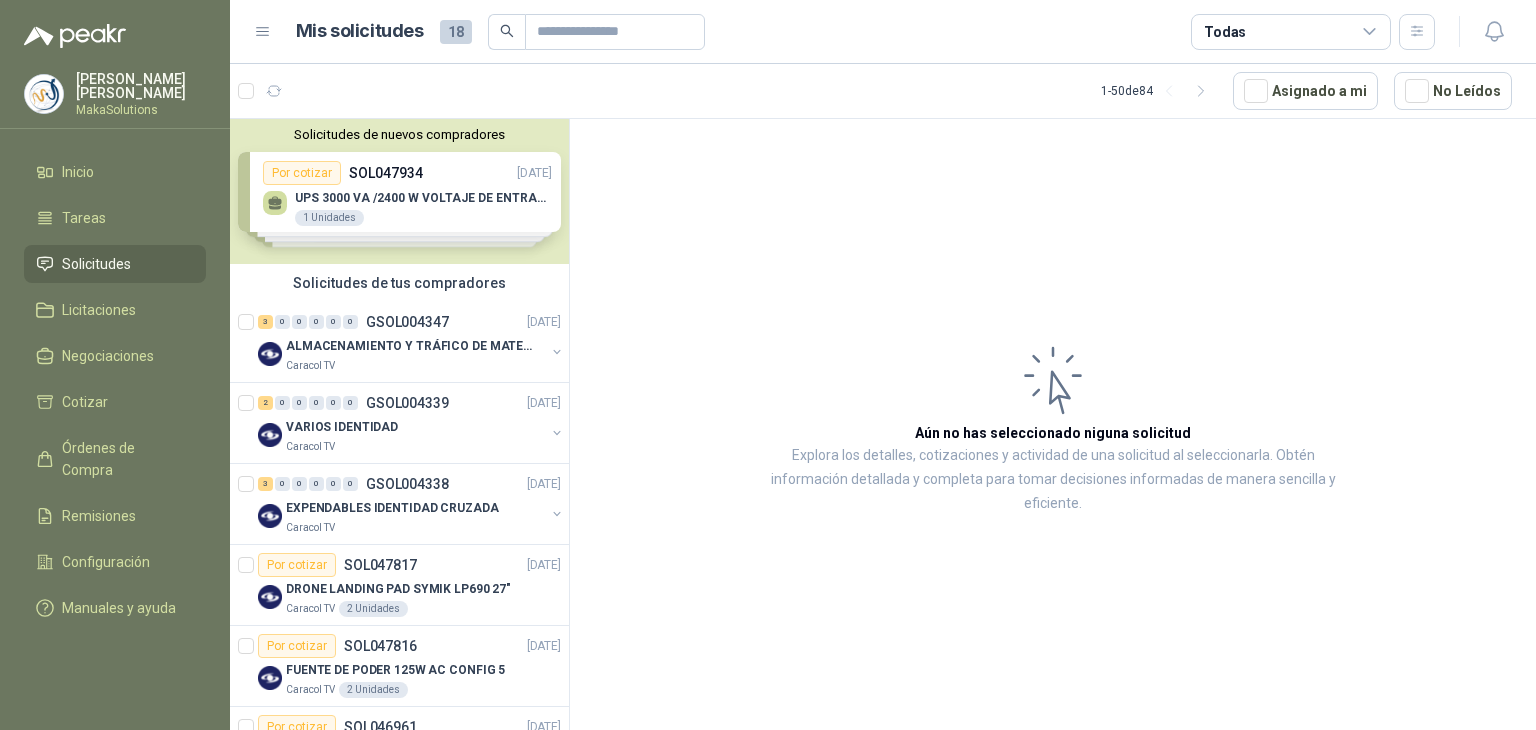 click on "MakaSolutions" at bounding box center [141, 110] 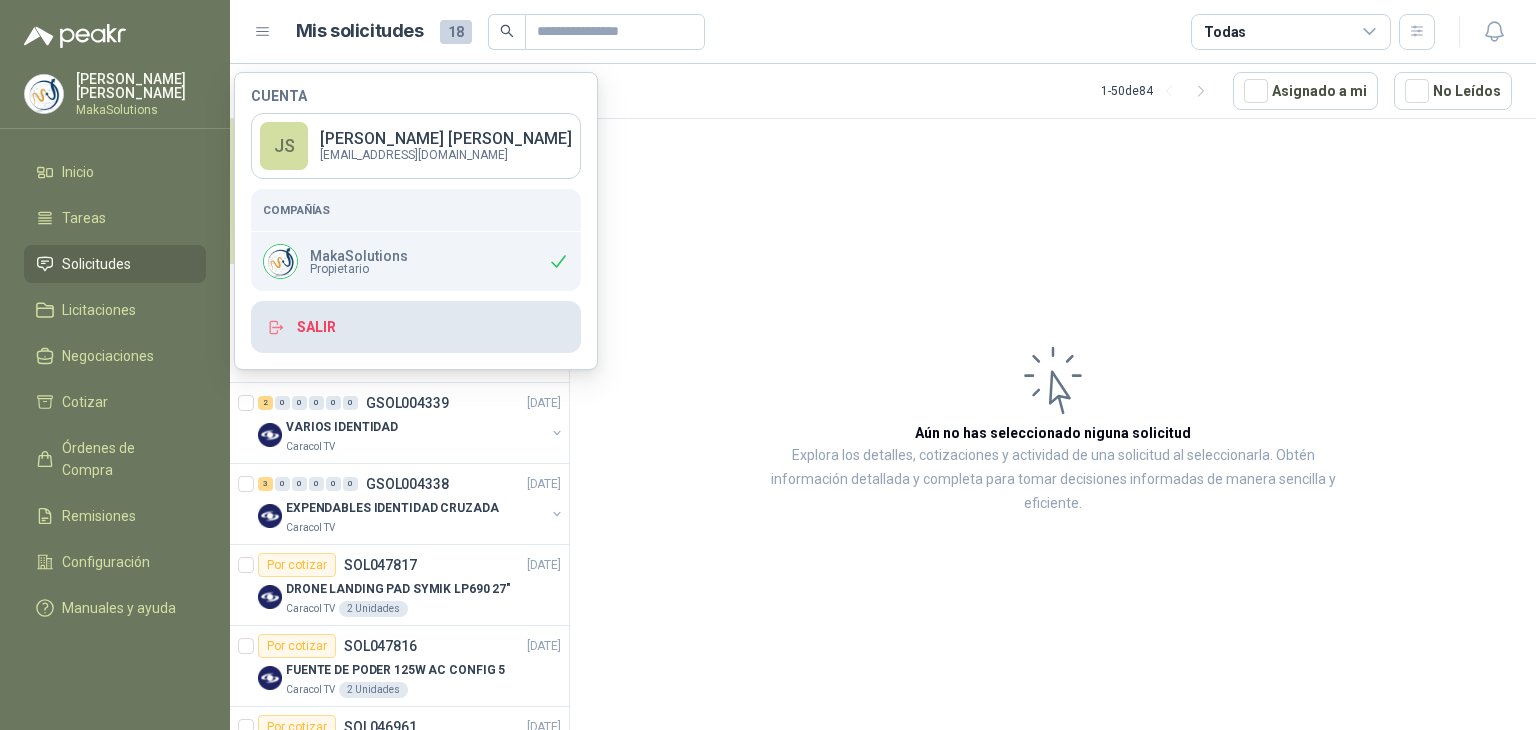click on "Salir" at bounding box center (416, 327) 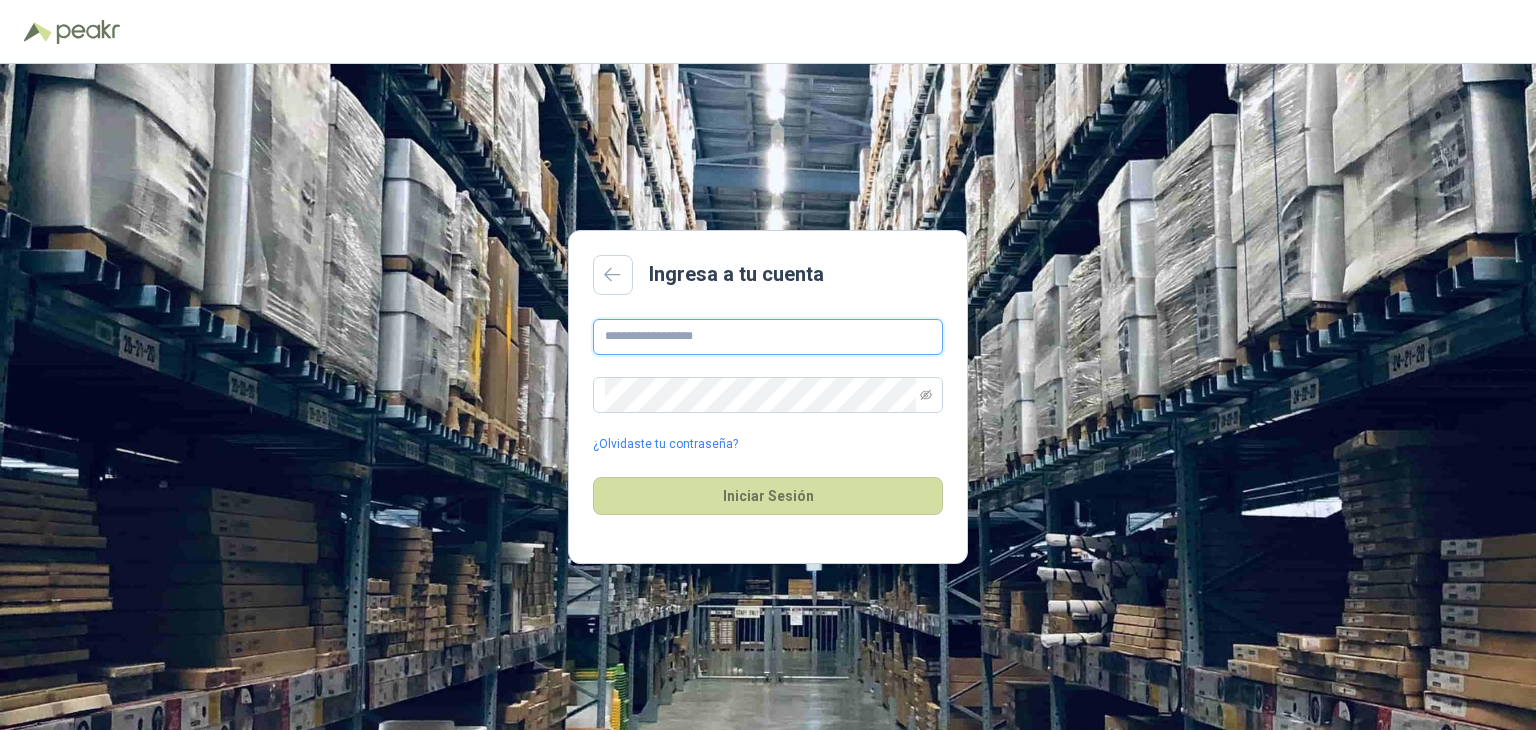 type on "**********" 